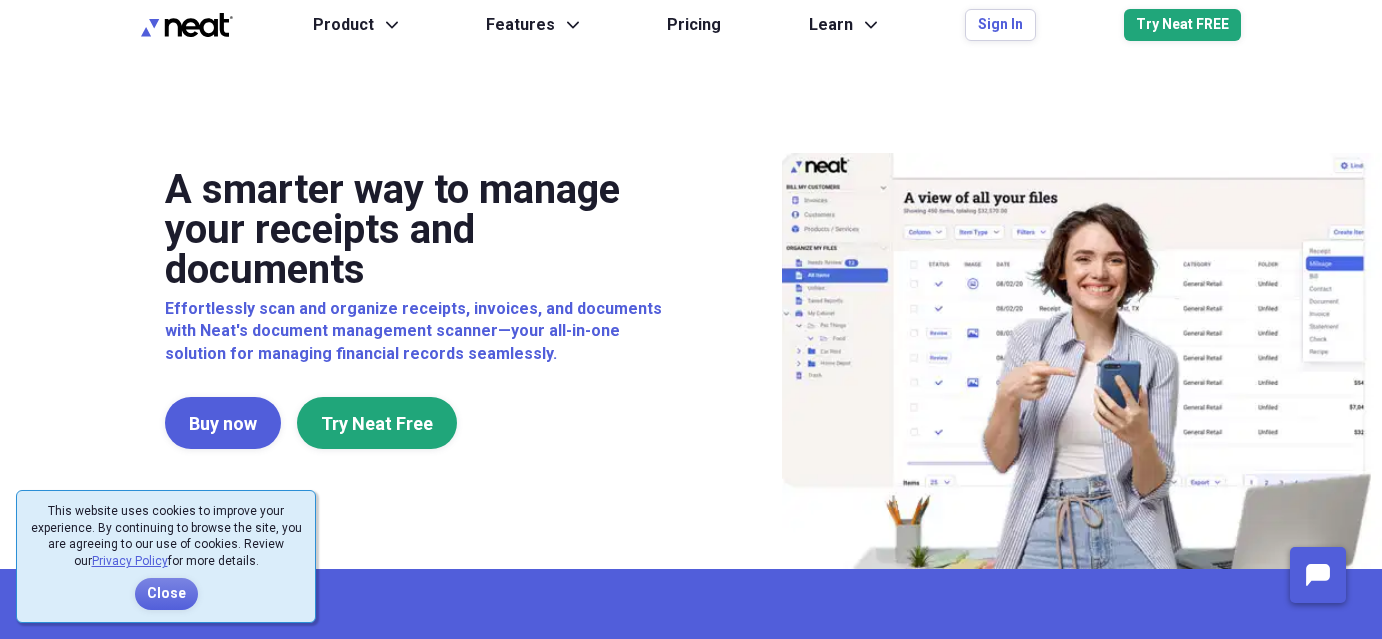 scroll, scrollTop: 0, scrollLeft: 0, axis: both 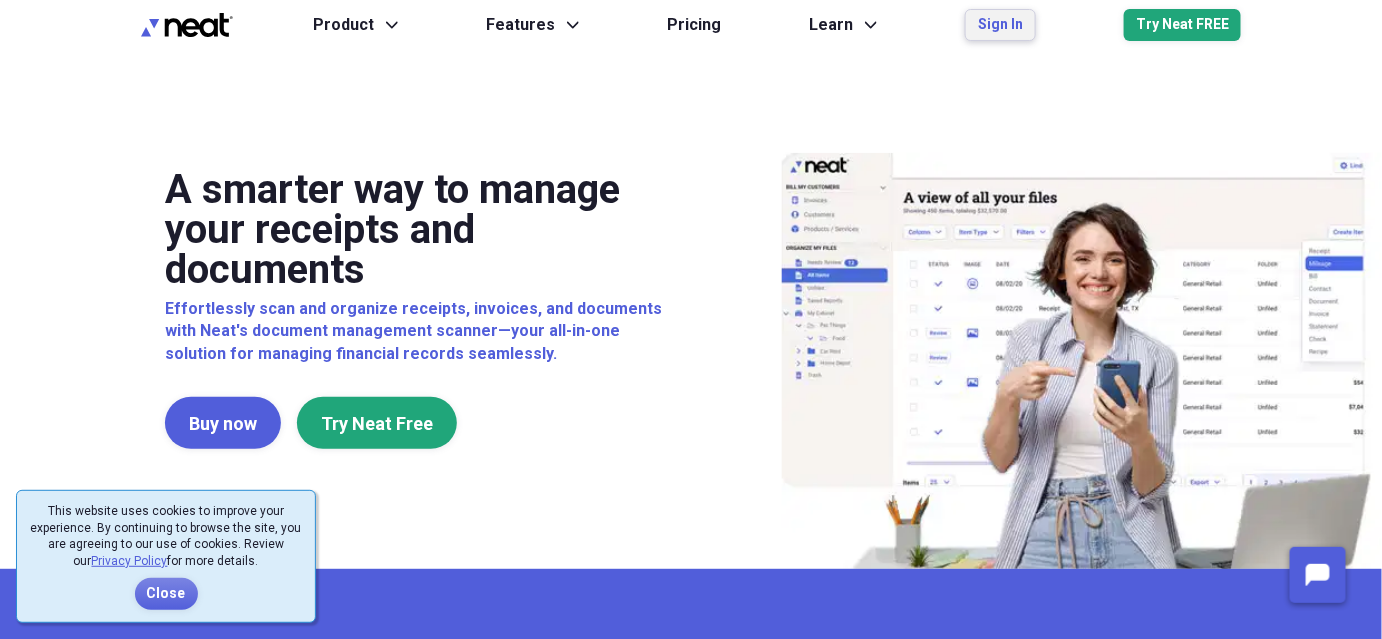 click on "Sign In" at bounding box center (1000, 25) 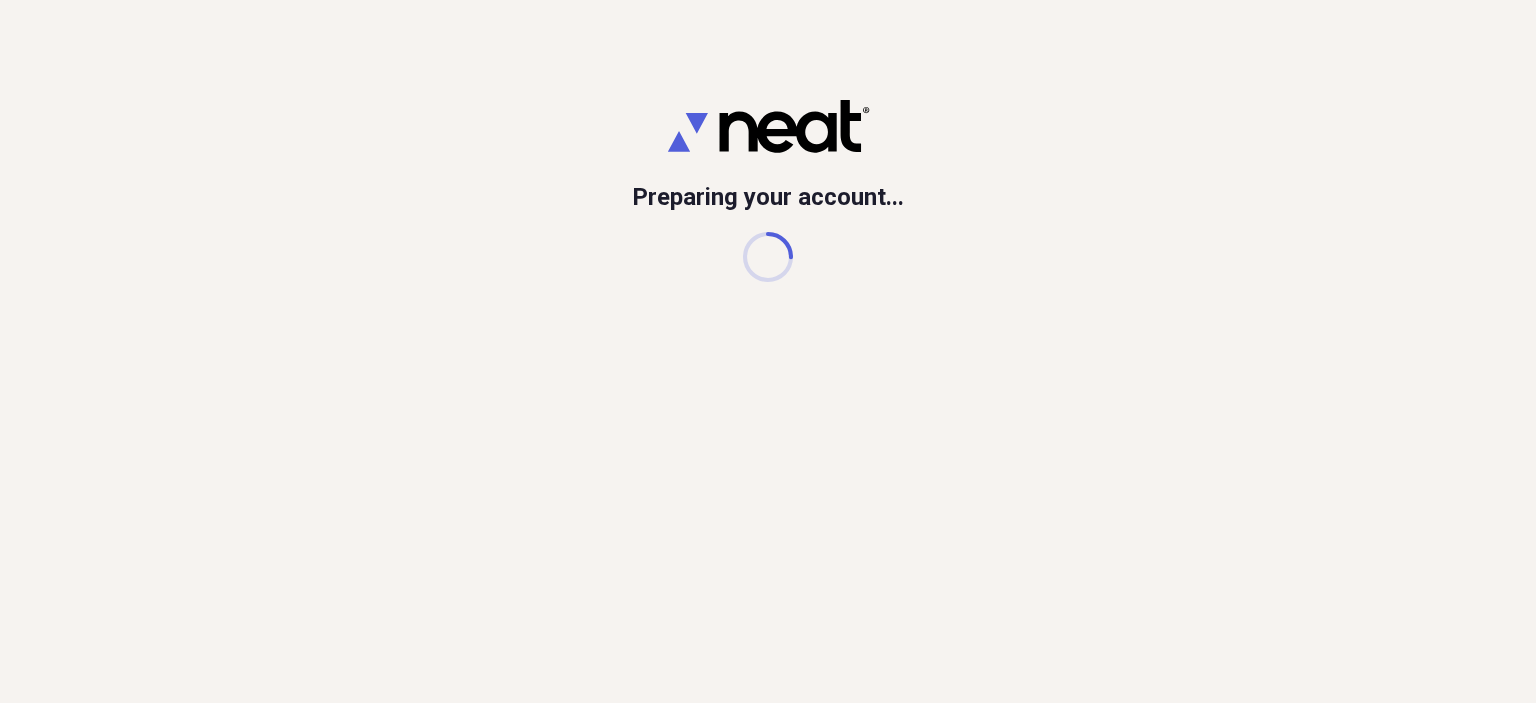 scroll, scrollTop: 0, scrollLeft: 0, axis: both 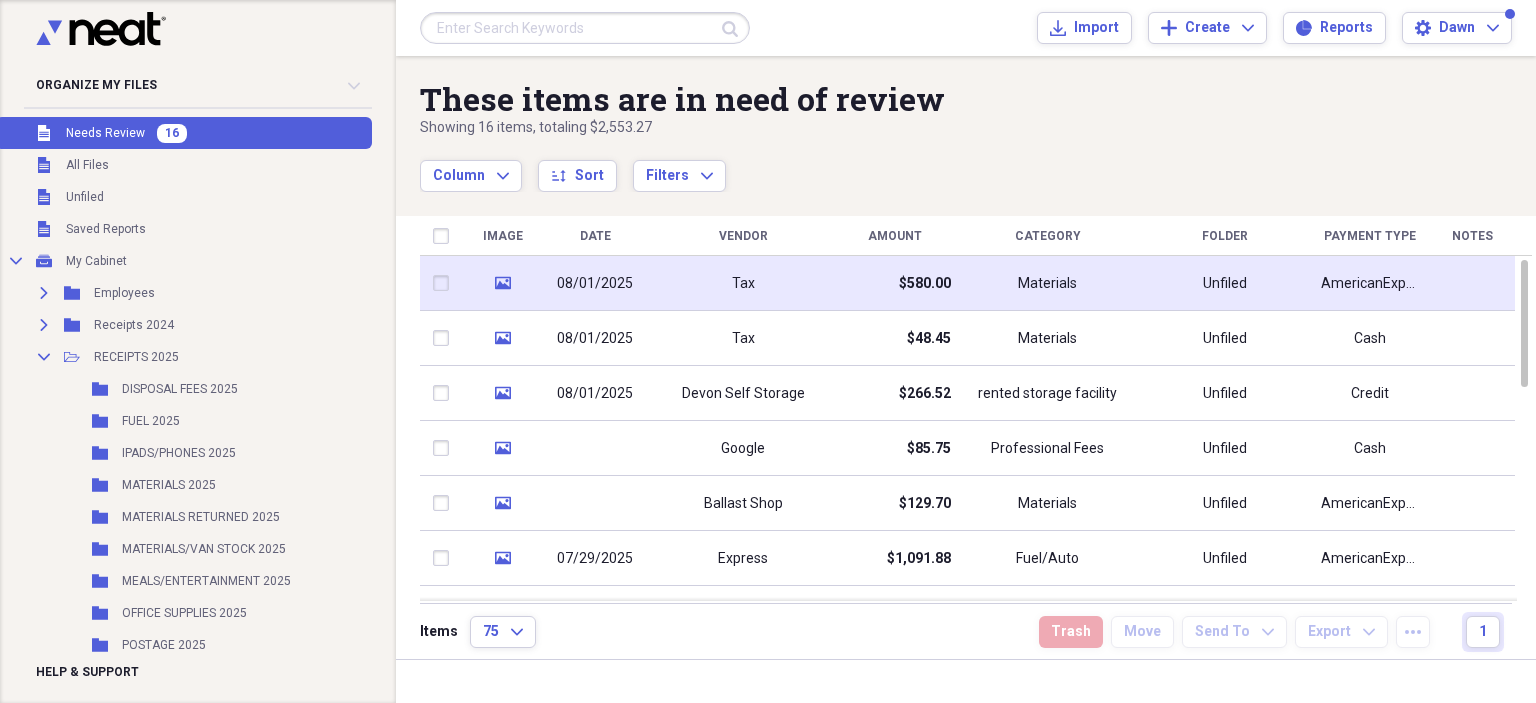 click on "Tax" at bounding box center [743, 283] 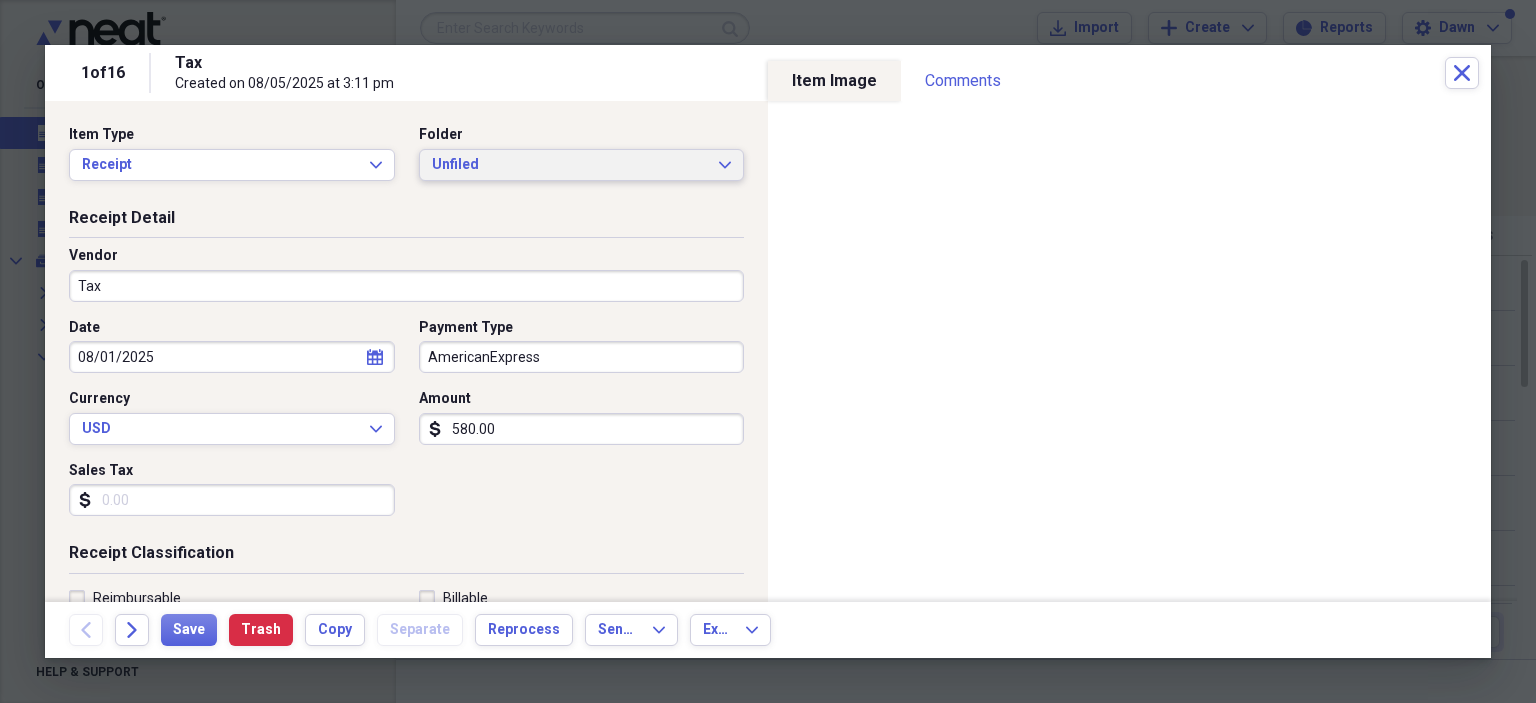 click on "Unfiled Expand" at bounding box center [582, 165] 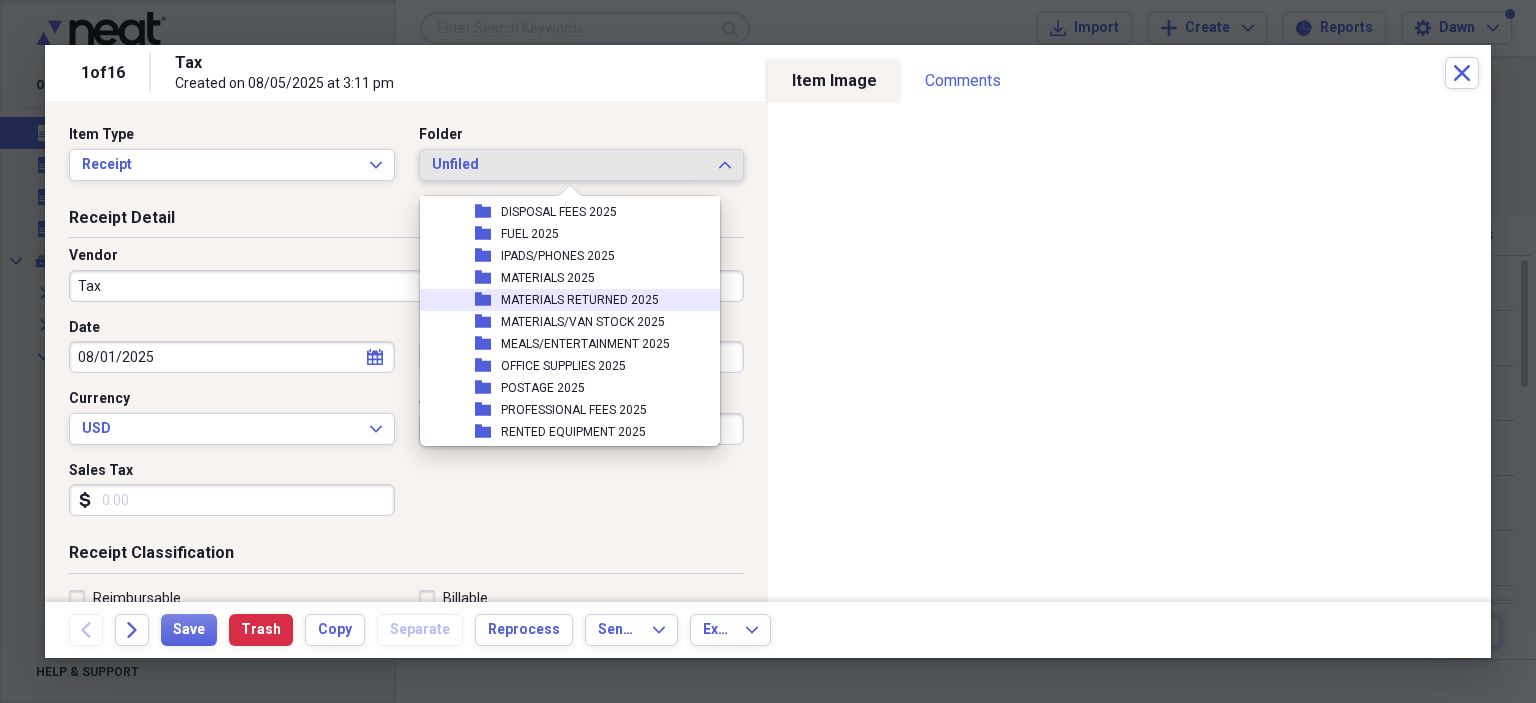 scroll, scrollTop: 160, scrollLeft: 0, axis: vertical 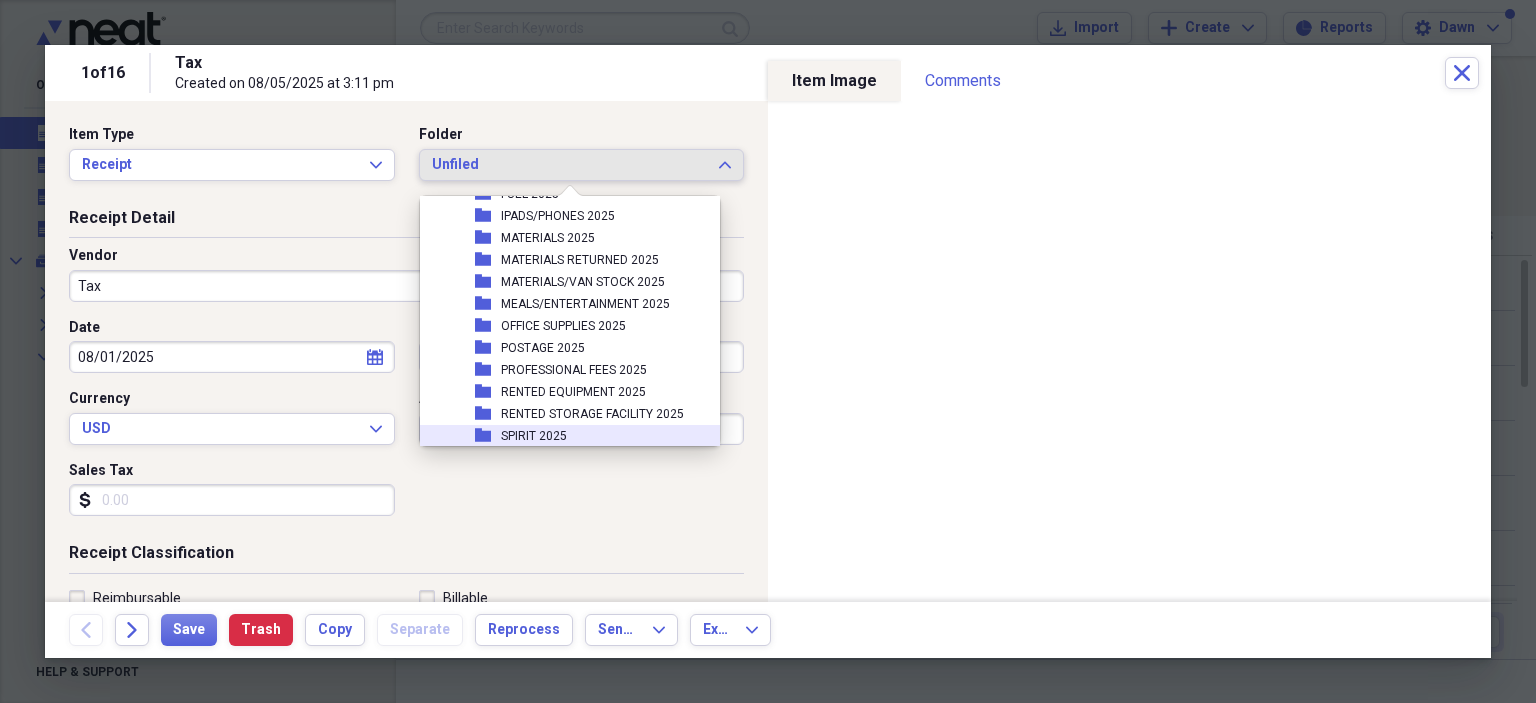 click on "SPIRIT 2025" at bounding box center [534, 436] 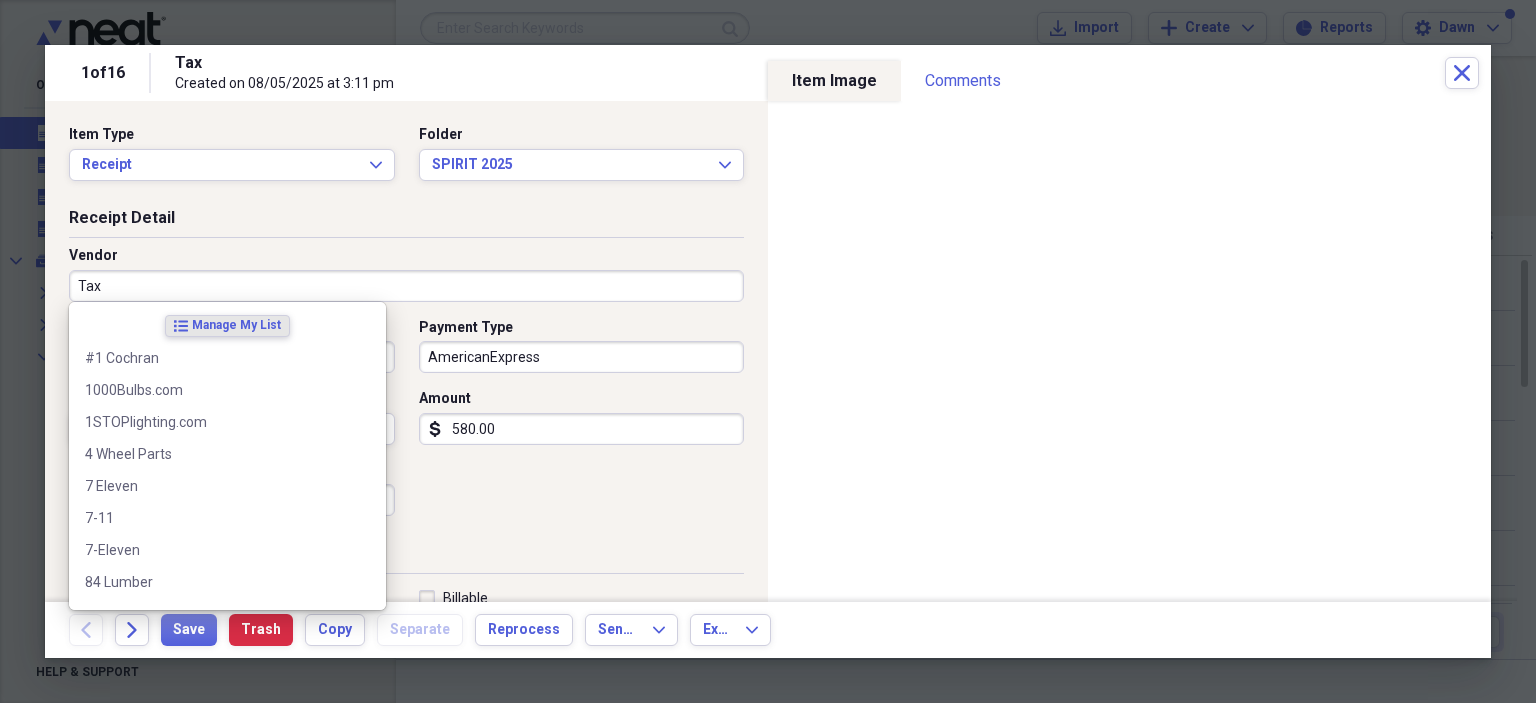click on "Tax" at bounding box center (406, 286) 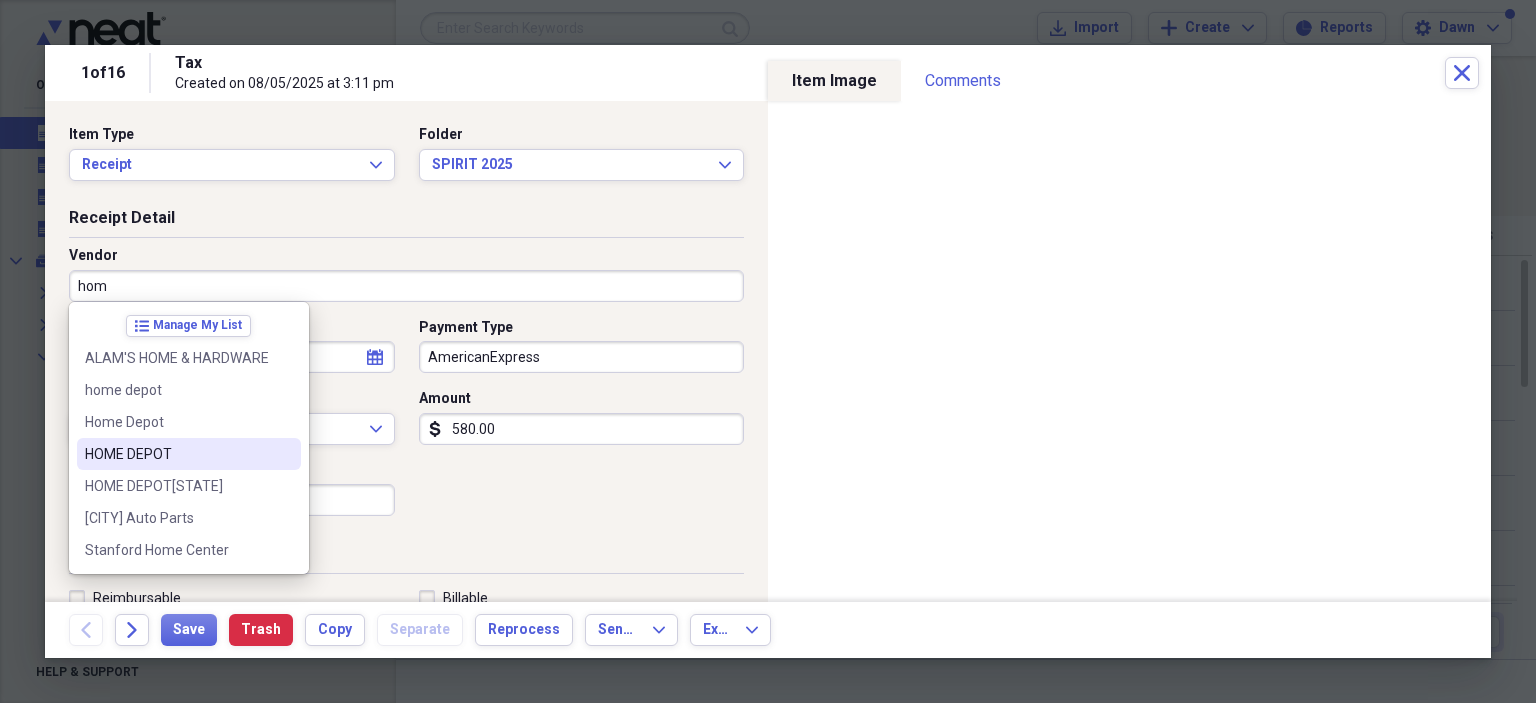 click on "HOME DEPOT" at bounding box center (177, 454) 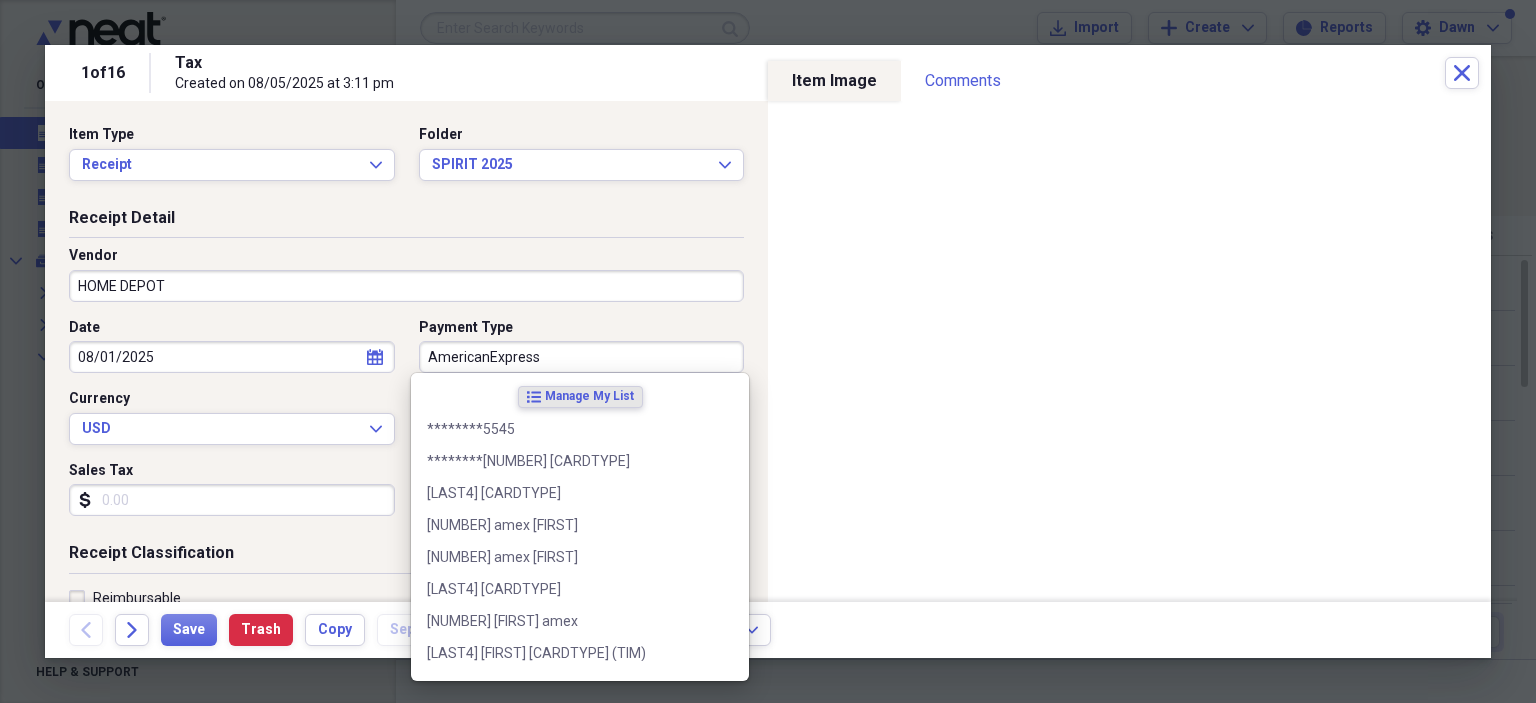 click on "AmericanExpress" at bounding box center [582, 357] 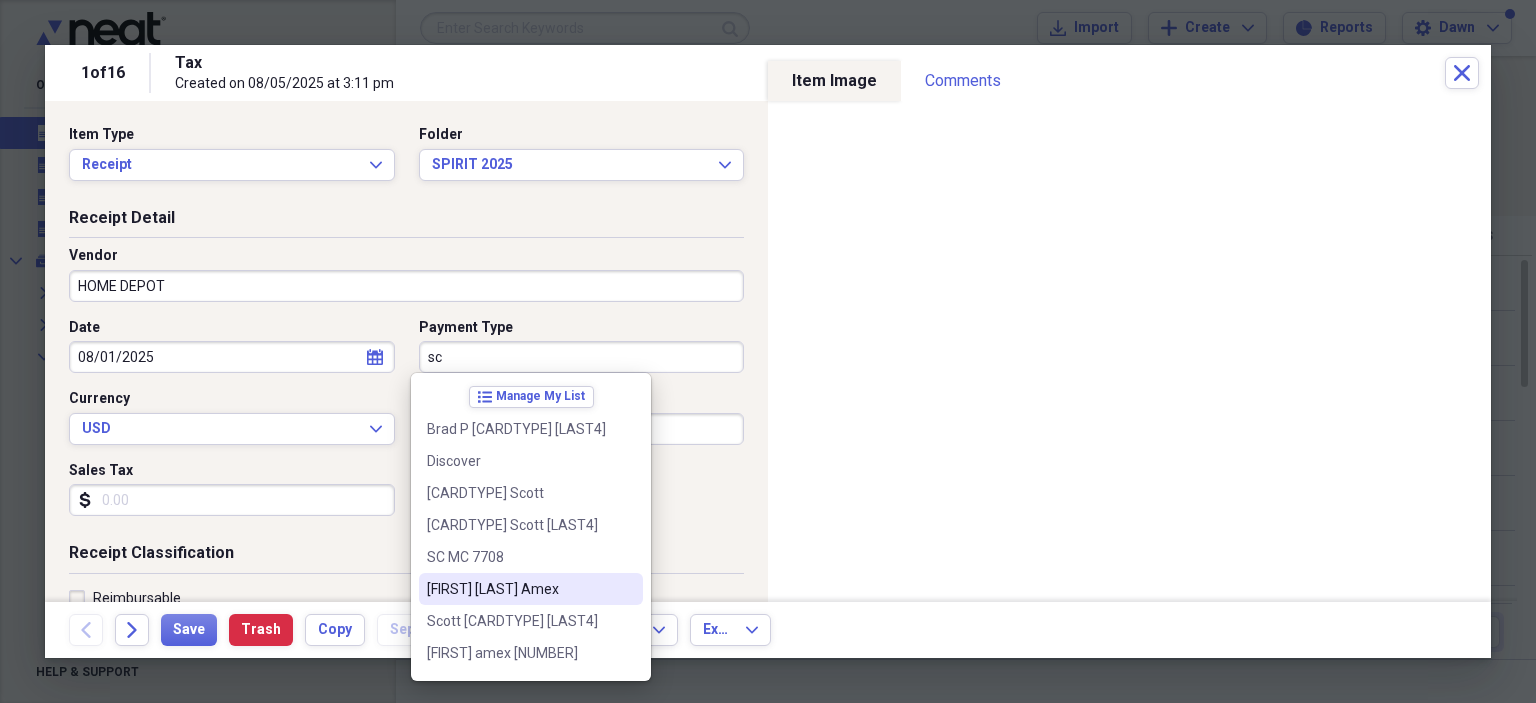 click on "[FIRST] [LAST] Amex" at bounding box center (519, 589) 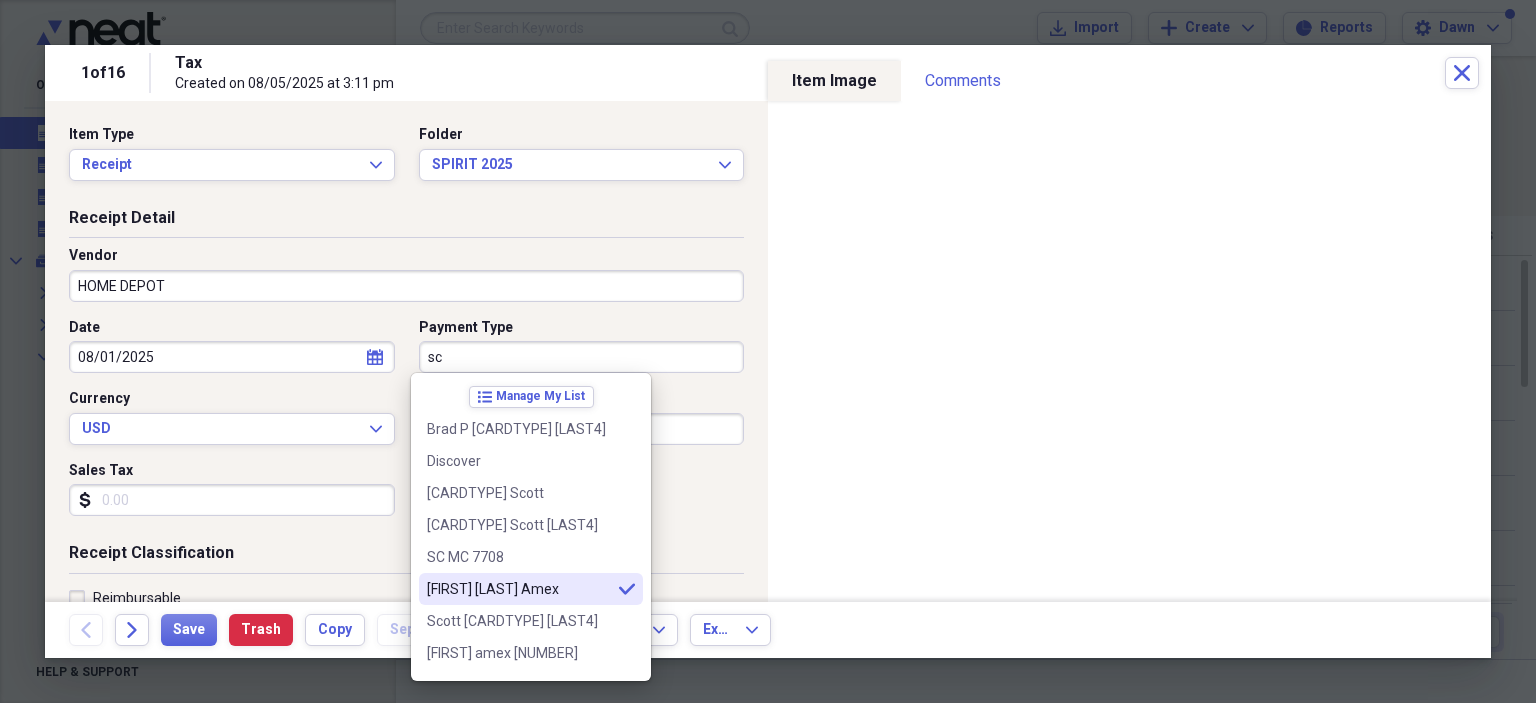 type on "[FIRST] [LAST] Amex" 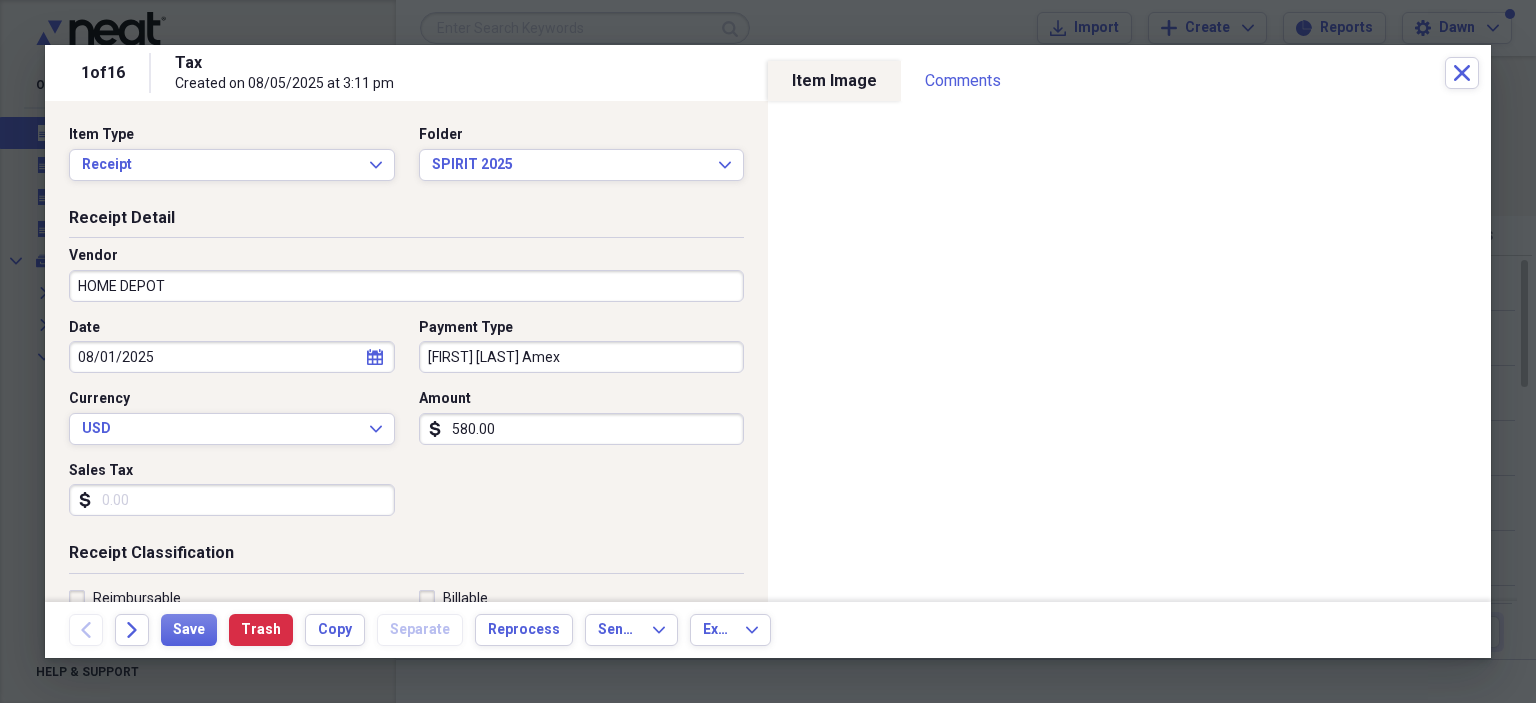click on "Sales Tax" at bounding box center (232, 500) 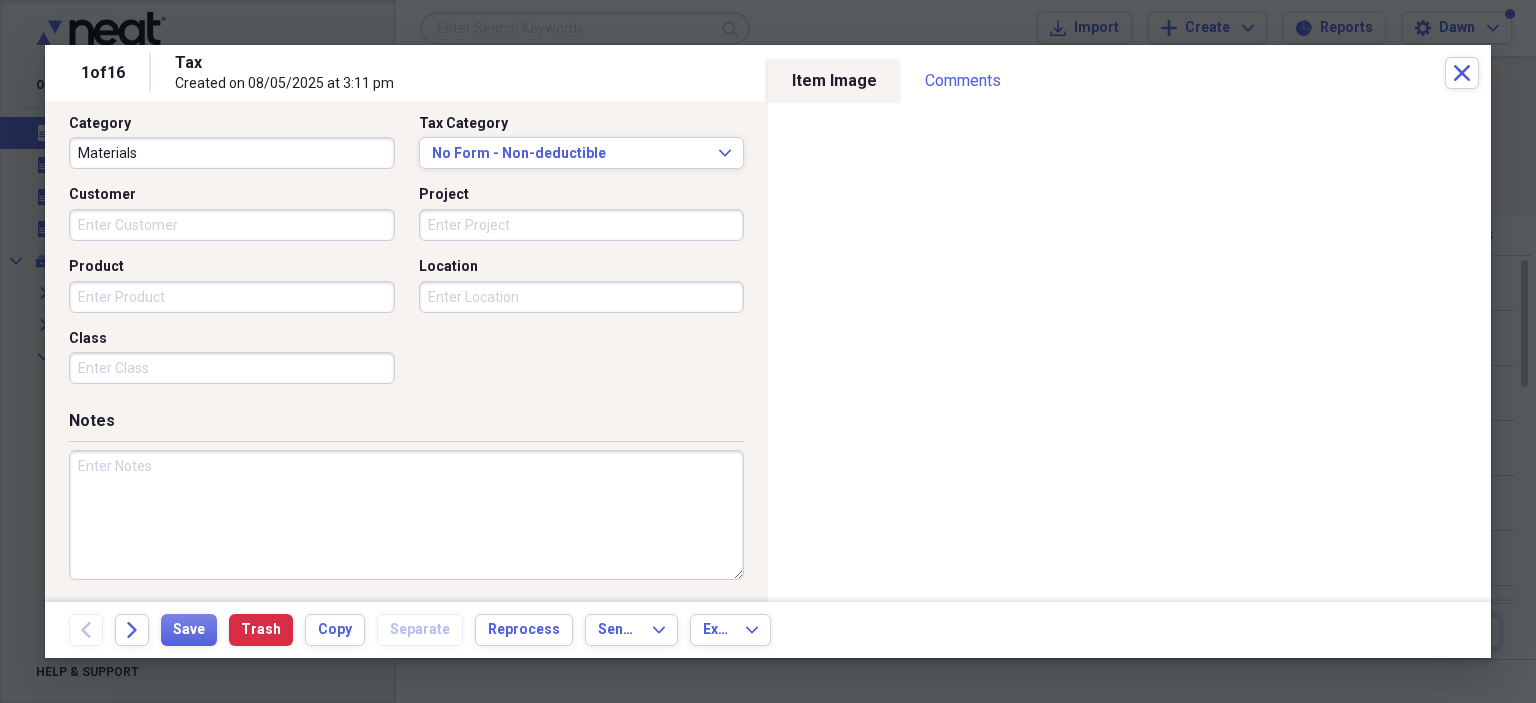 scroll, scrollTop: 518, scrollLeft: 0, axis: vertical 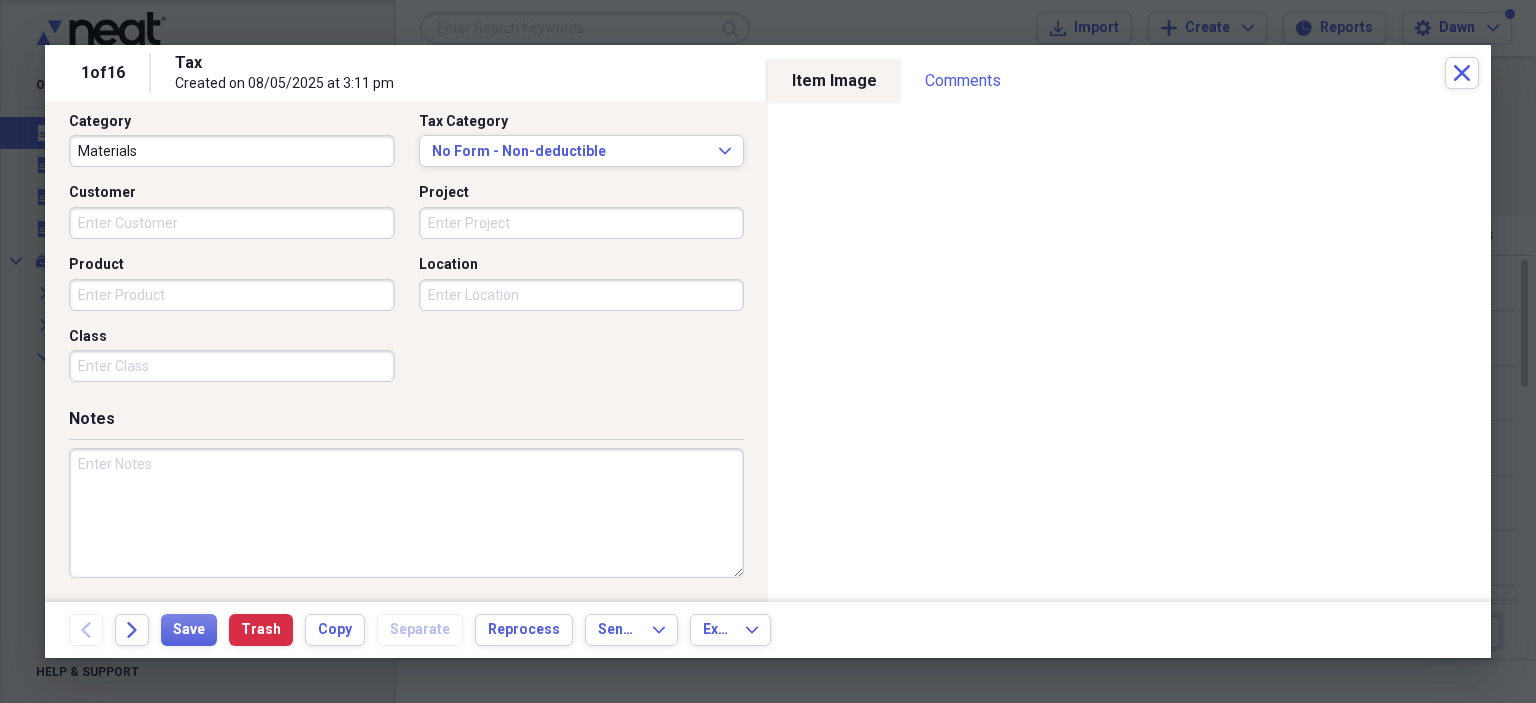 type on "32.83" 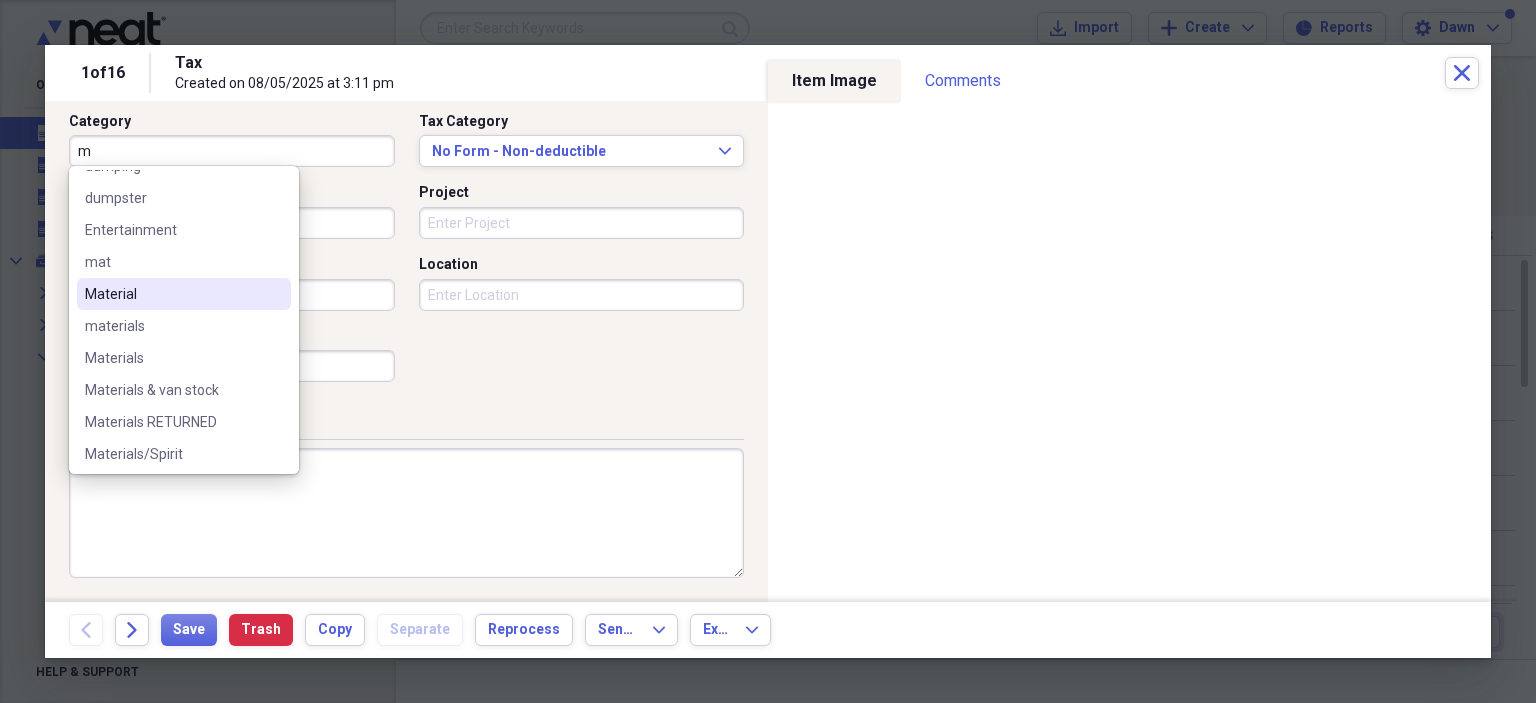 scroll, scrollTop: 160, scrollLeft: 0, axis: vertical 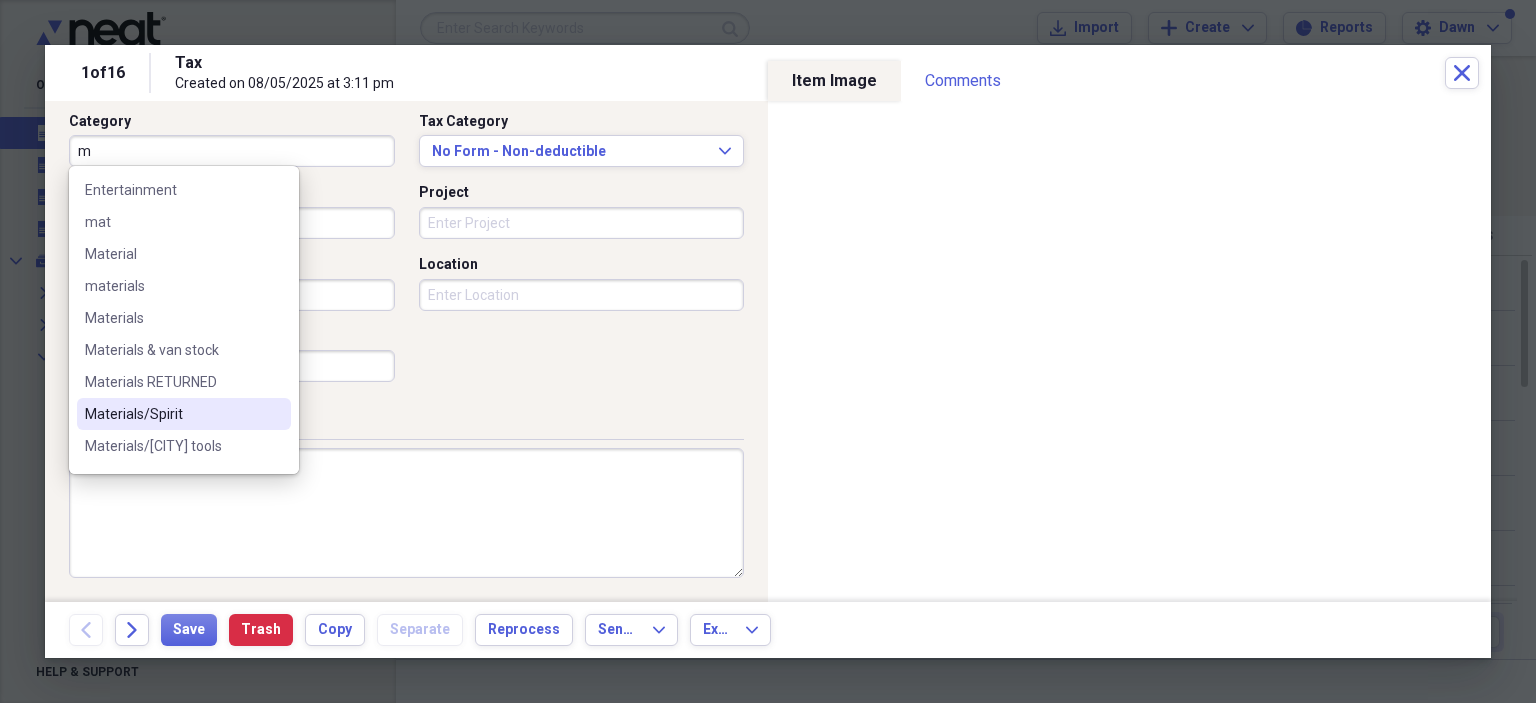 click on "Materials/Spirit" at bounding box center [172, 414] 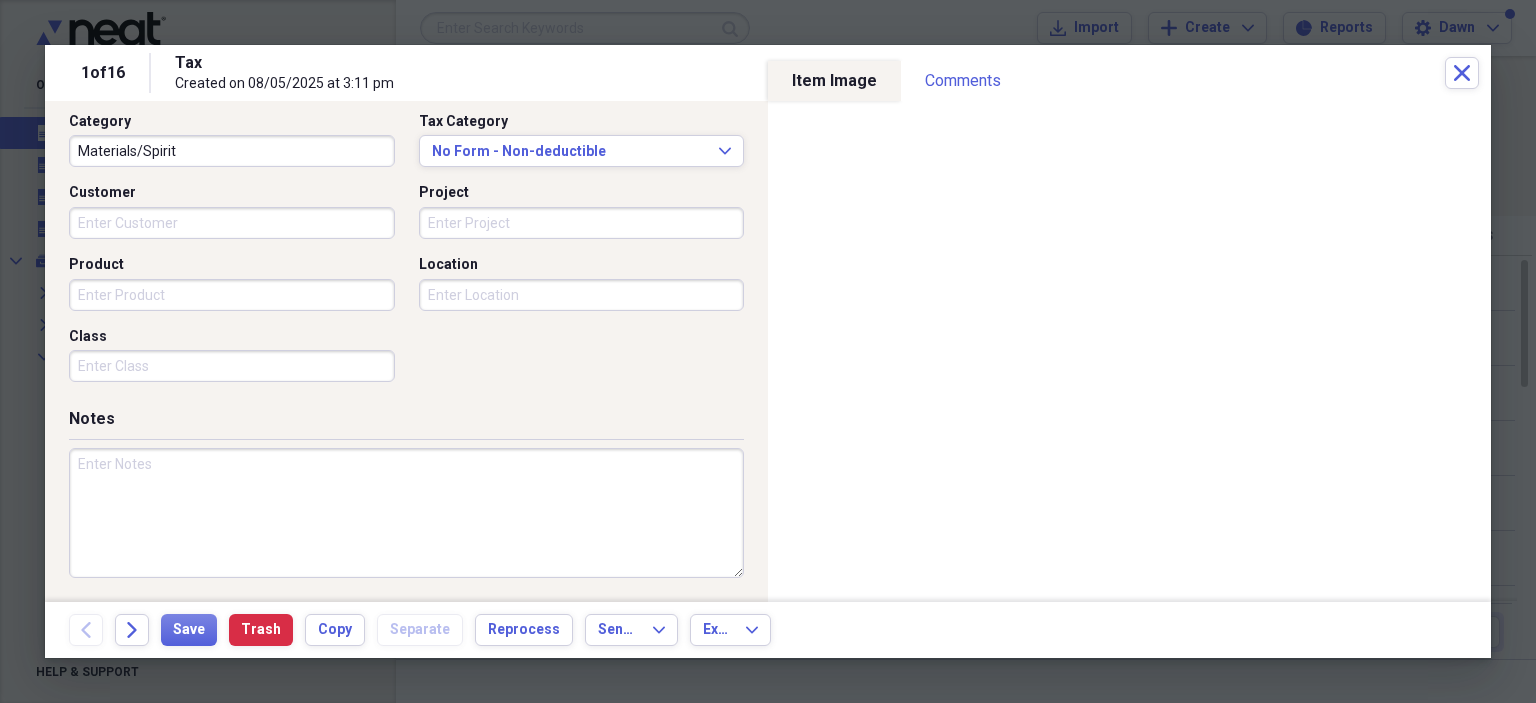 click at bounding box center (406, 513) 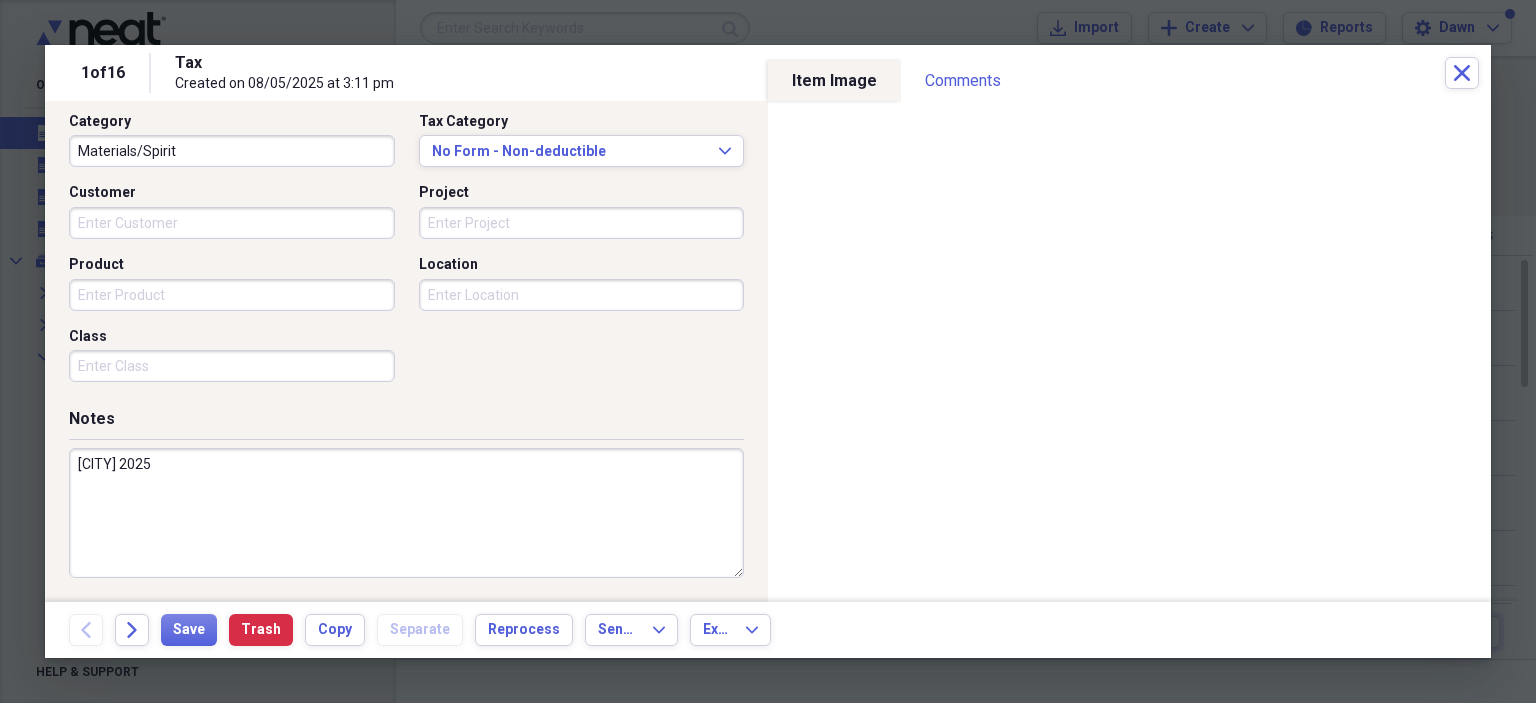 click on "[CITY] 2025" at bounding box center (406, 513) 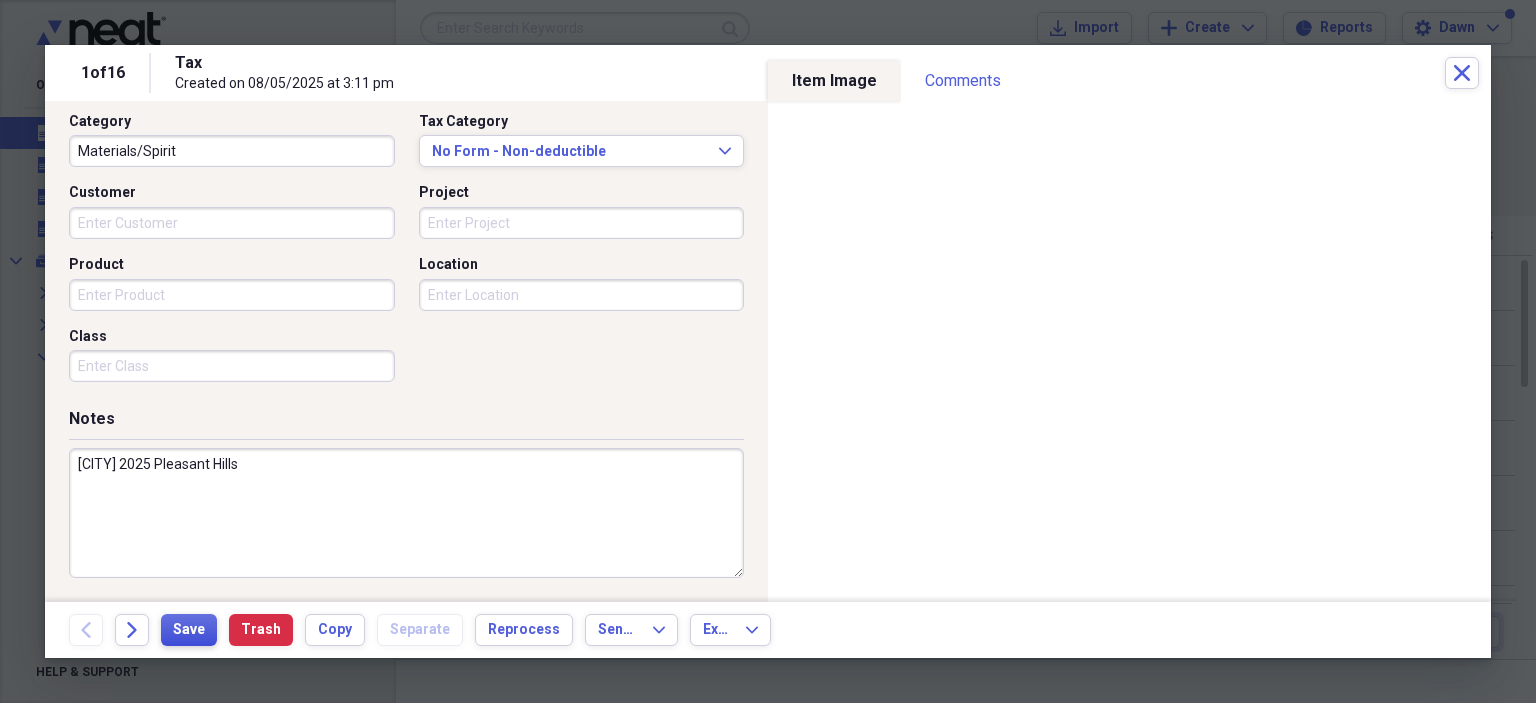 type on "[CITY] 2025 Pleasant Hills" 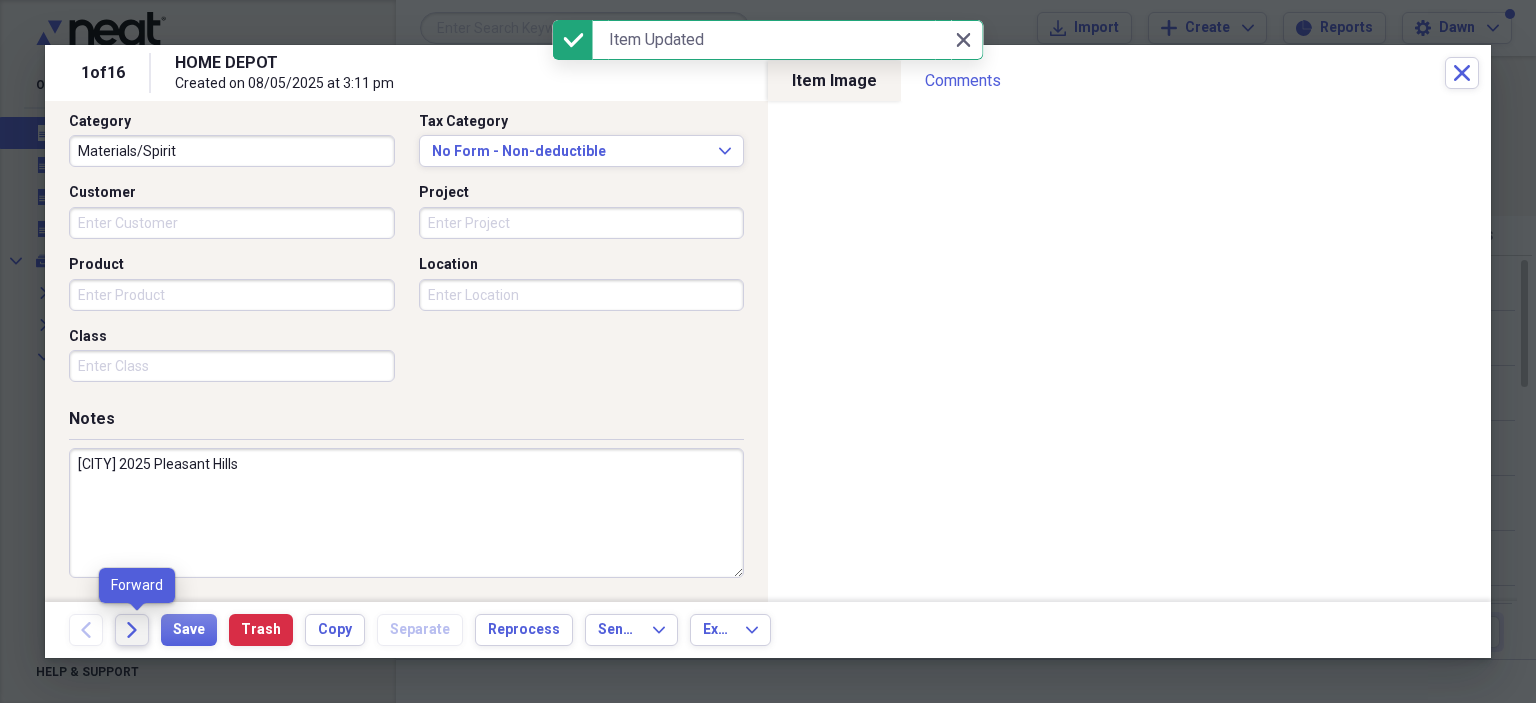 click 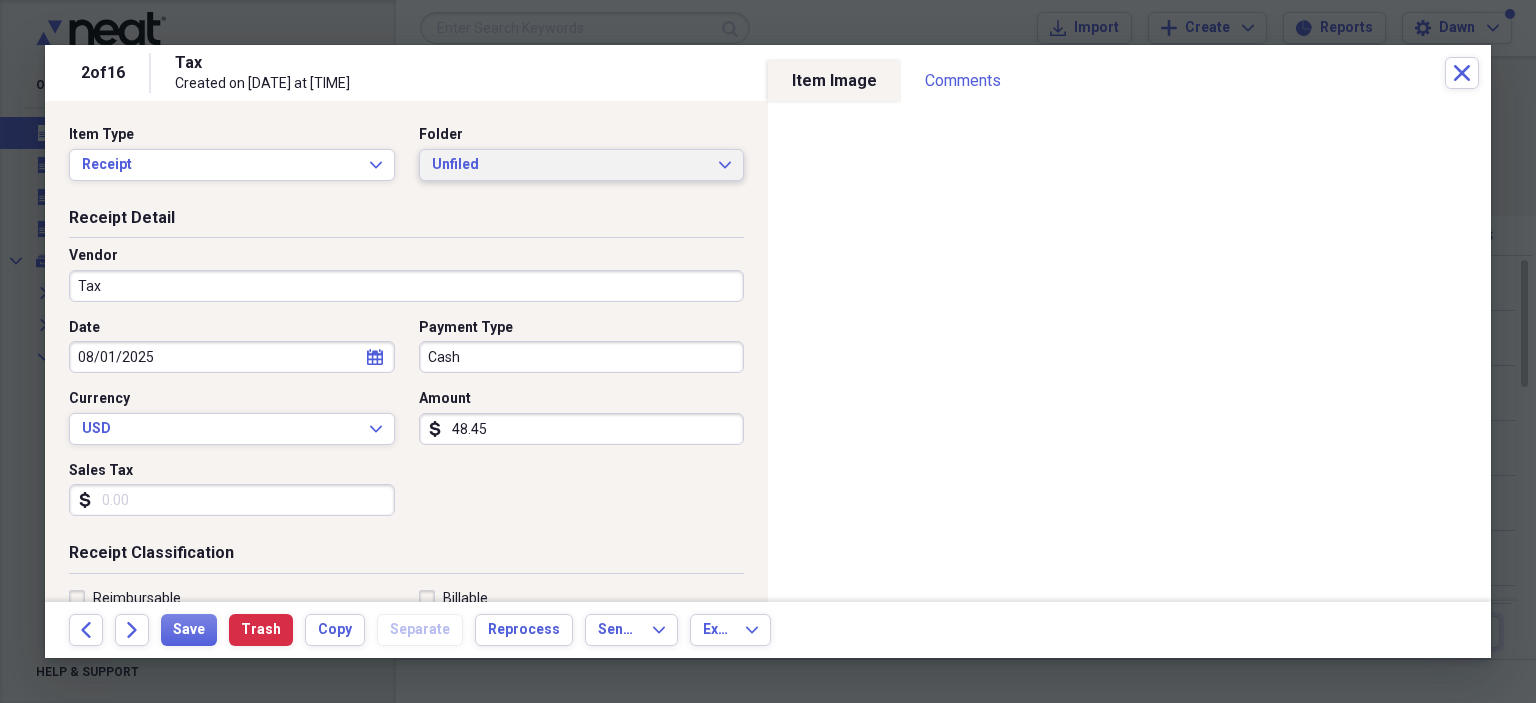 click on "Expand" 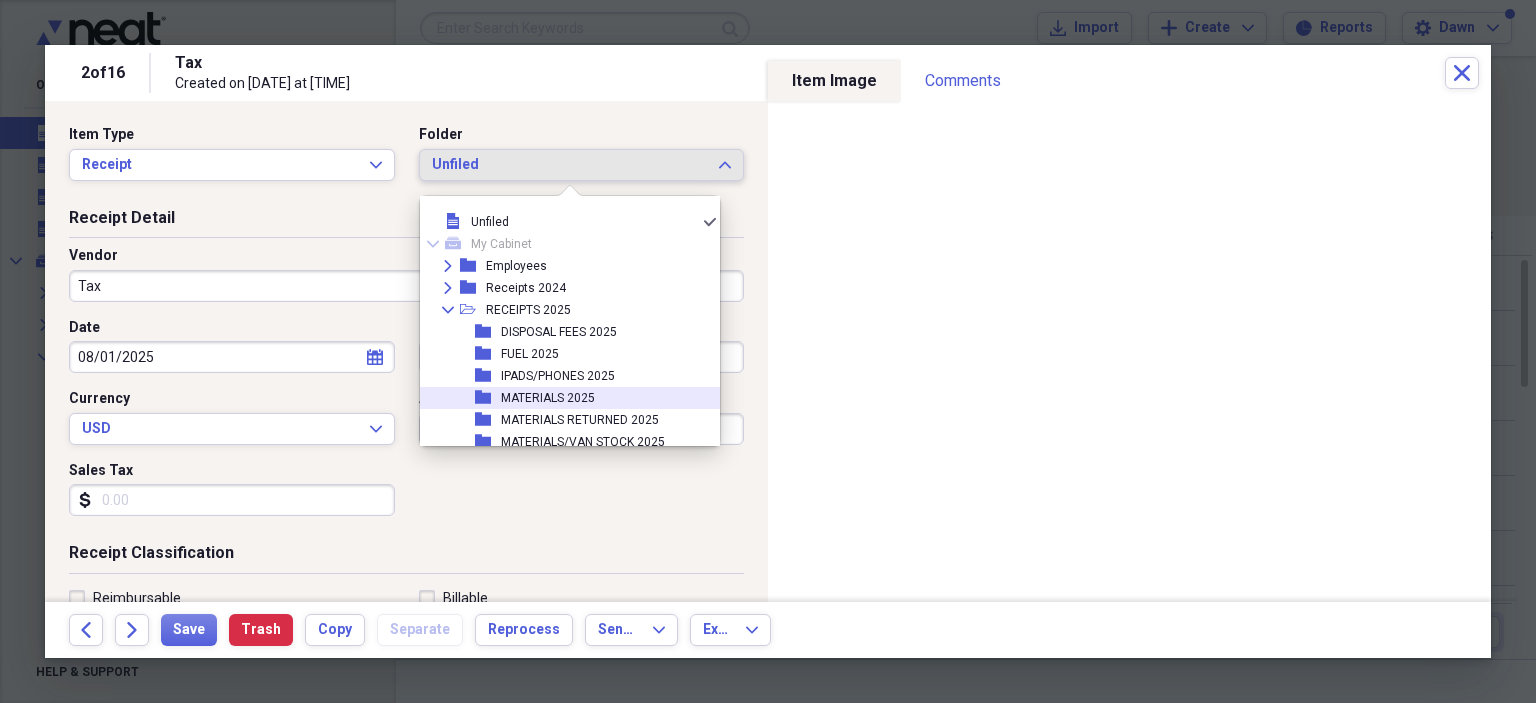 click on "MATERIALS 2025" at bounding box center (548, 398) 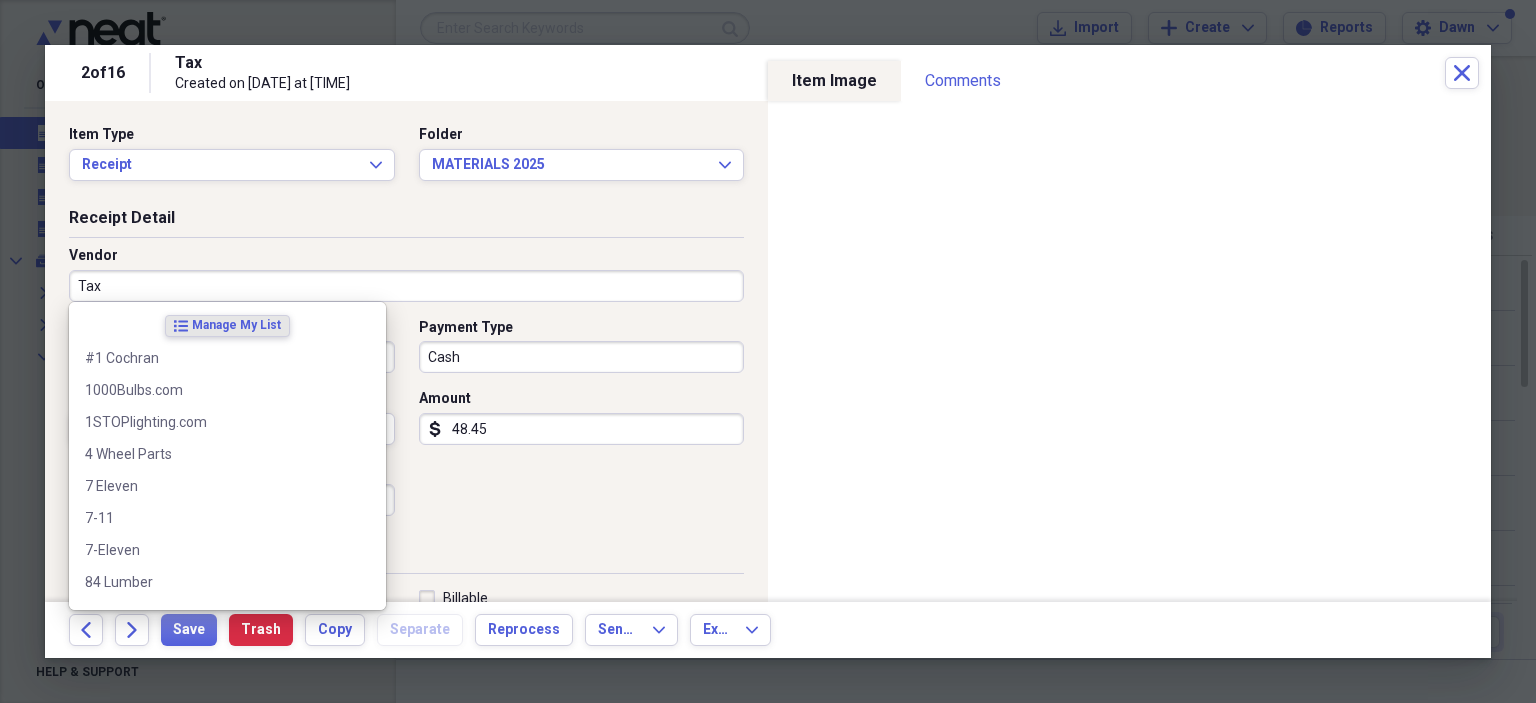 click on "Tax" at bounding box center (406, 286) 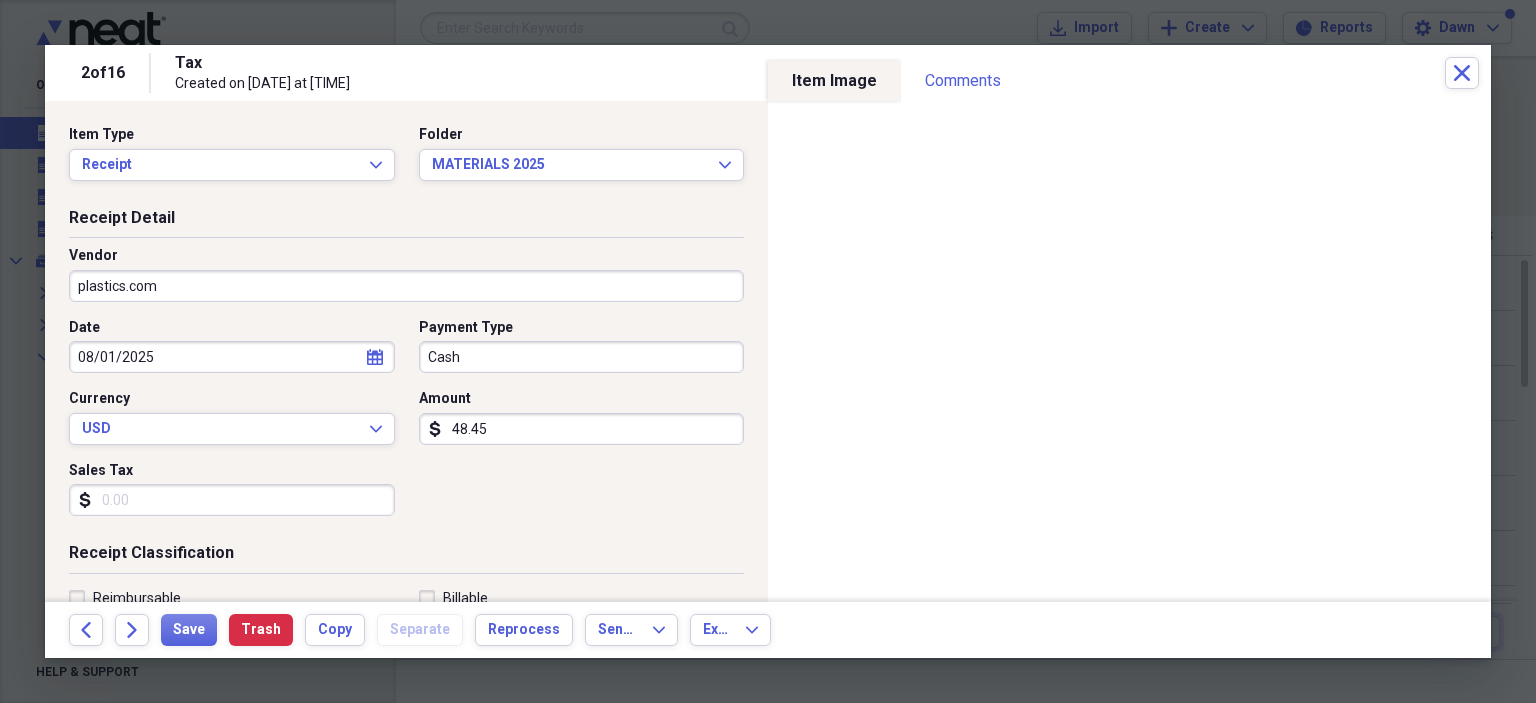 type on "plastics.com" 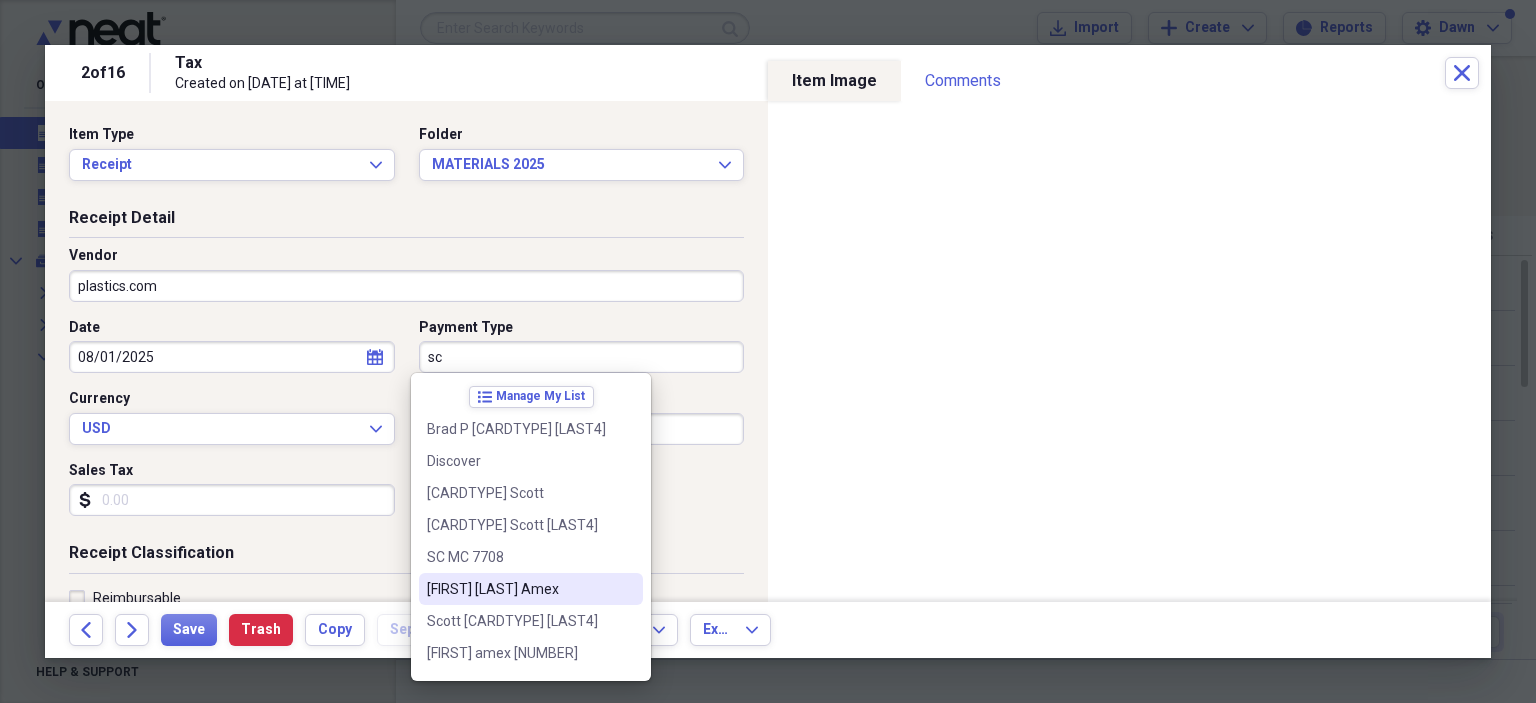 click on "[FIRST] [LAST] Amex" at bounding box center [519, 589] 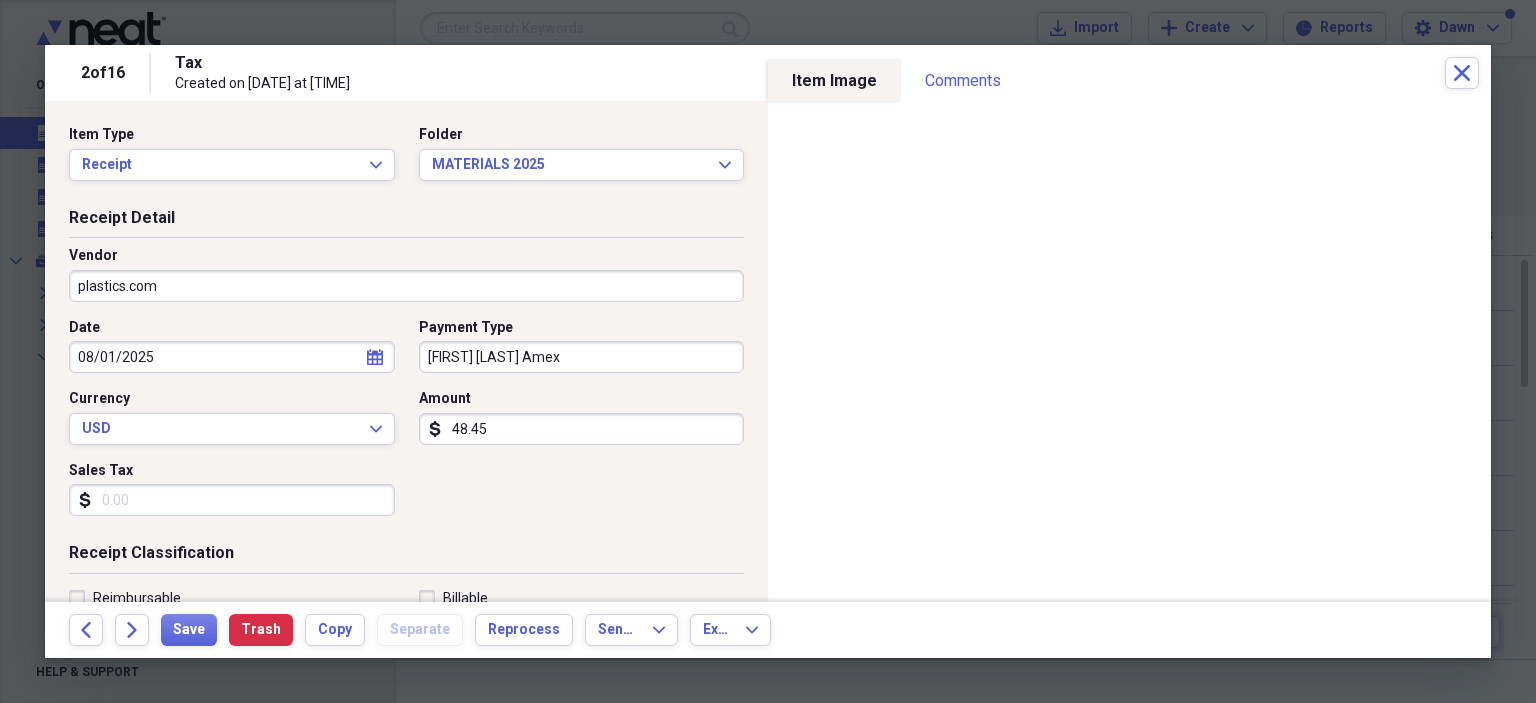 click on "Sales Tax" at bounding box center (232, 500) 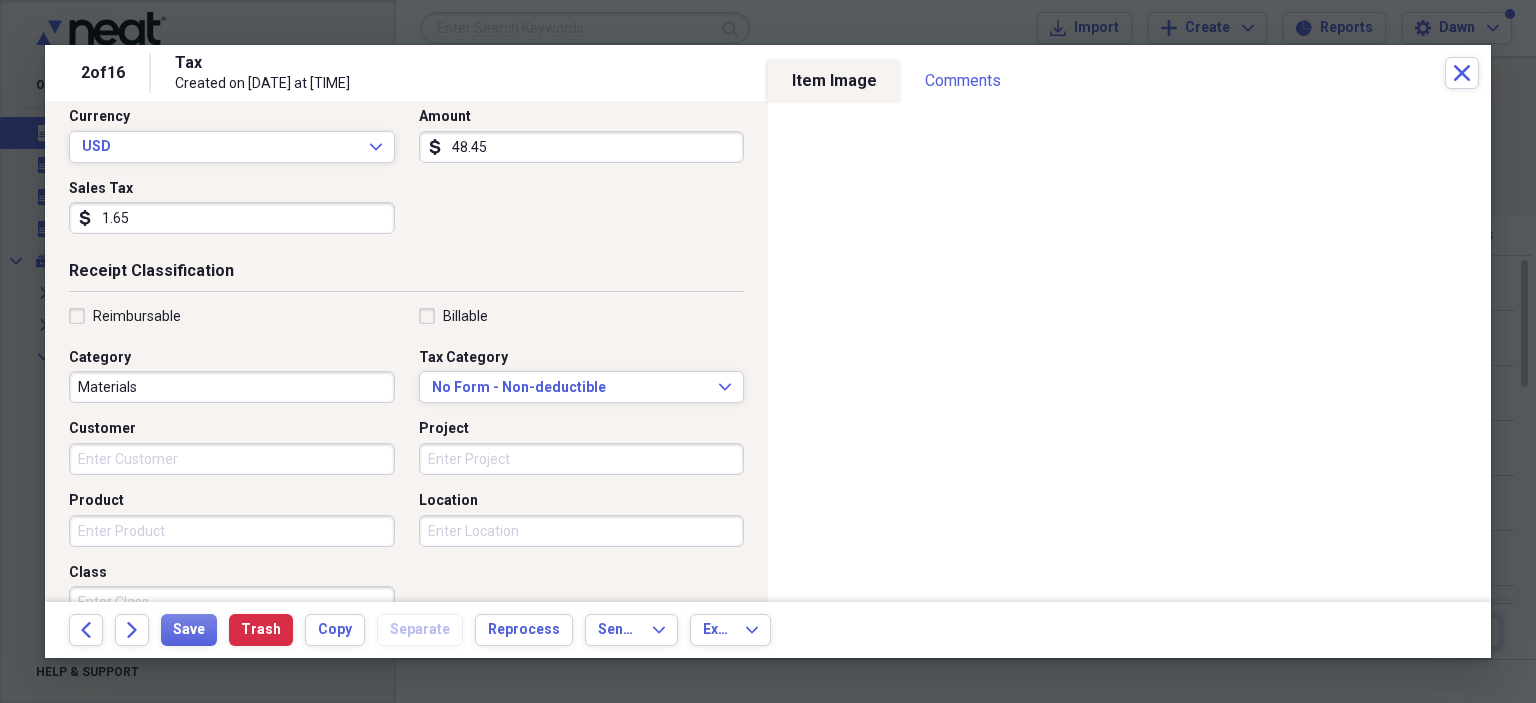 scroll, scrollTop: 331, scrollLeft: 0, axis: vertical 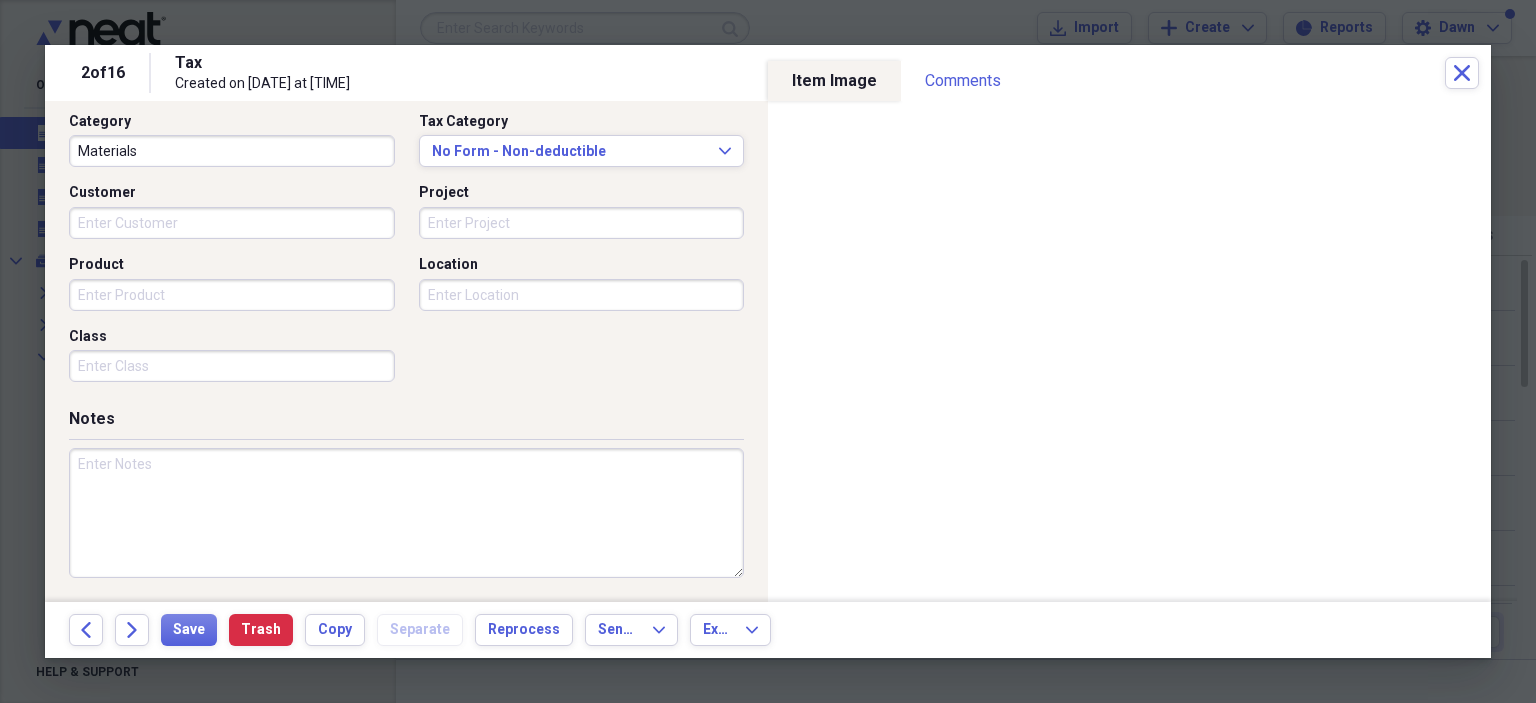 type on "1.65" 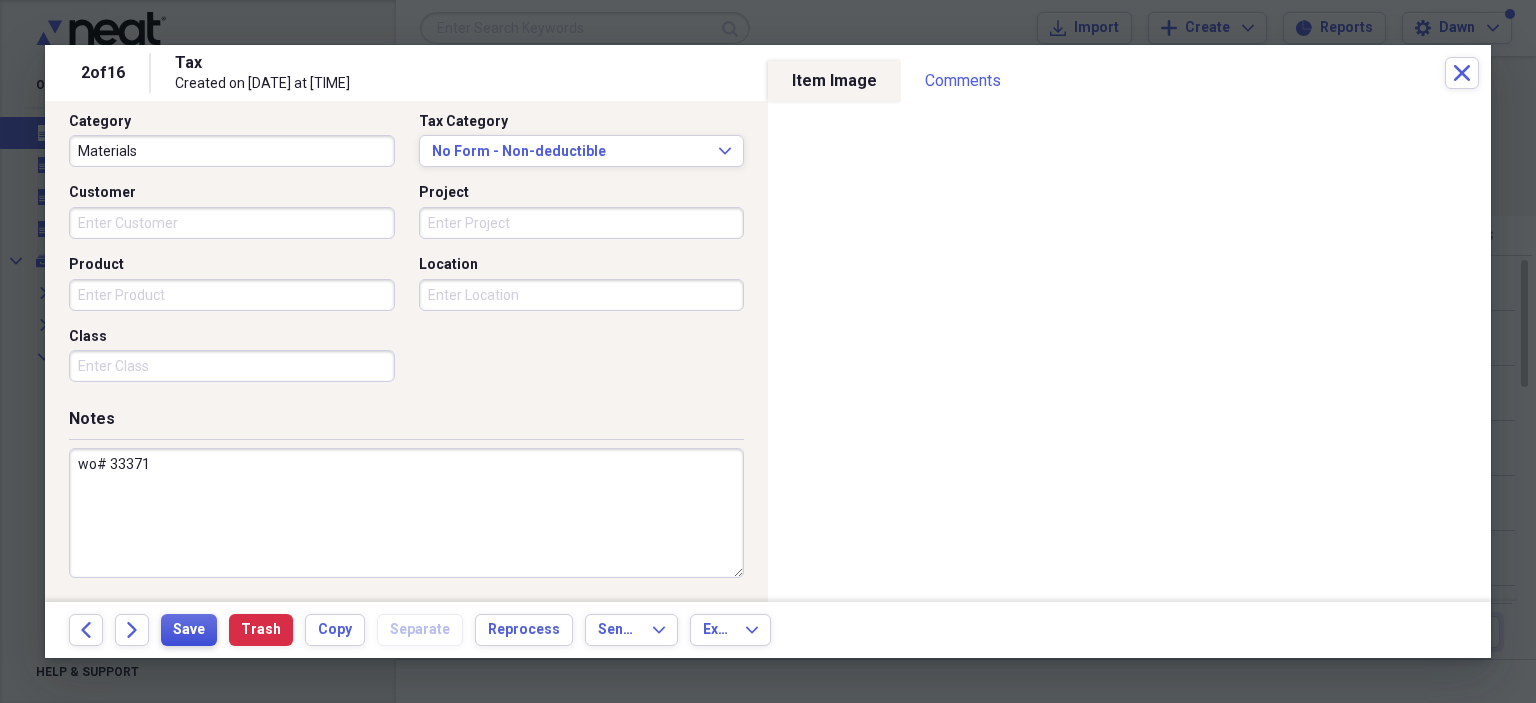 type on "wo# 33371" 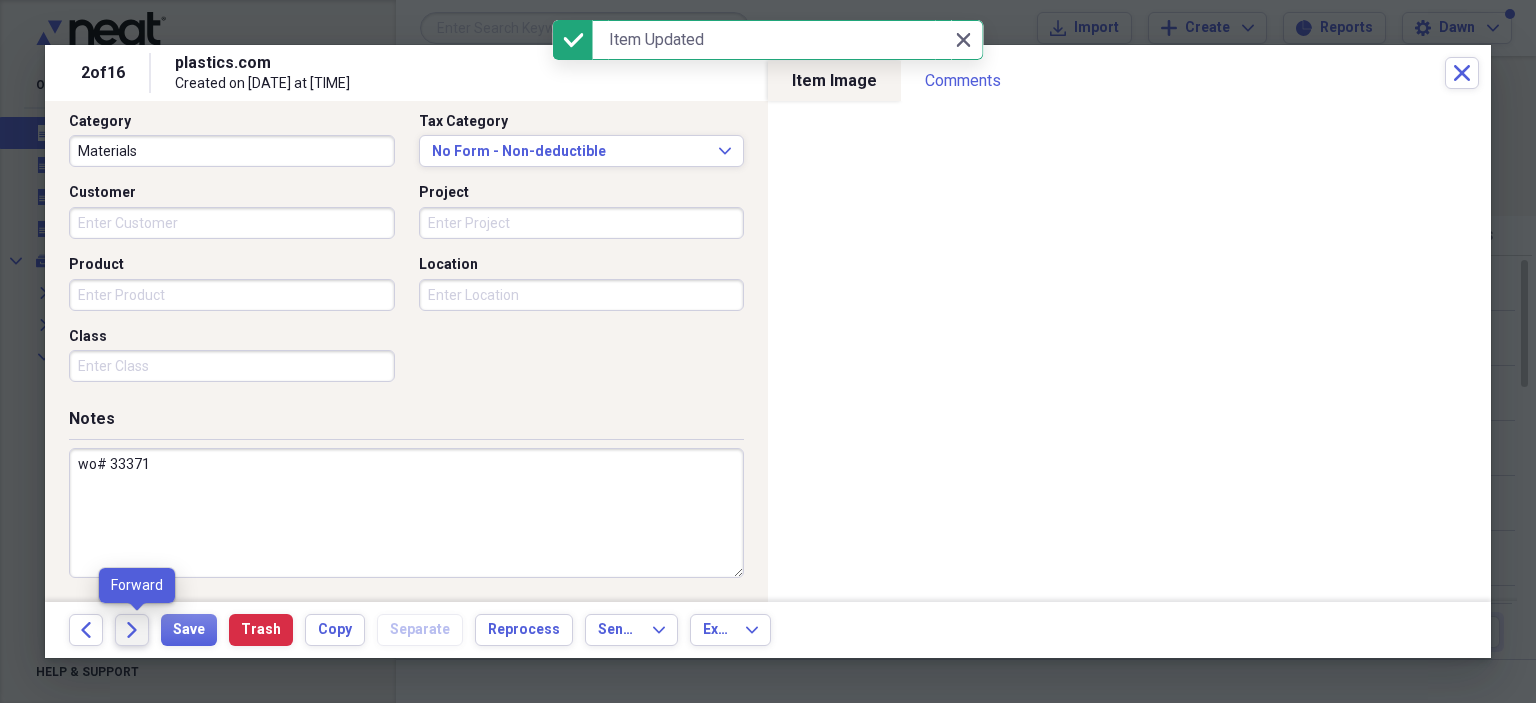 click on "Forward" 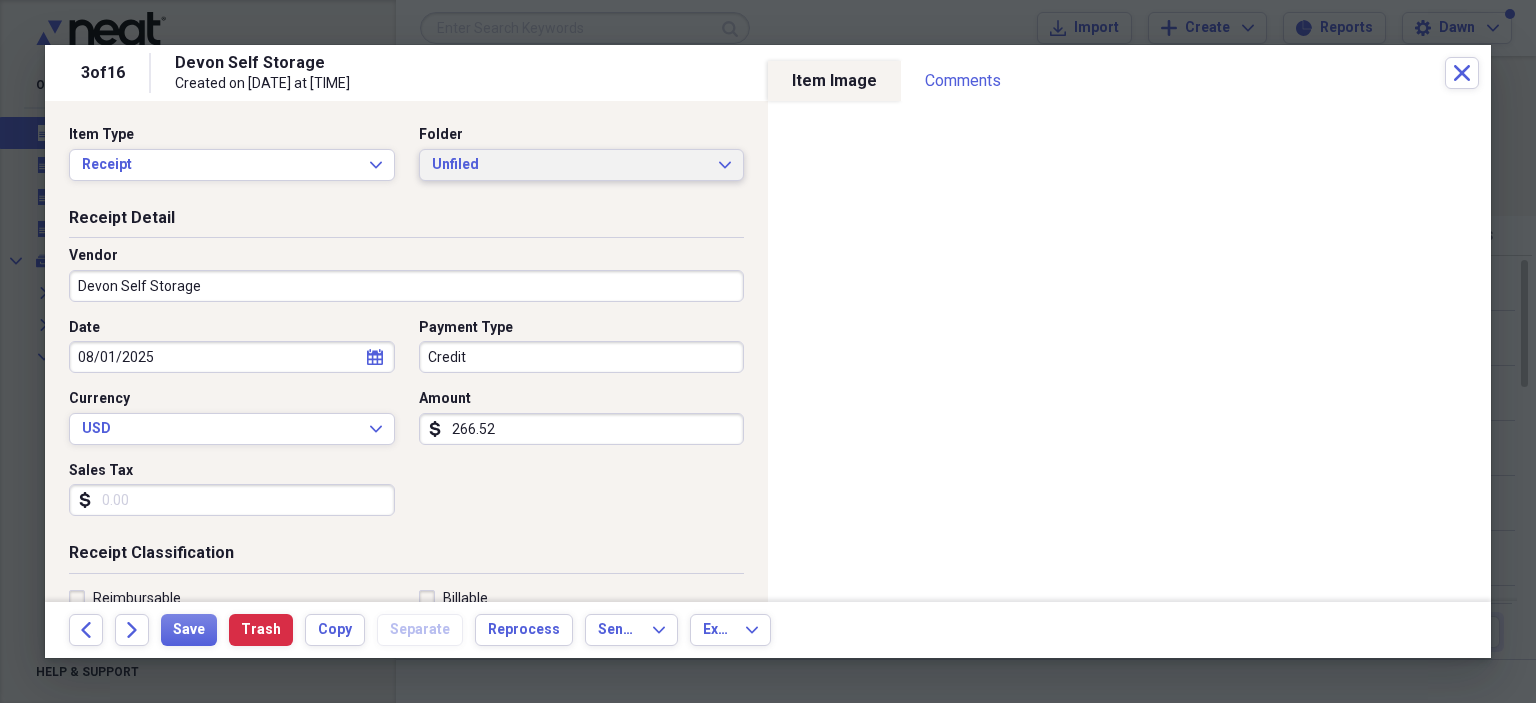 click on "Unfiled Expand" at bounding box center (582, 165) 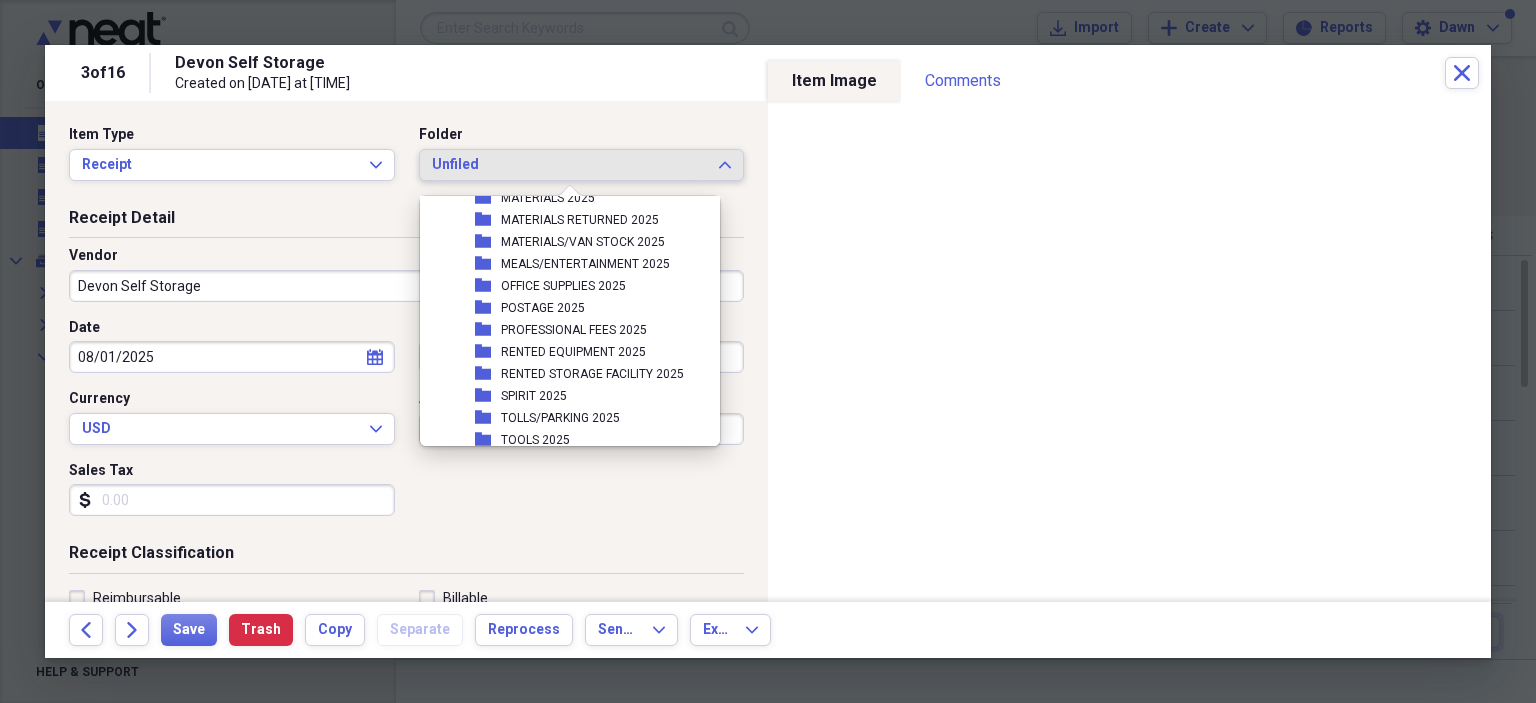 scroll, scrollTop: 240, scrollLeft: 0, axis: vertical 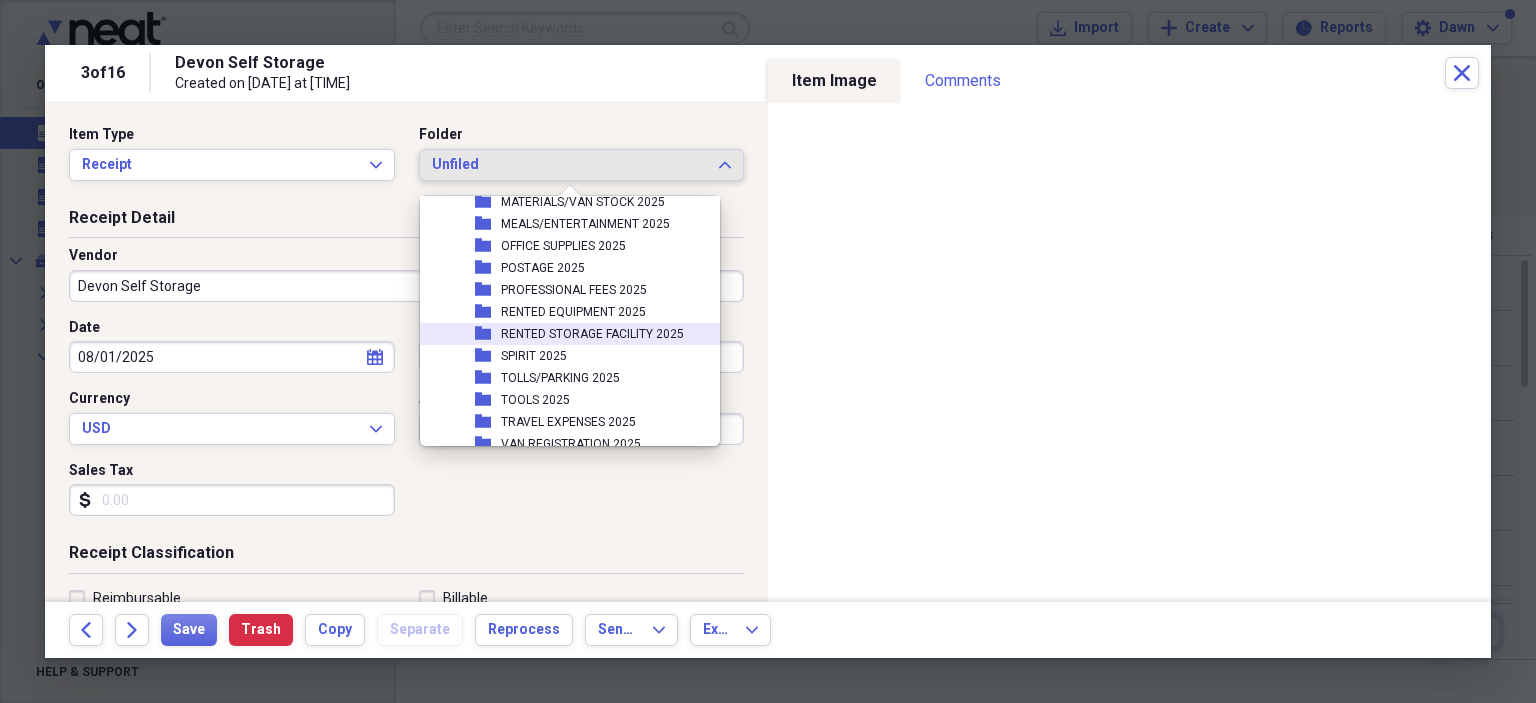 click on "RENTED STORAGE FACILITY 2025" at bounding box center [592, 334] 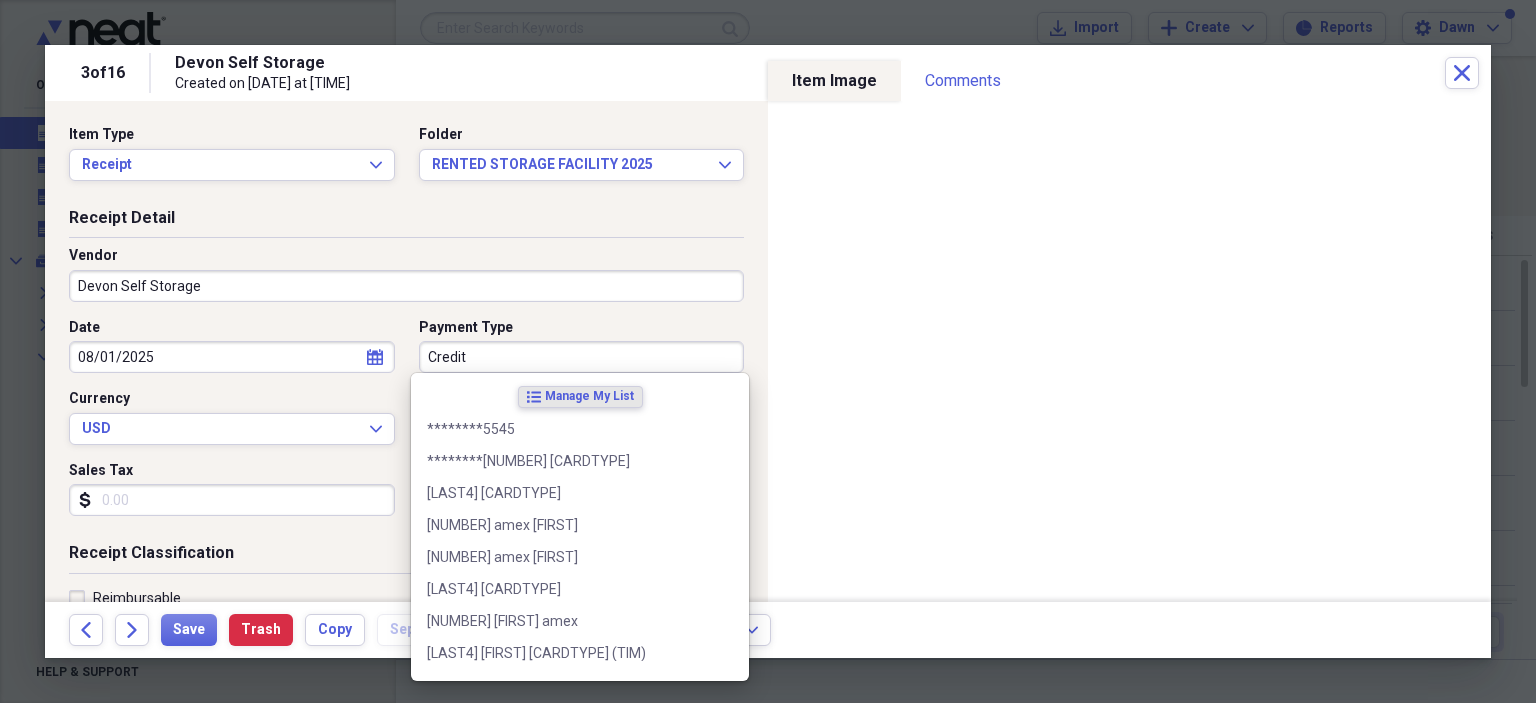 click on "Credit" at bounding box center [582, 357] 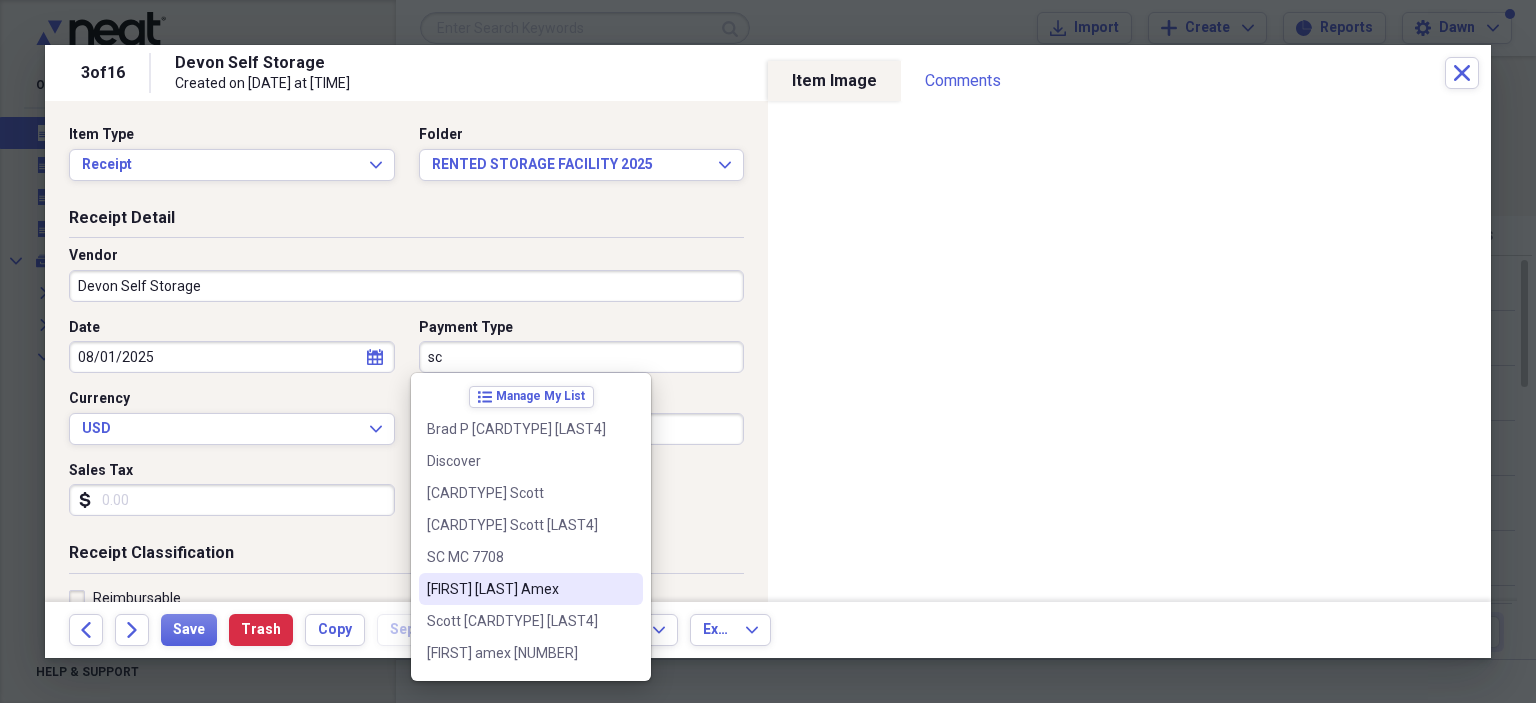 click on "[FIRST] [LAST] Amex" at bounding box center [519, 589] 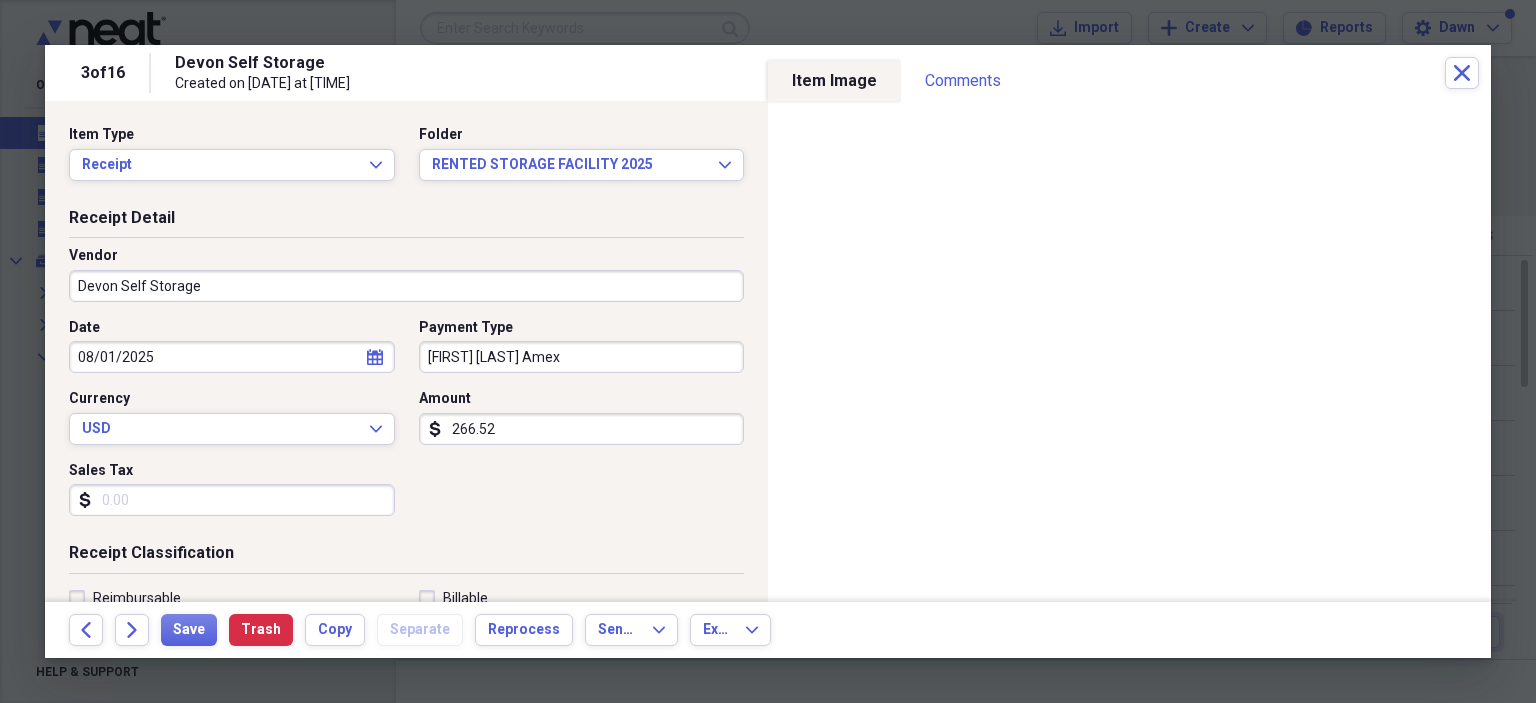 click on "Sales Tax" at bounding box center (232, 500) 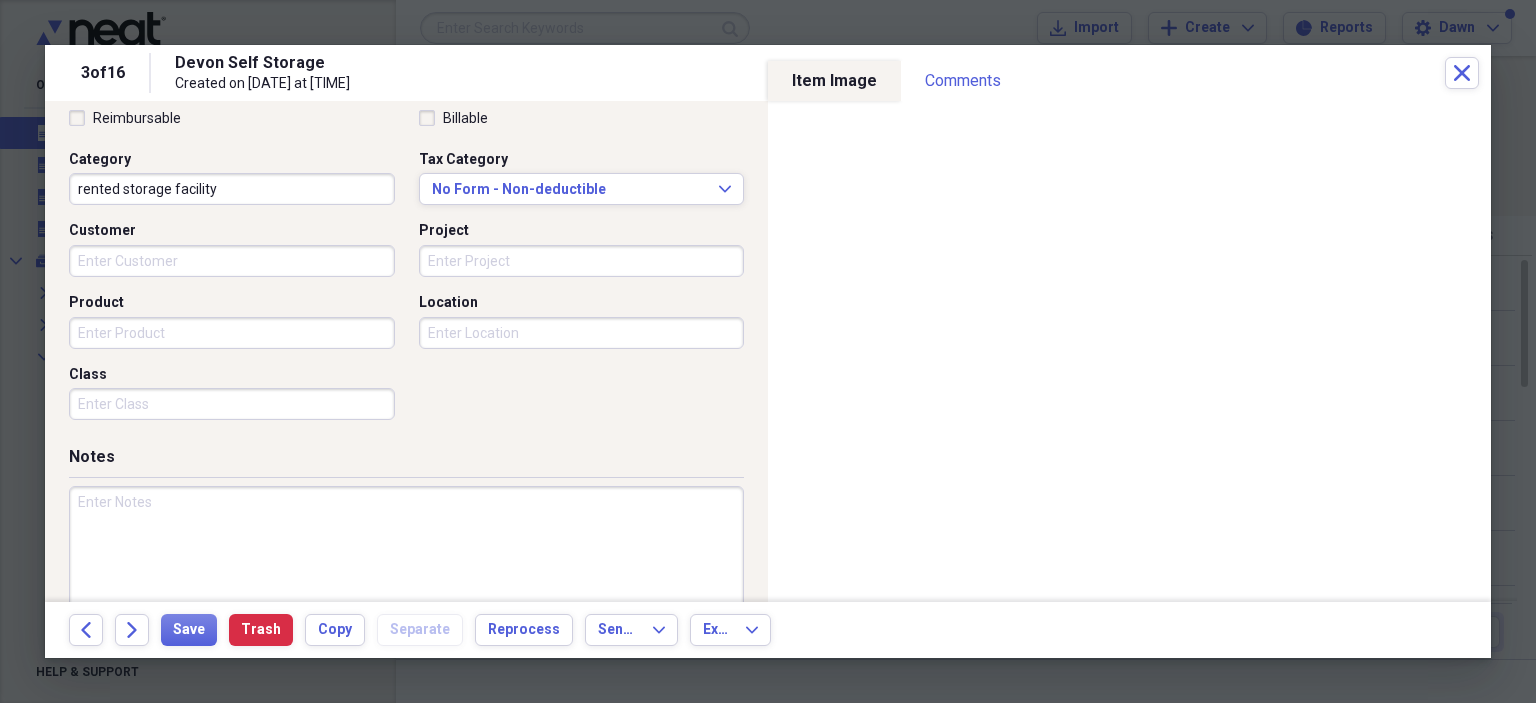 scroll, scrollTop: 518, scrollLeft: 0, axis: vertical 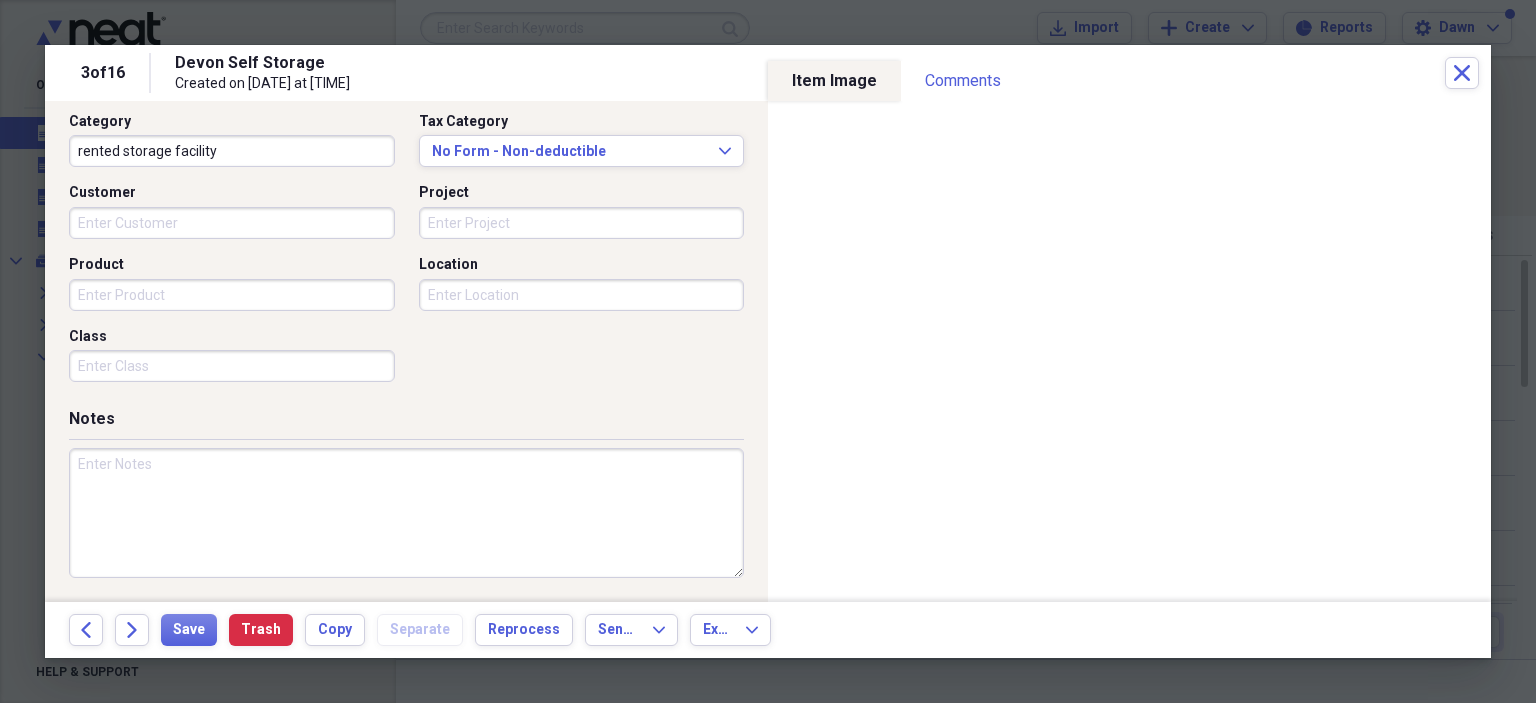 type on "16.52" 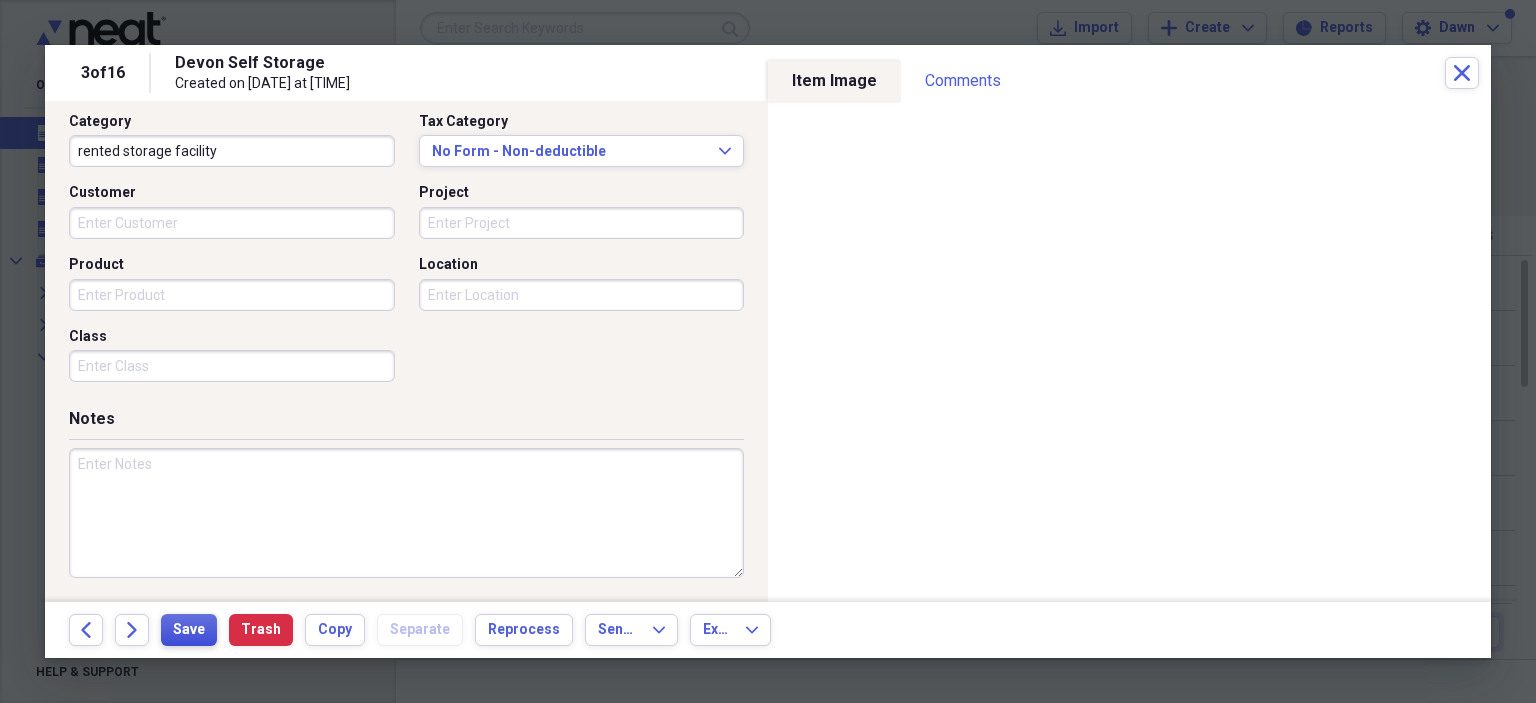 click on "Save" at bounding box center [189, 630] 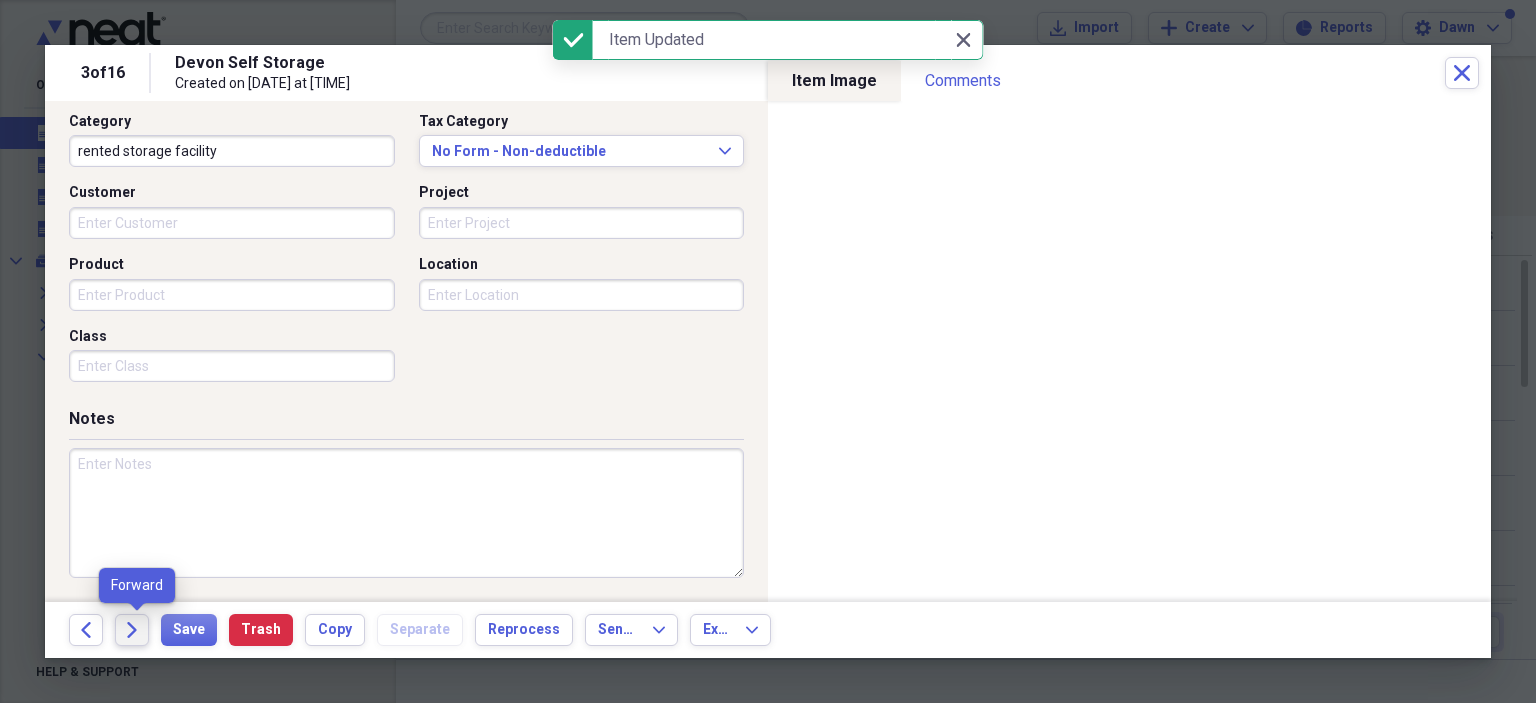 click on "Forward" at bounding box center (132, 630) 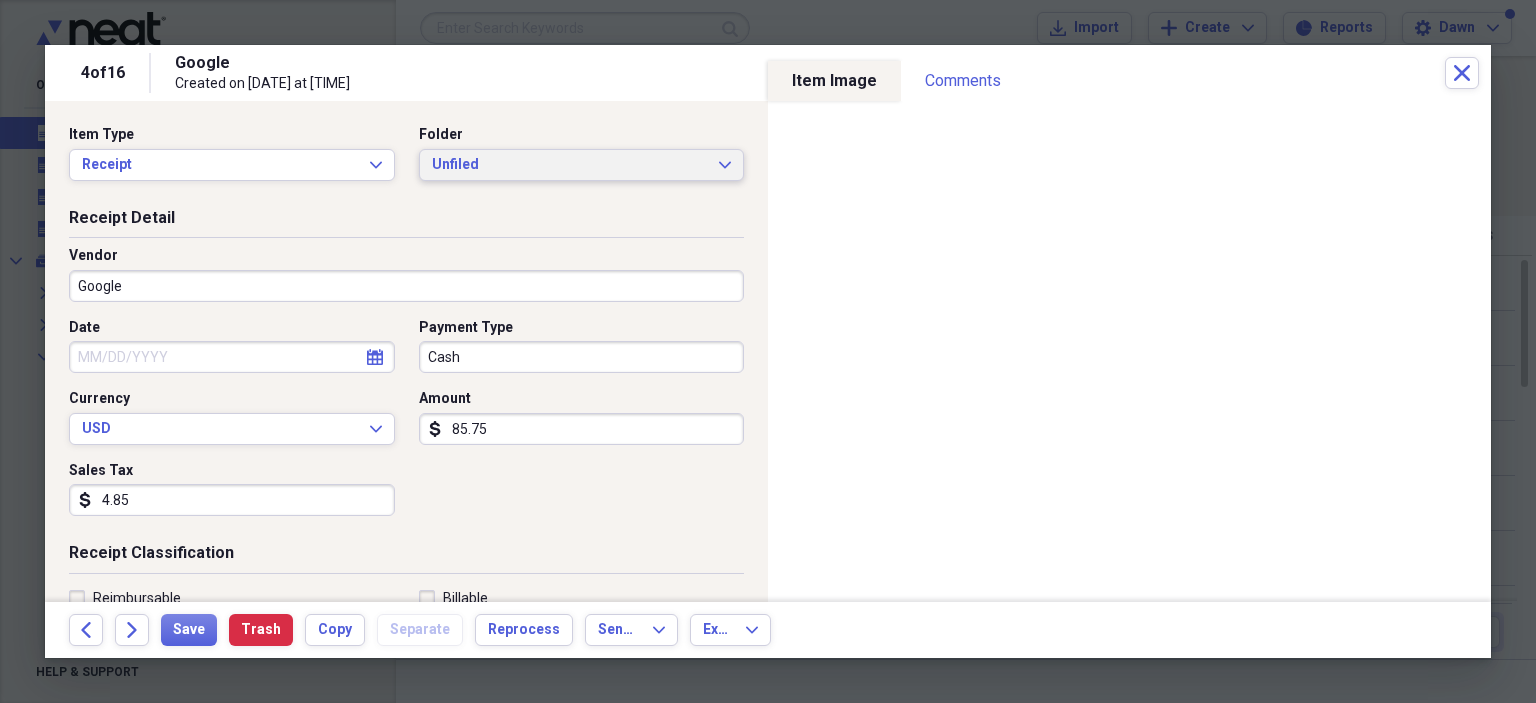 click on "Expand" 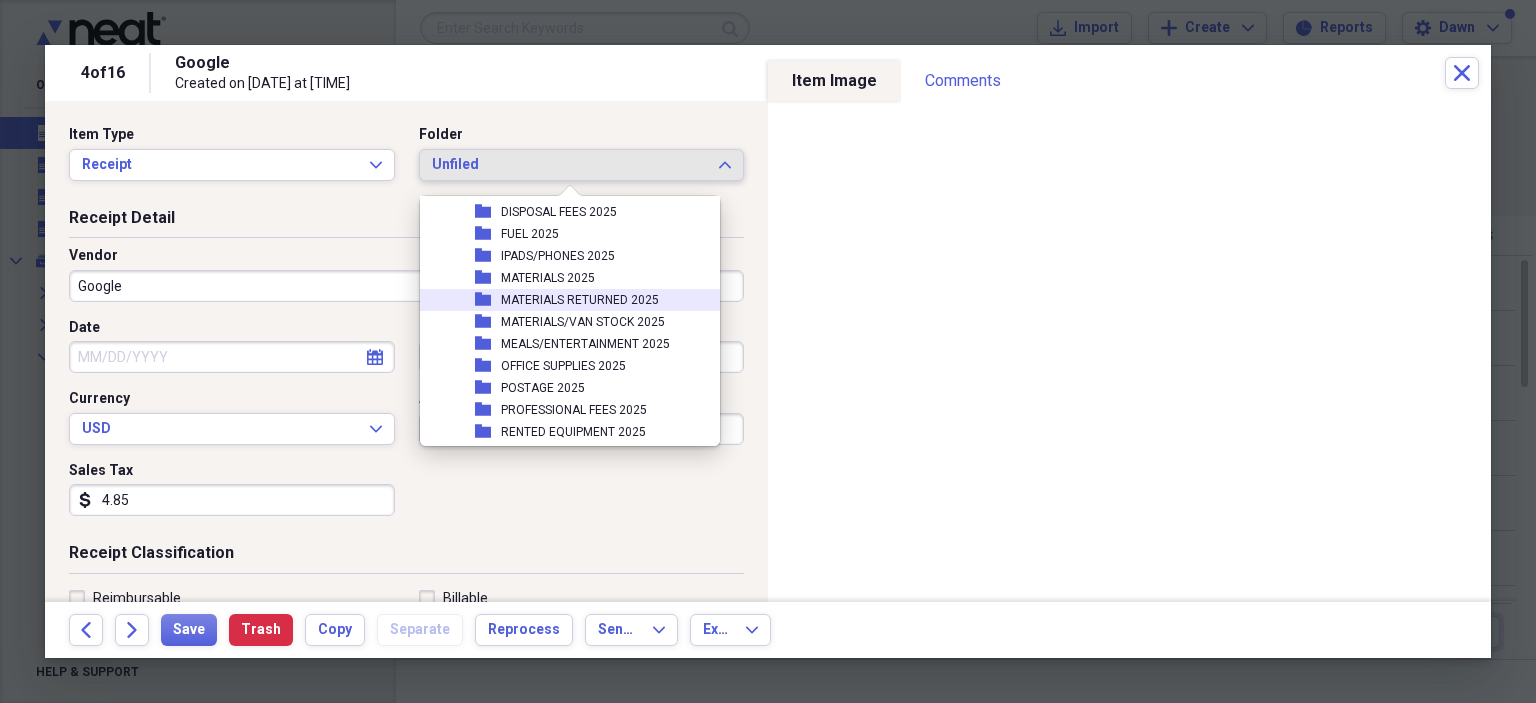 scroll, scrollTop: 160, scrollLeft: 0, axis: vertical 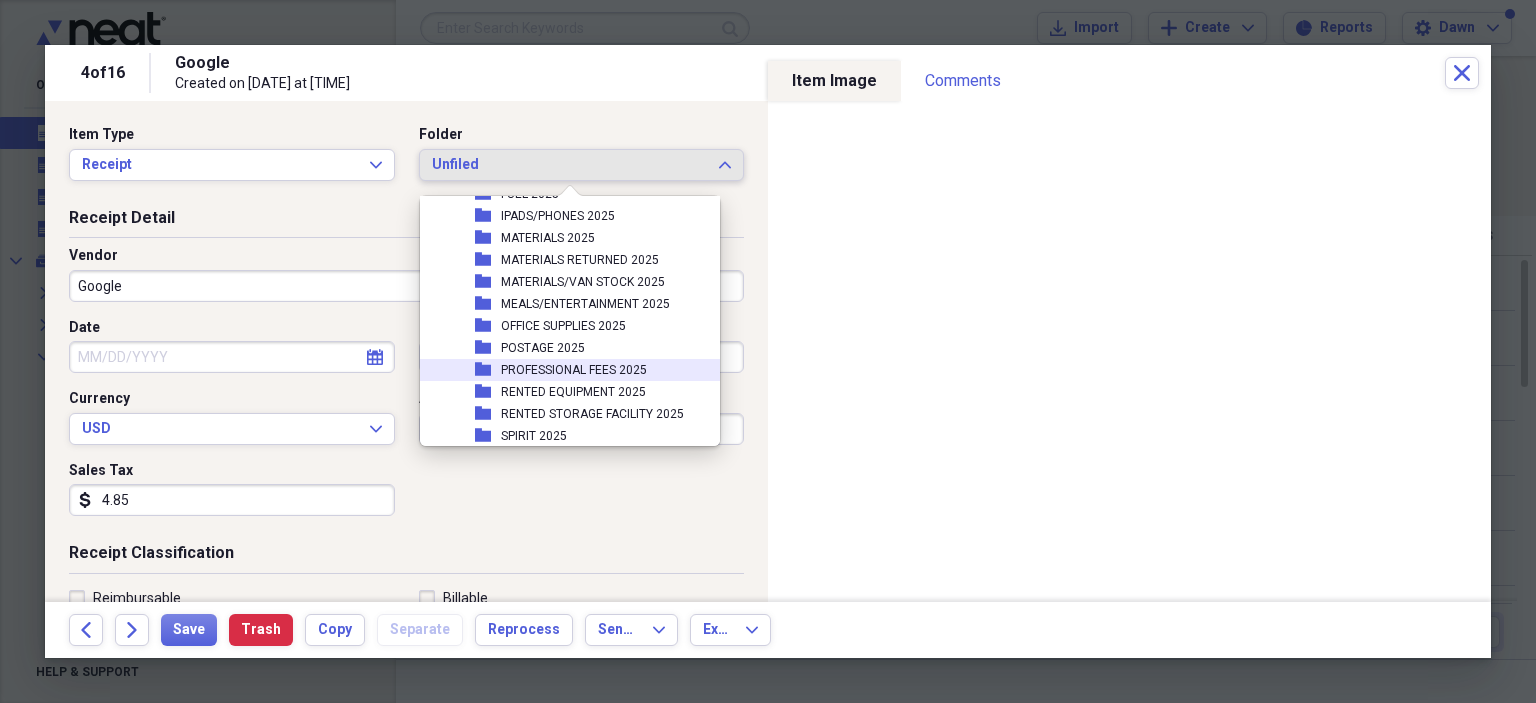 click on "PROFESSIONAL FEES 2025" at bounding box center [574, 370] 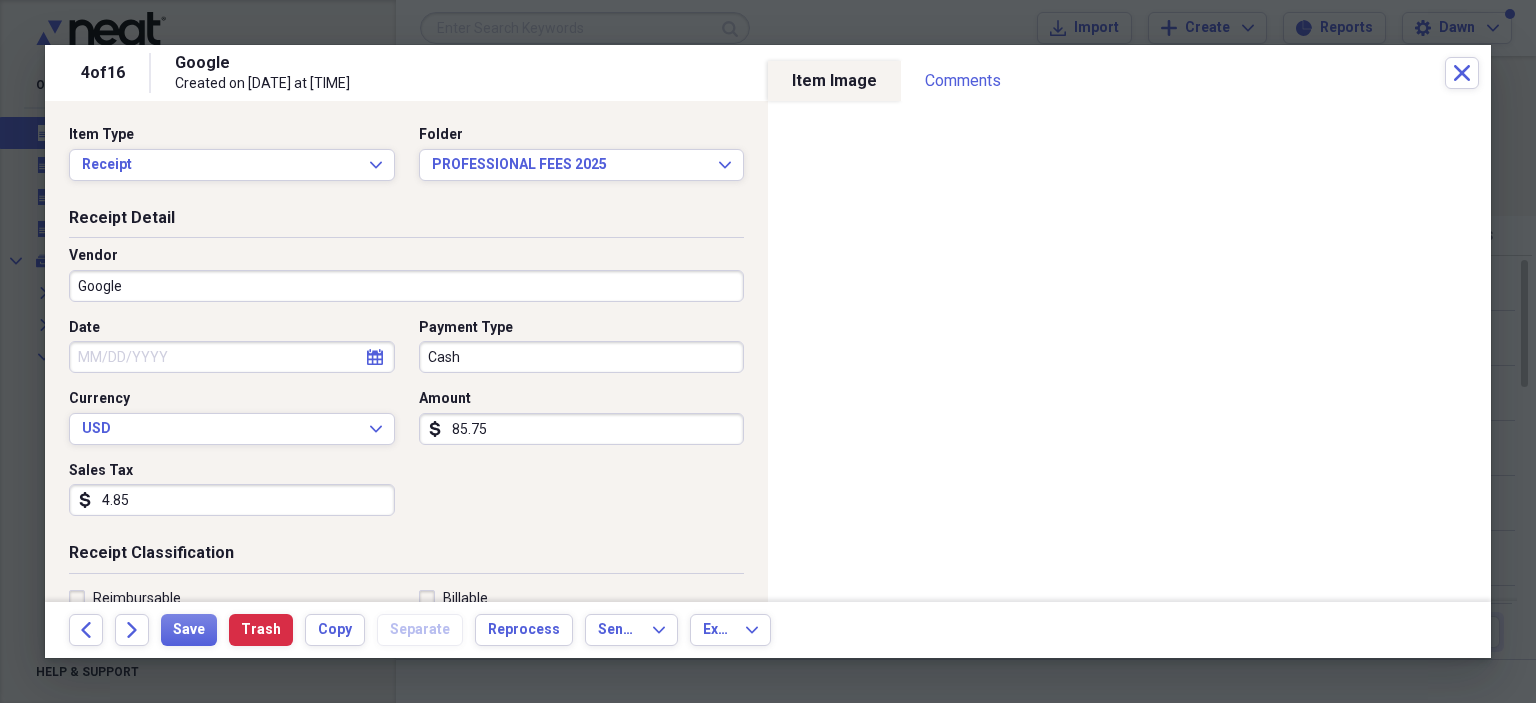 click on "Cash" at bounding box center (582, 357) 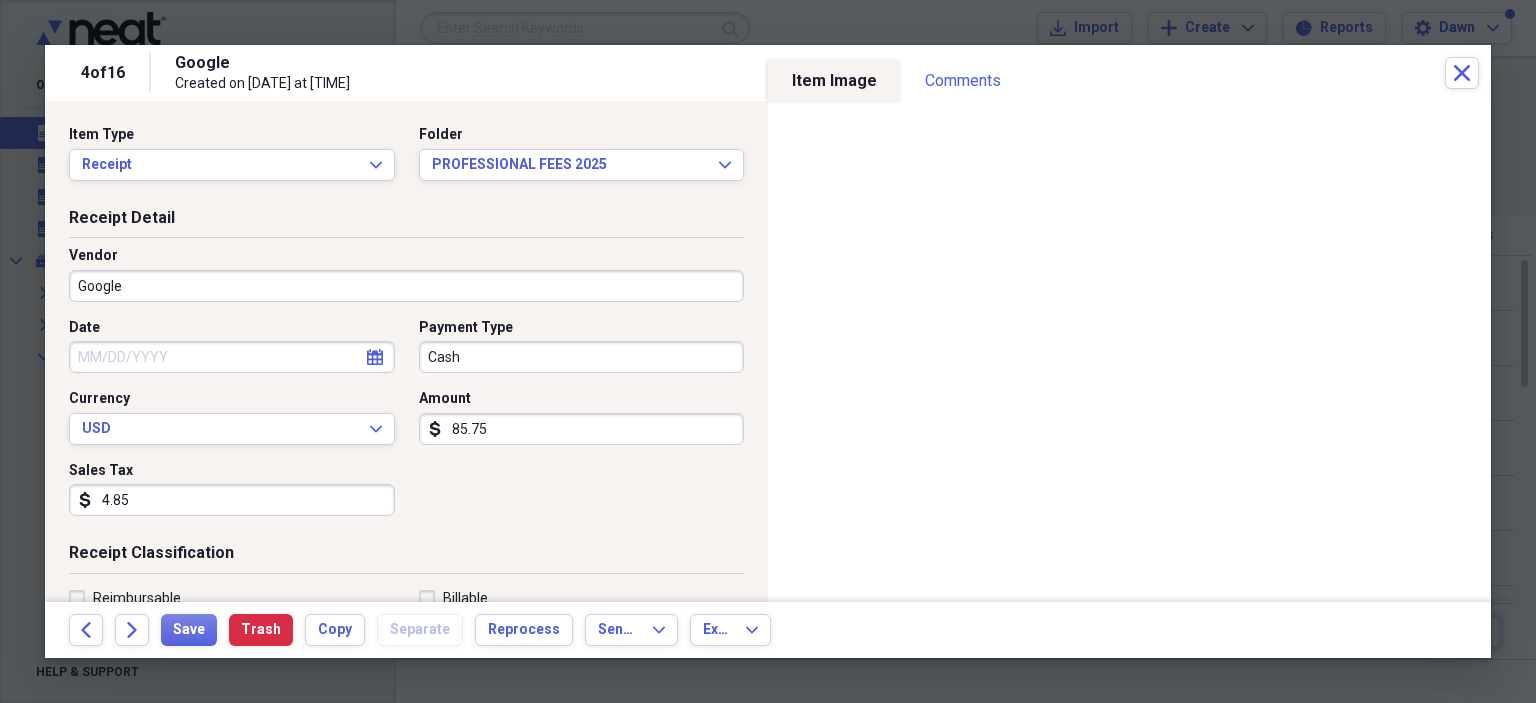 click 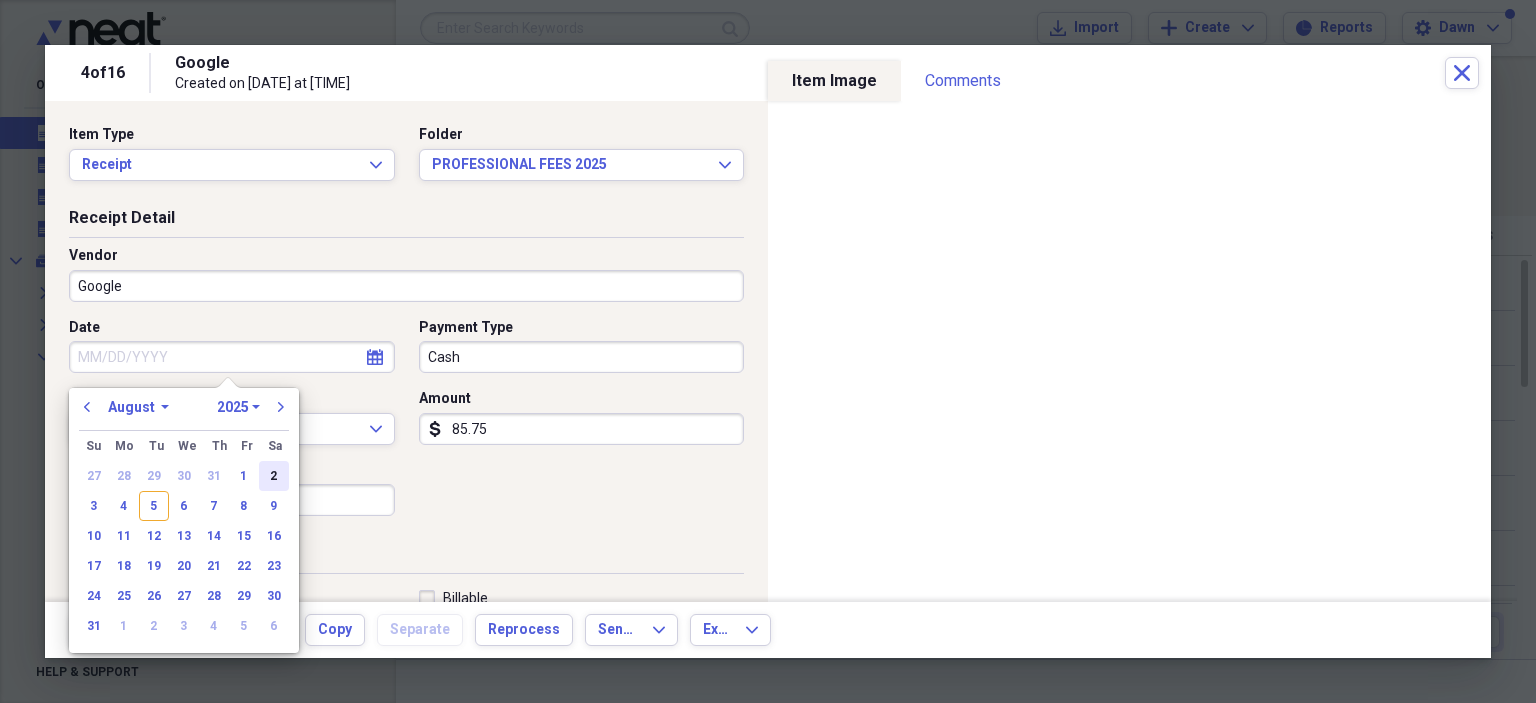 click on "2" at bounding box center (274, 476) 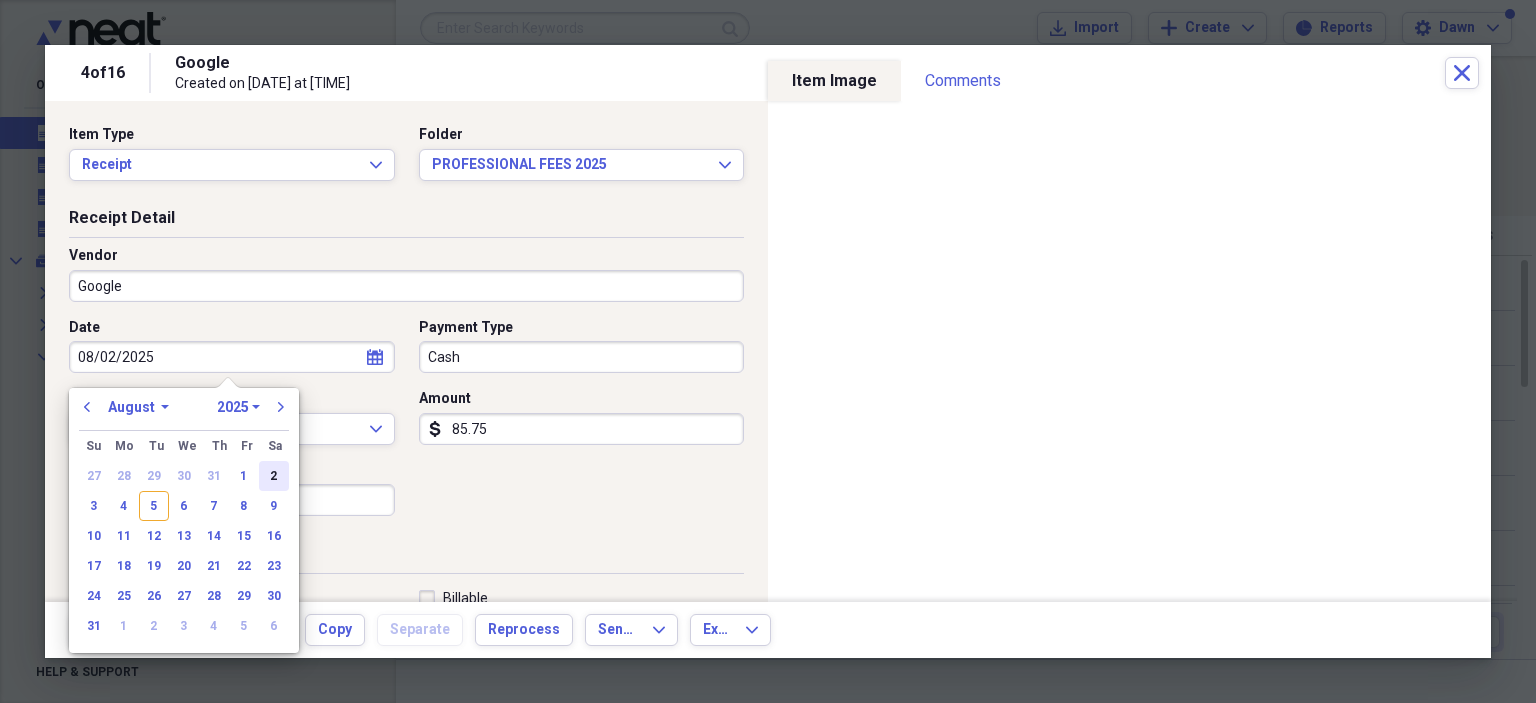 type on "08/02/2025" 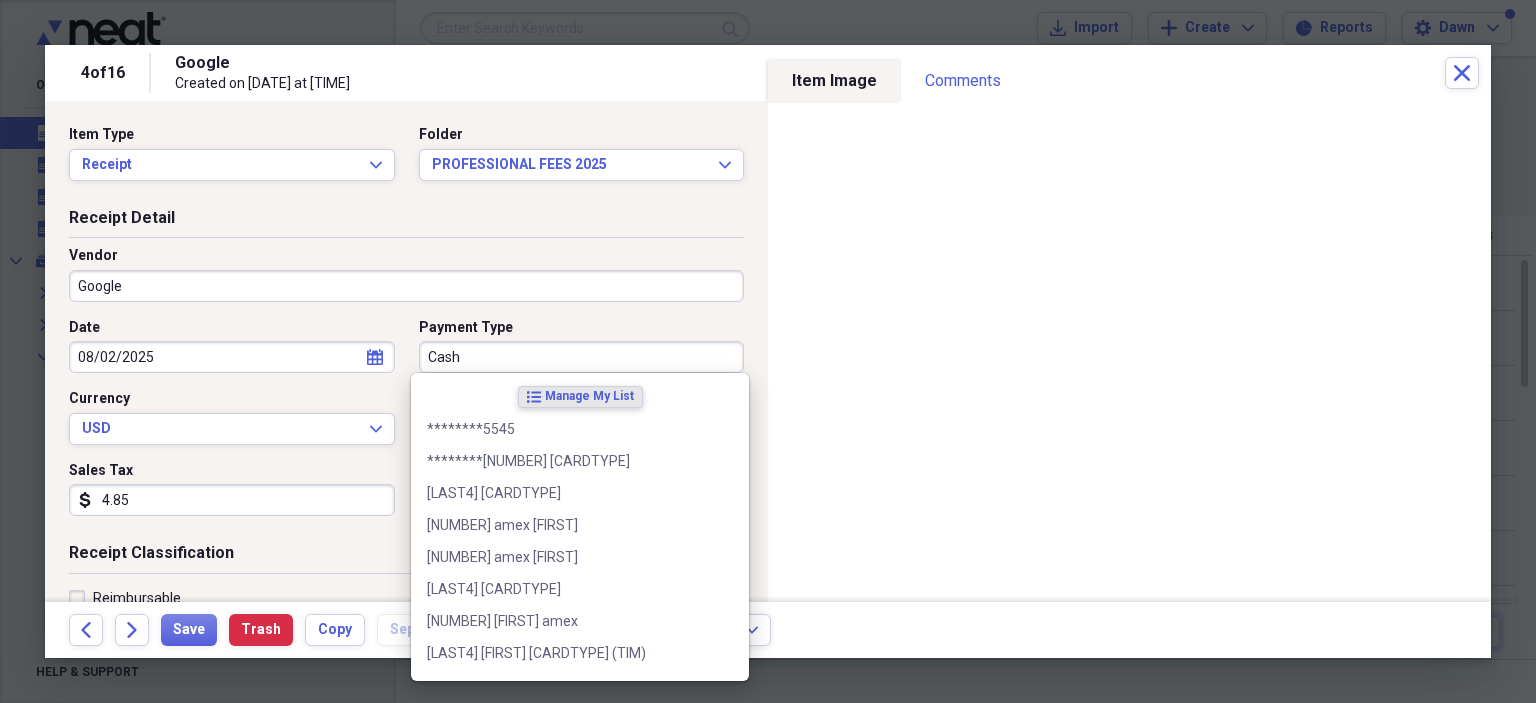 click on "Cash" at bounding box center (582, 357) 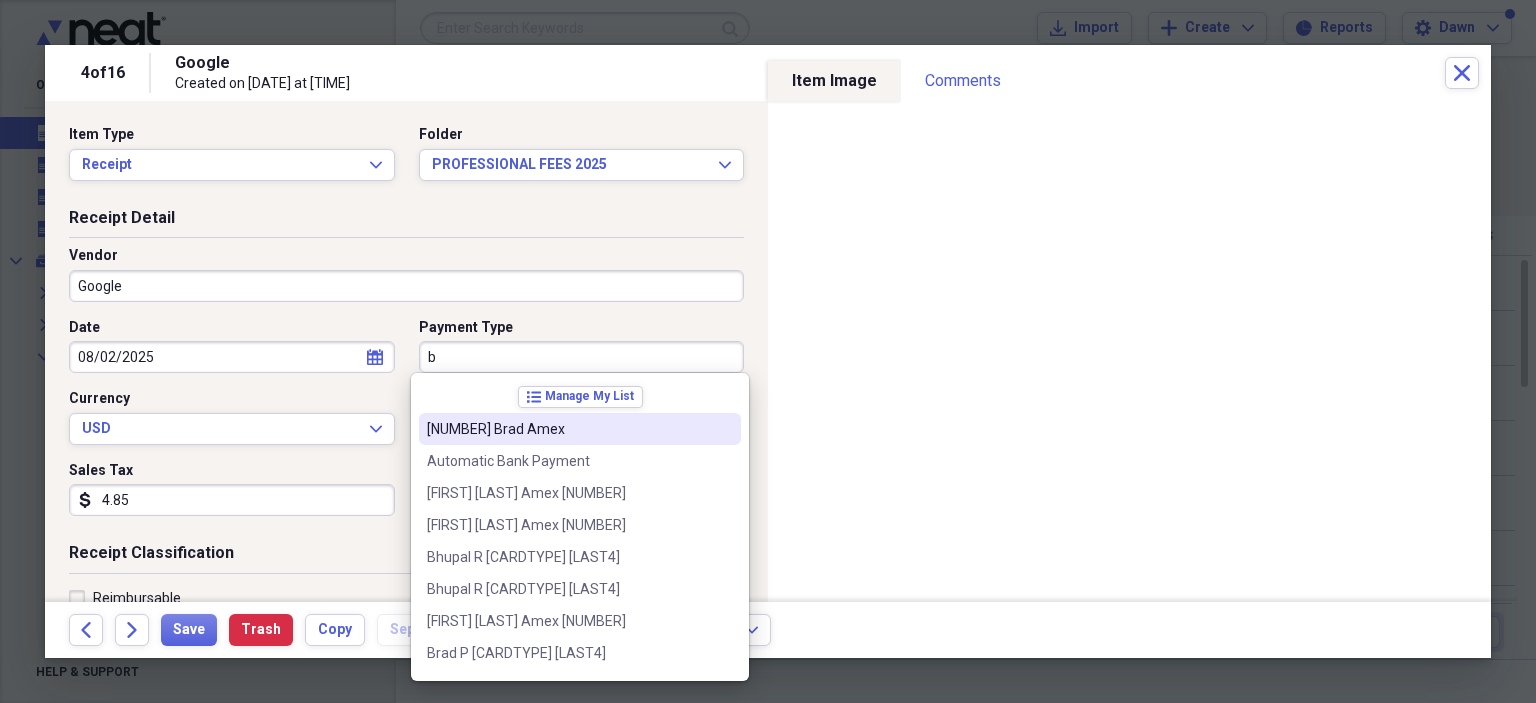 click on "[NUMBER] Brad Amex" at bounding box center [568, 429] 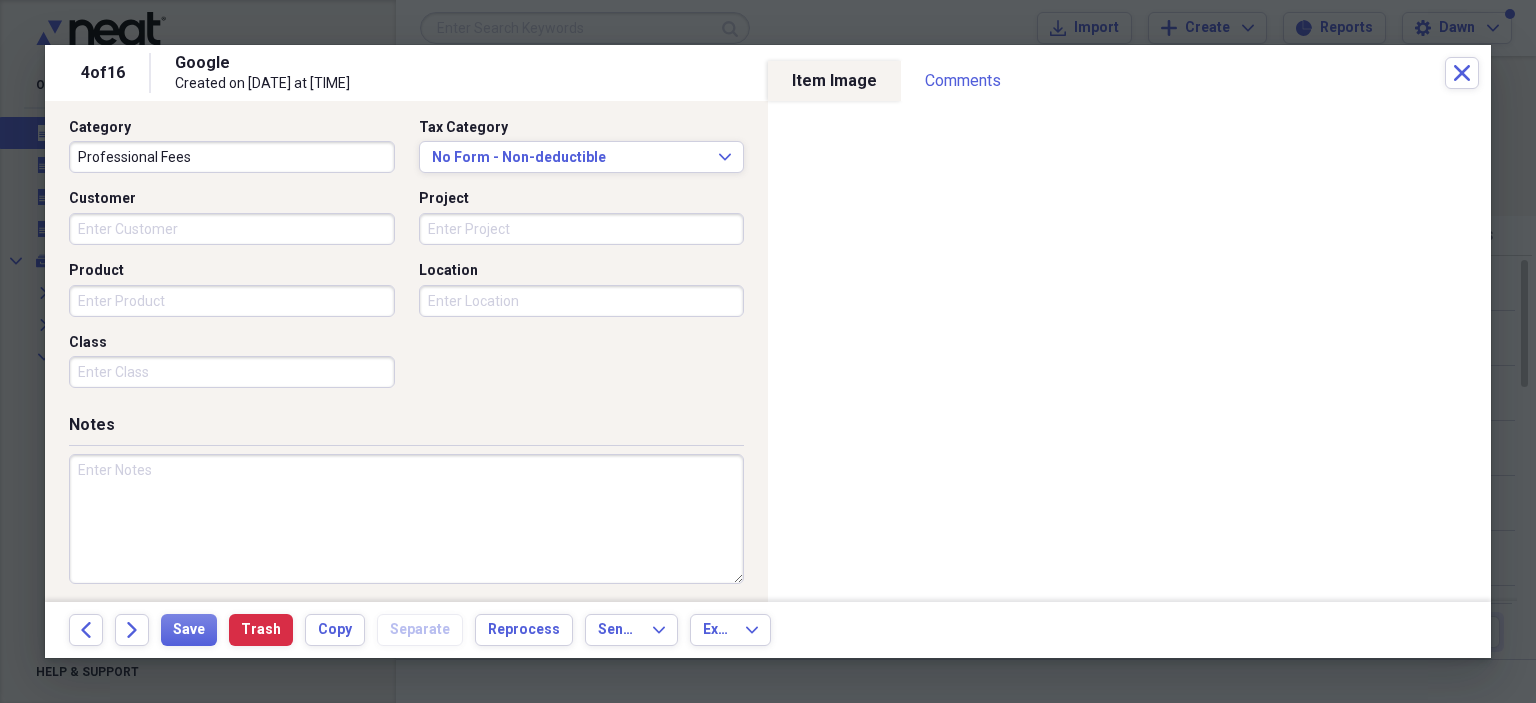 scroll, scrollTop: 518, scrollLeft: 0, axis: vertical 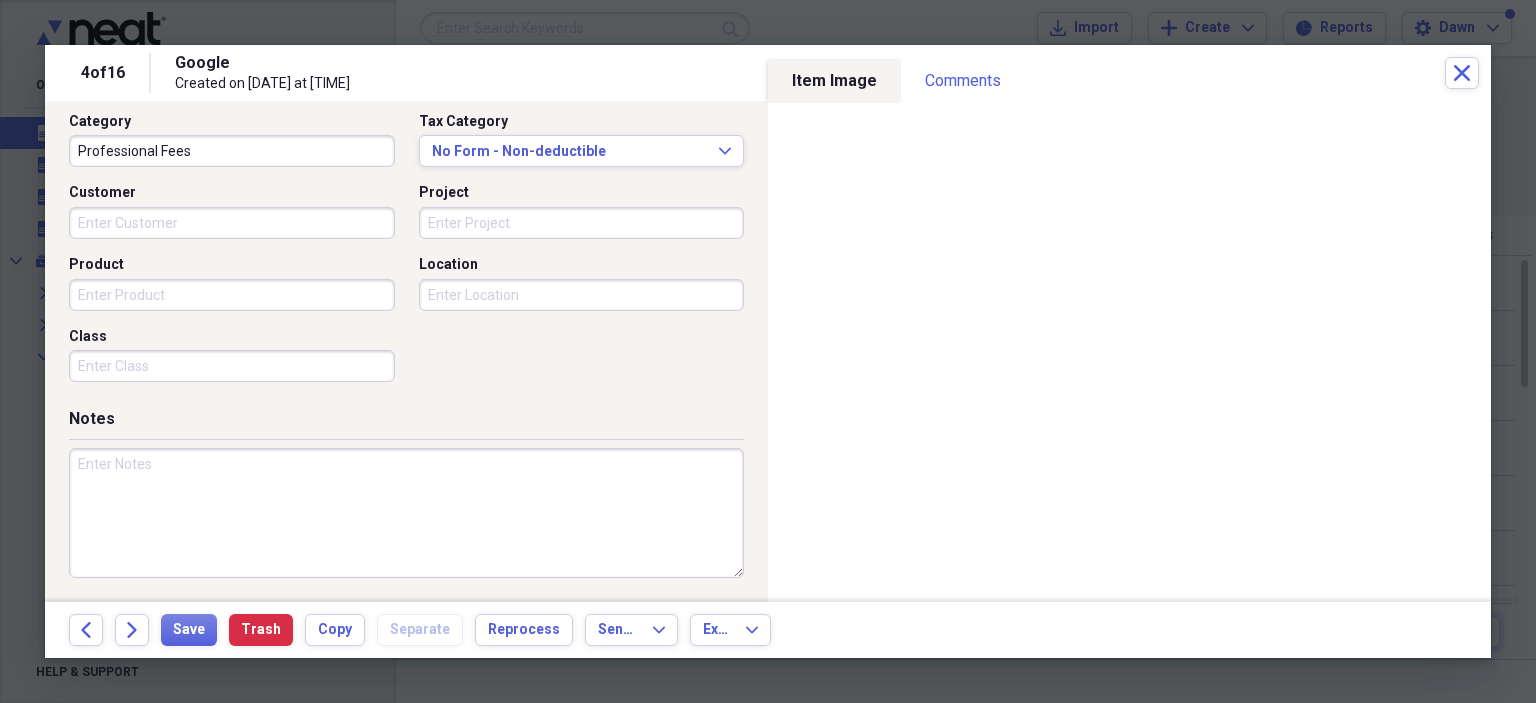 click at bounding box center (406, 513) 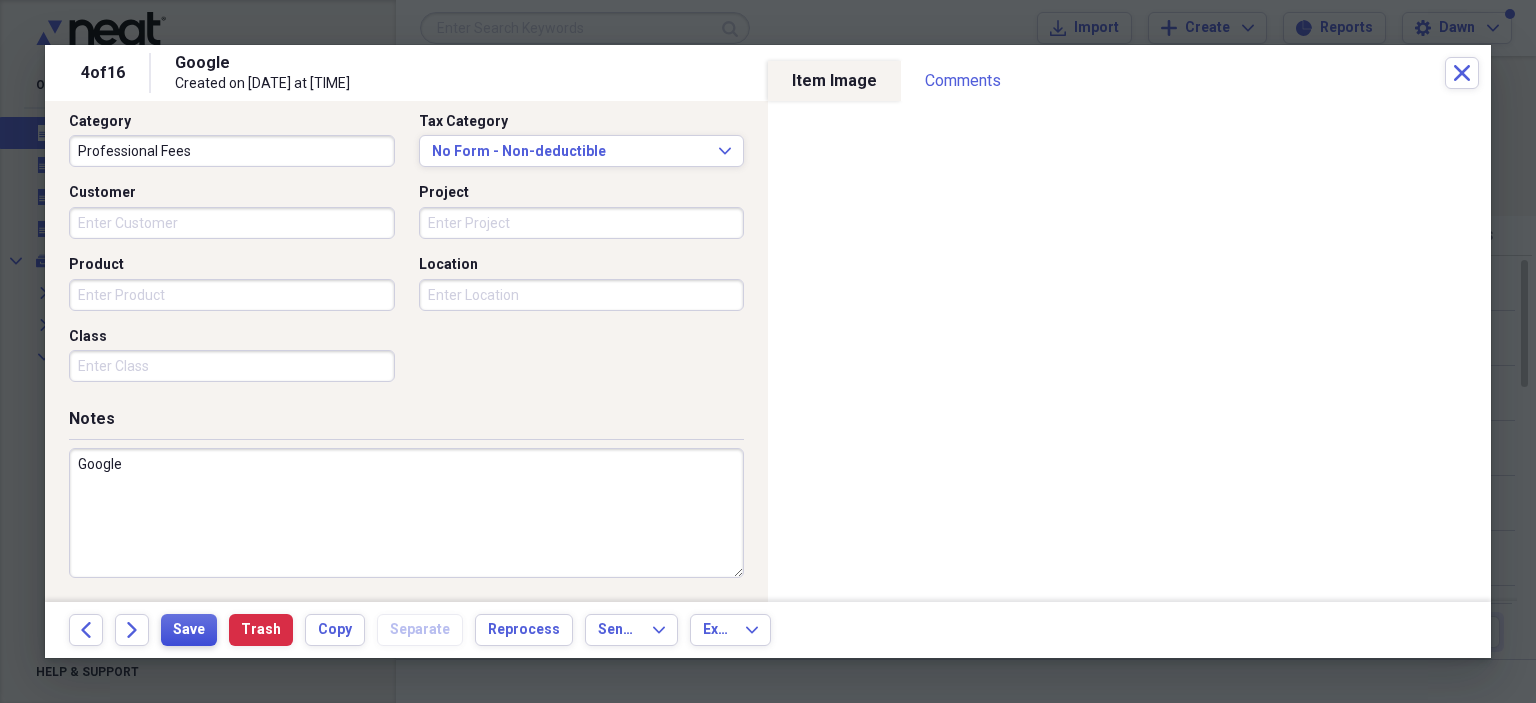 type on "Google" 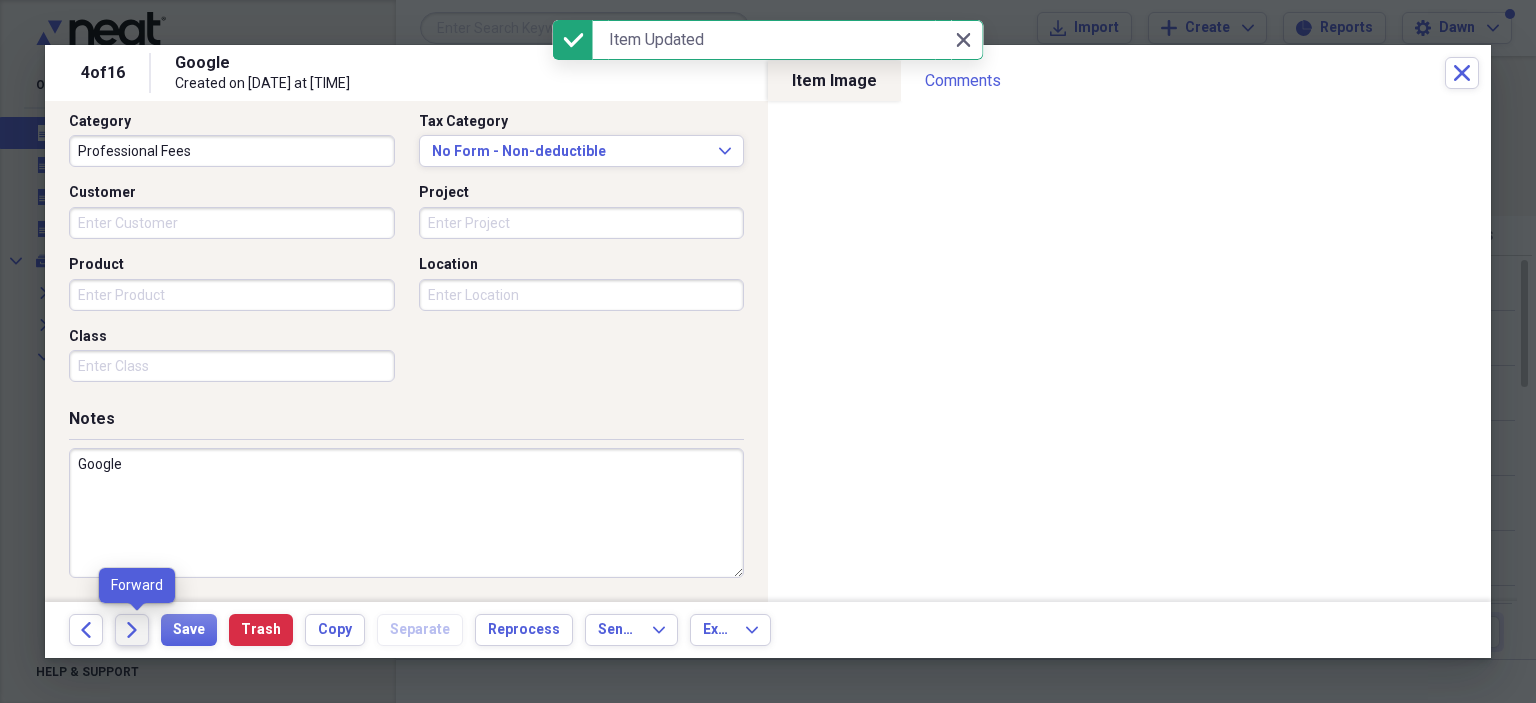 click on "Forward" at bounding box center [132, 630] 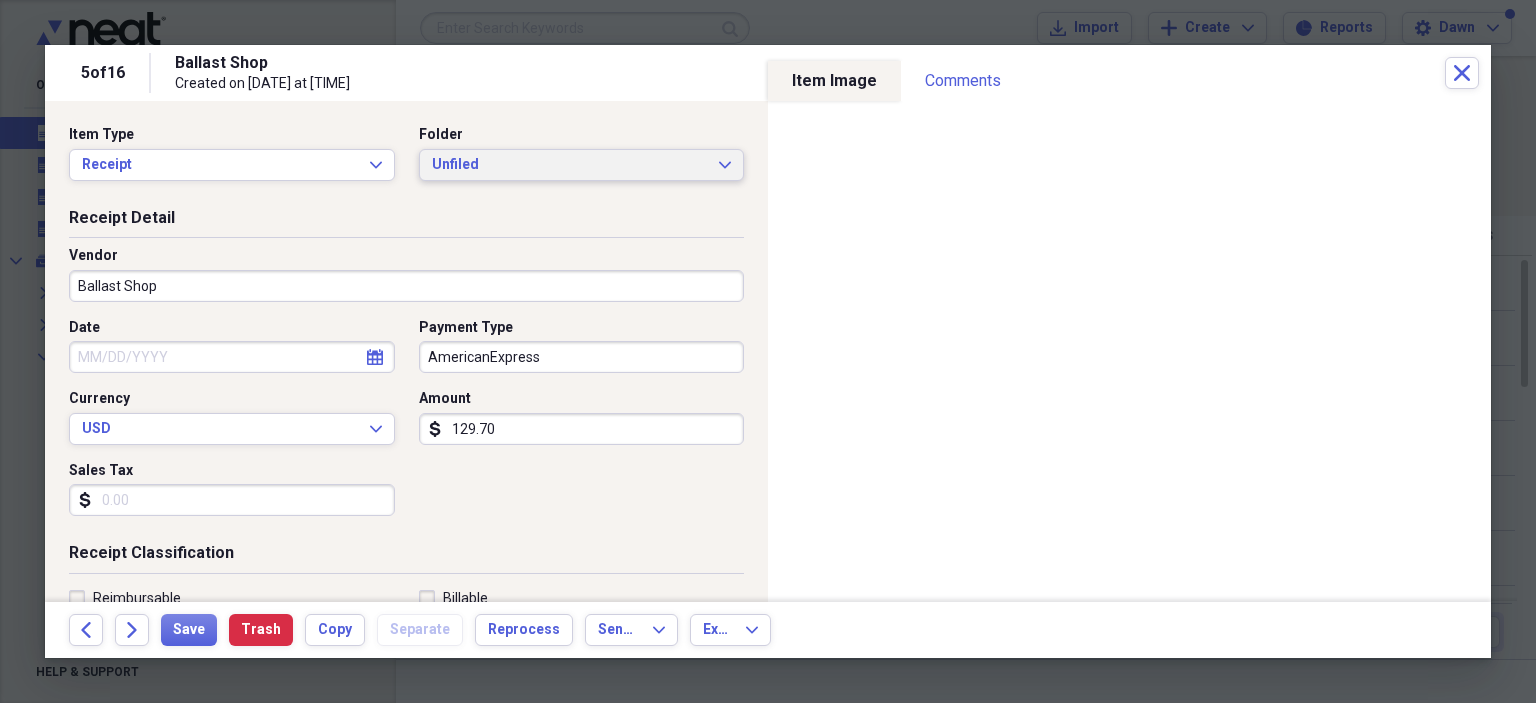 click on "Expand" 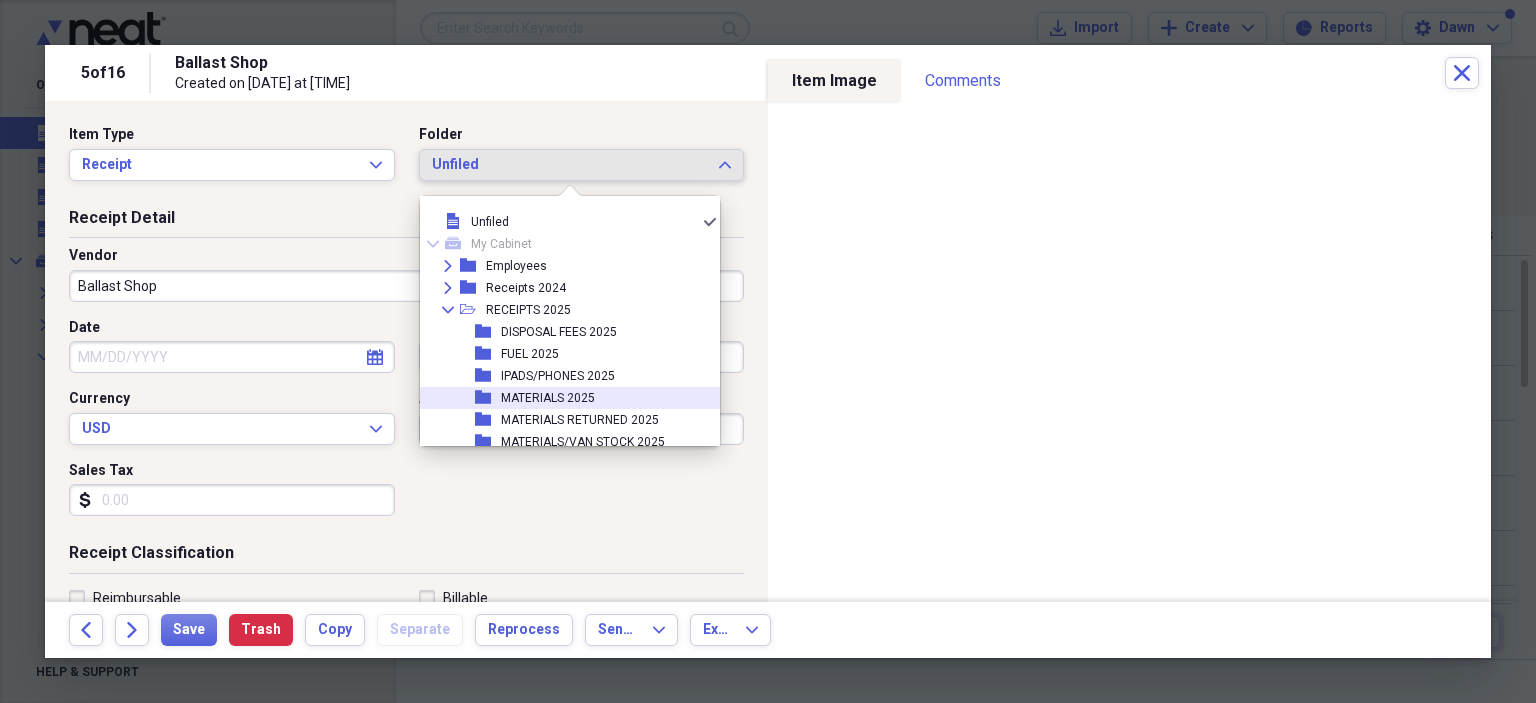 click on "MATERIALS 2025" at bounding box center [548, 398] 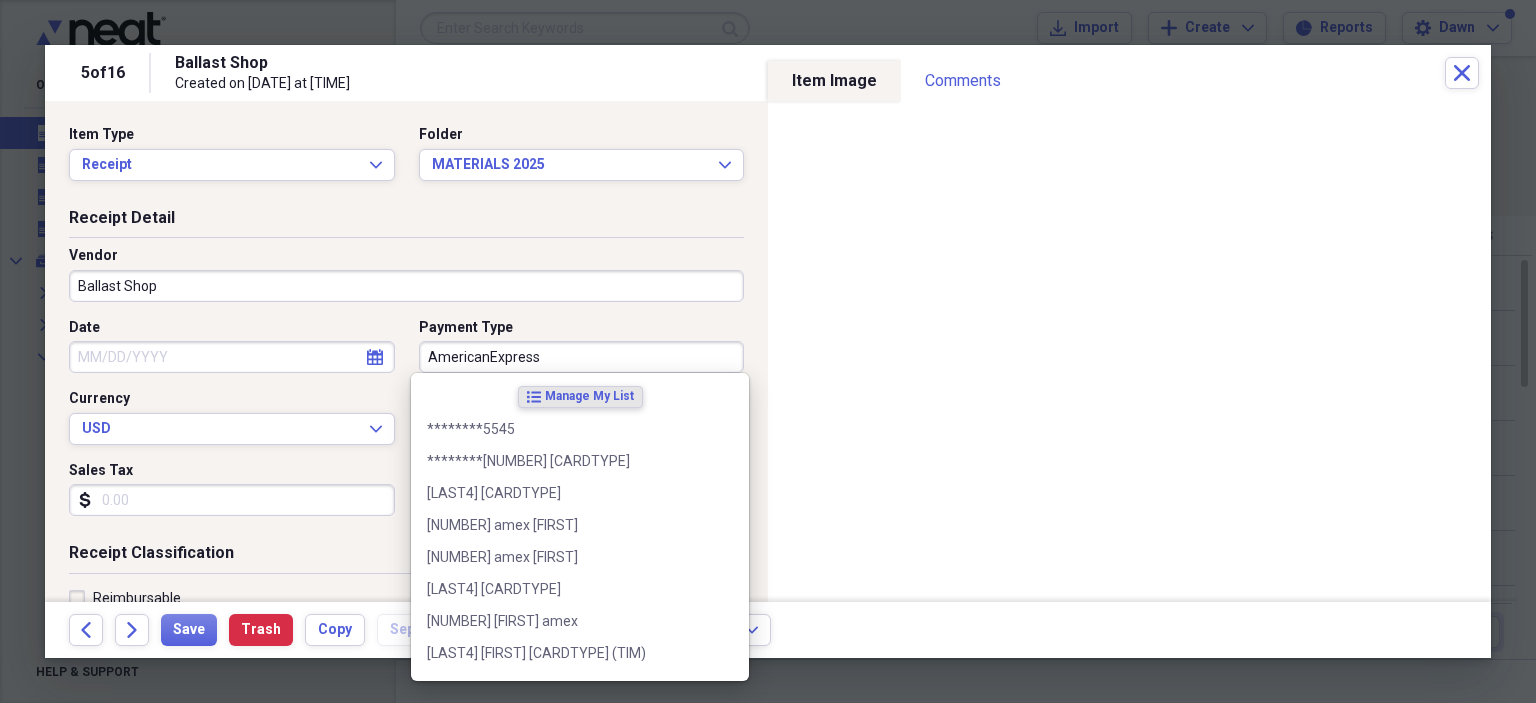 click on "AmericanExpress" at bounding box center [582, 357] 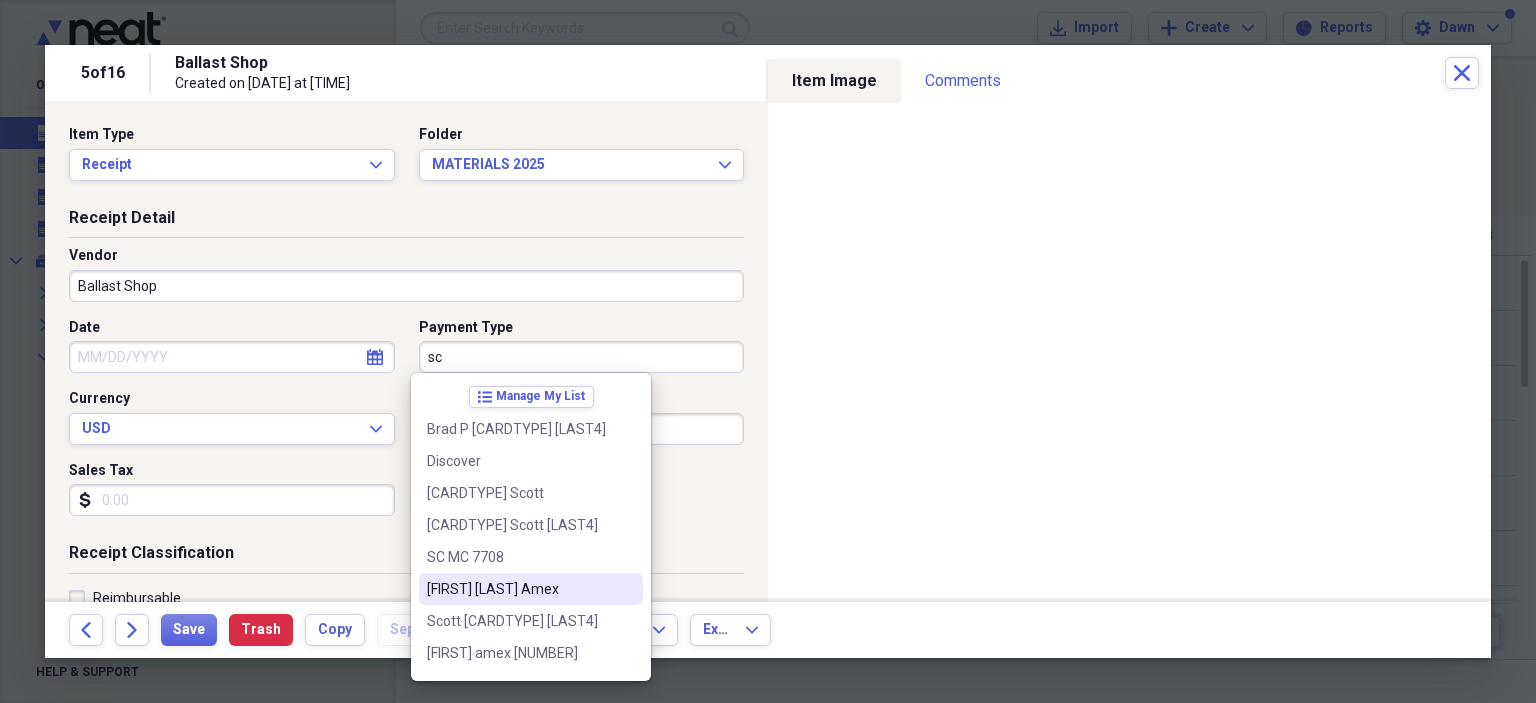 click on "[FIRST] [LAST] Amex" at bounding box center (519, 589) 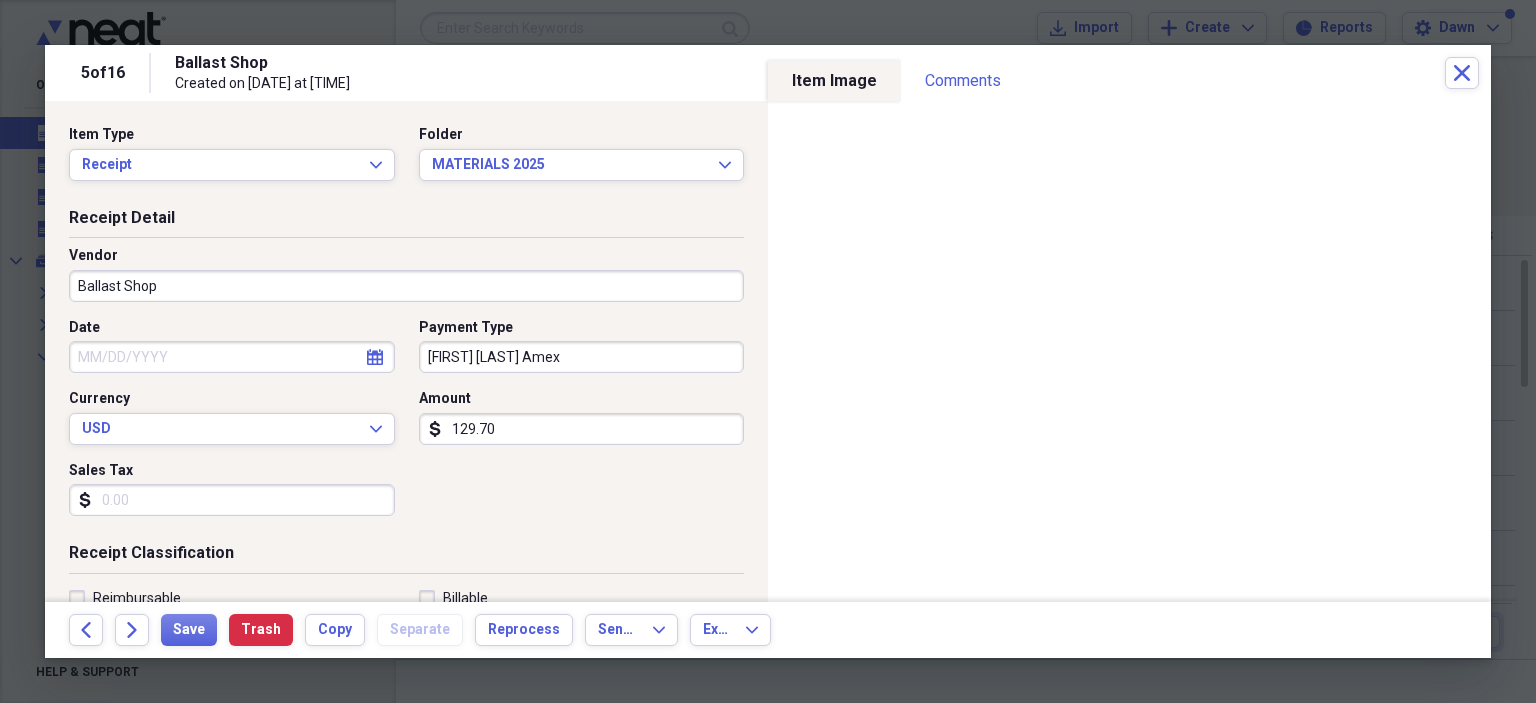 click on "calendar" 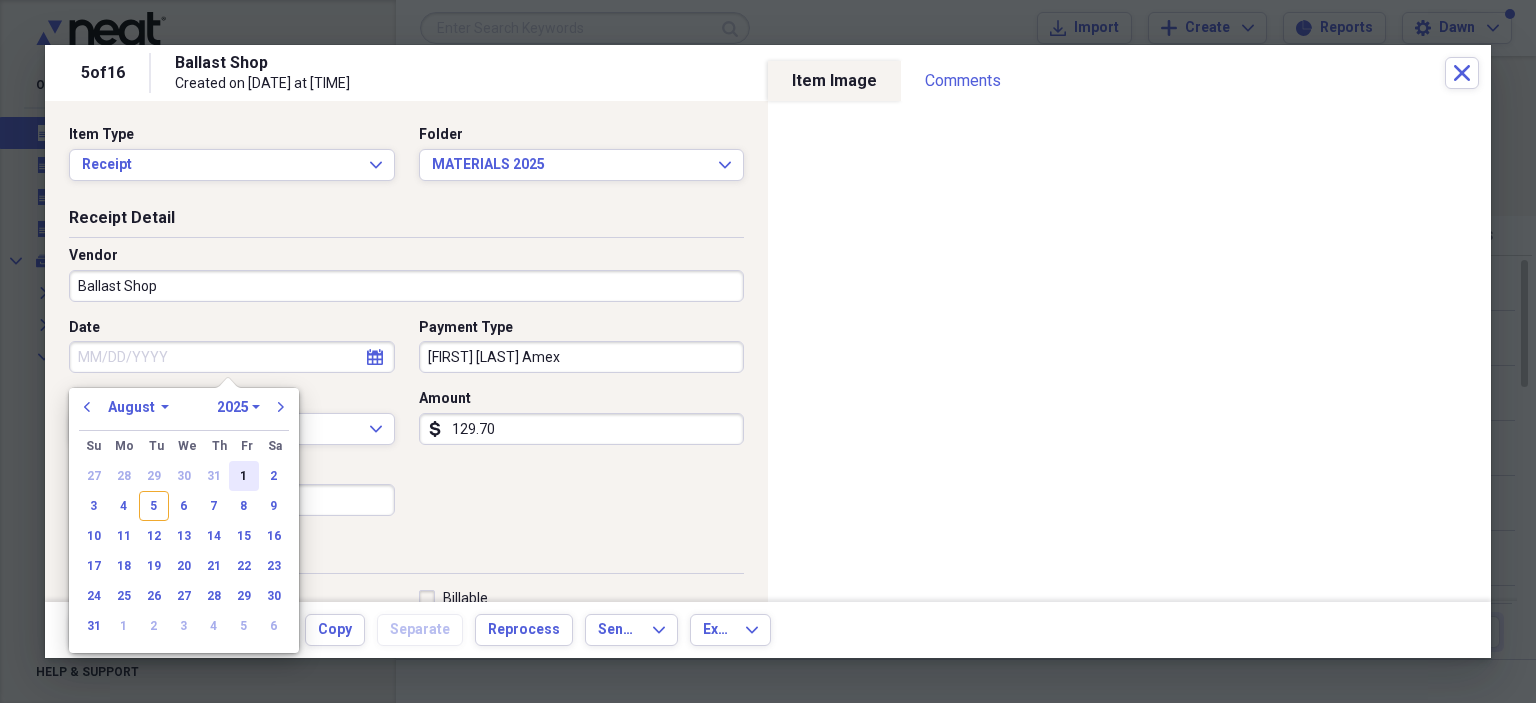 click on "1" at bounding box center (244, 476) 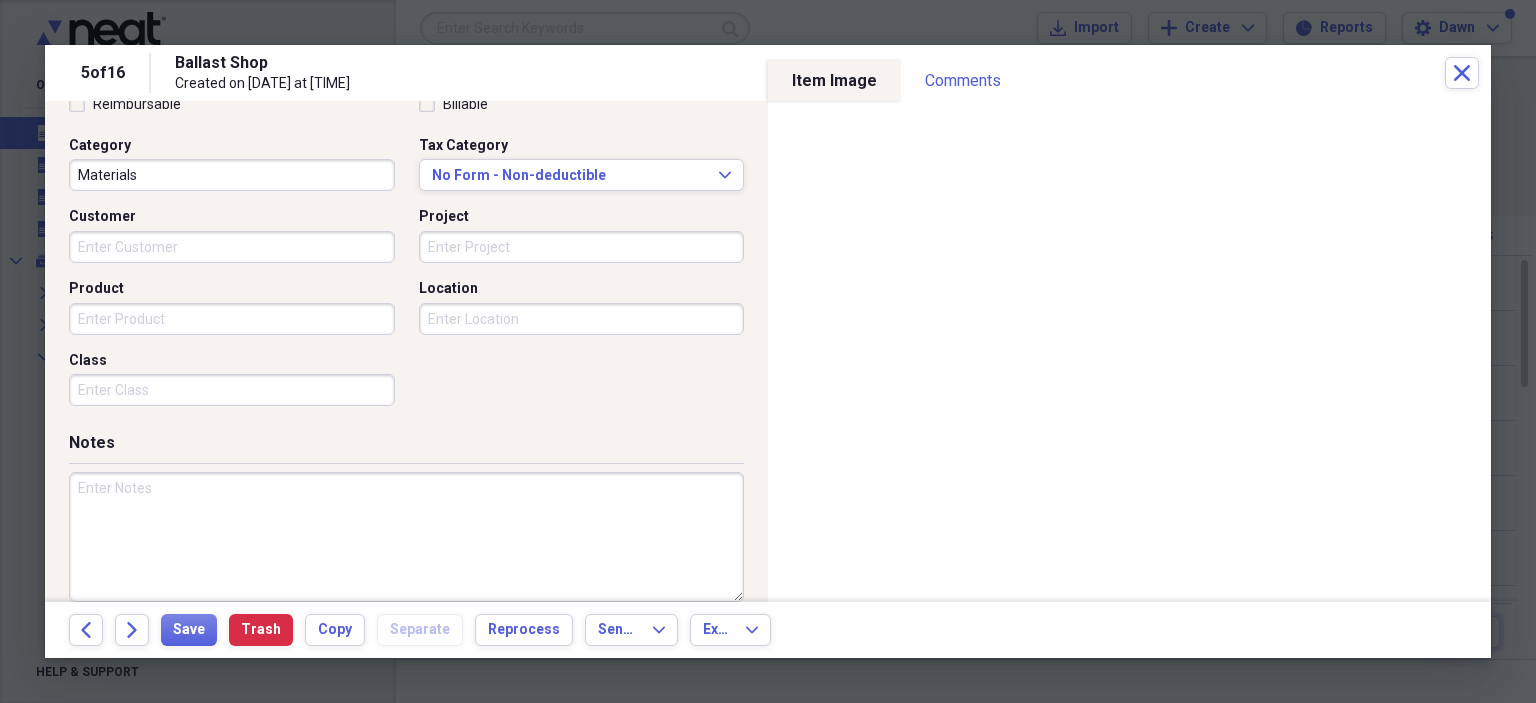 scroll, scrollTop: 518, scrollLeft: 0, axis: vertical 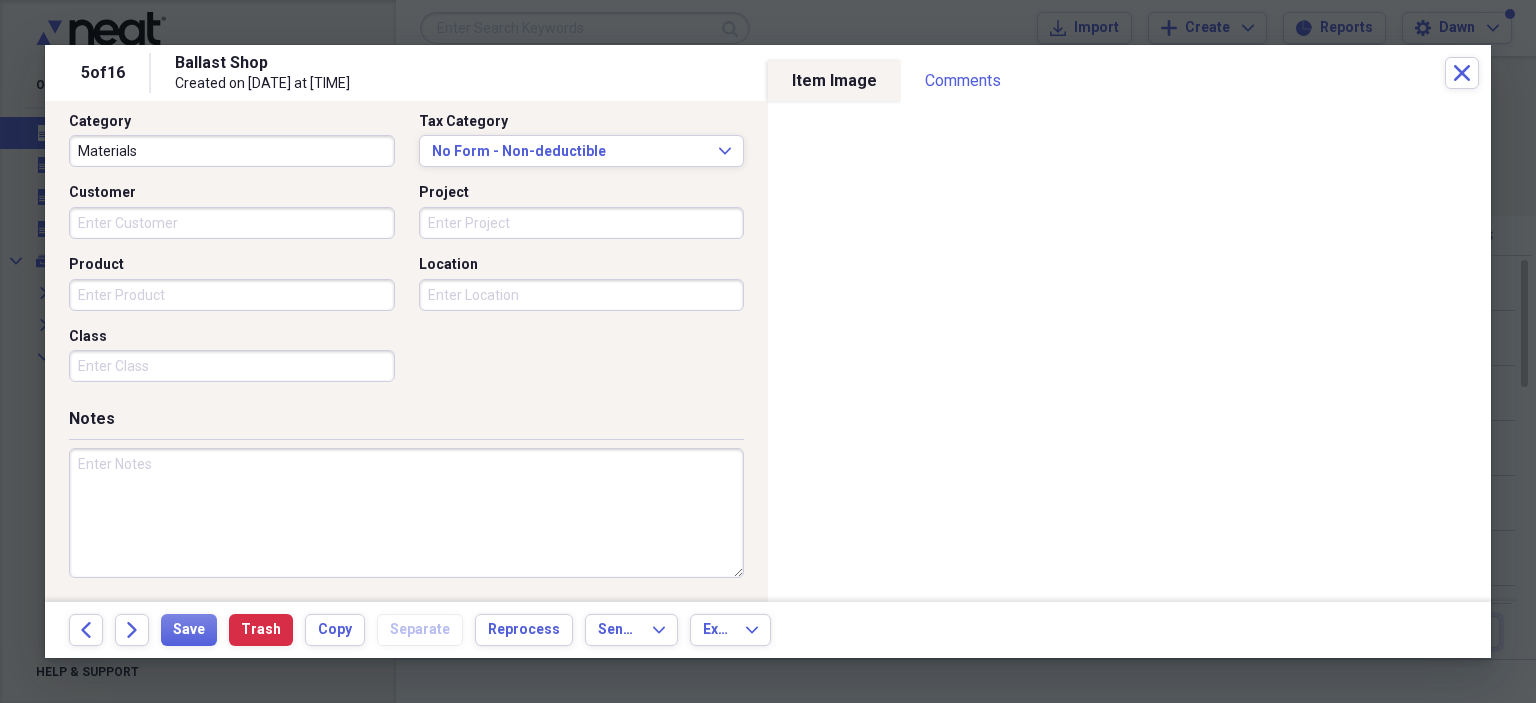 click at bounding box center [406, 513] 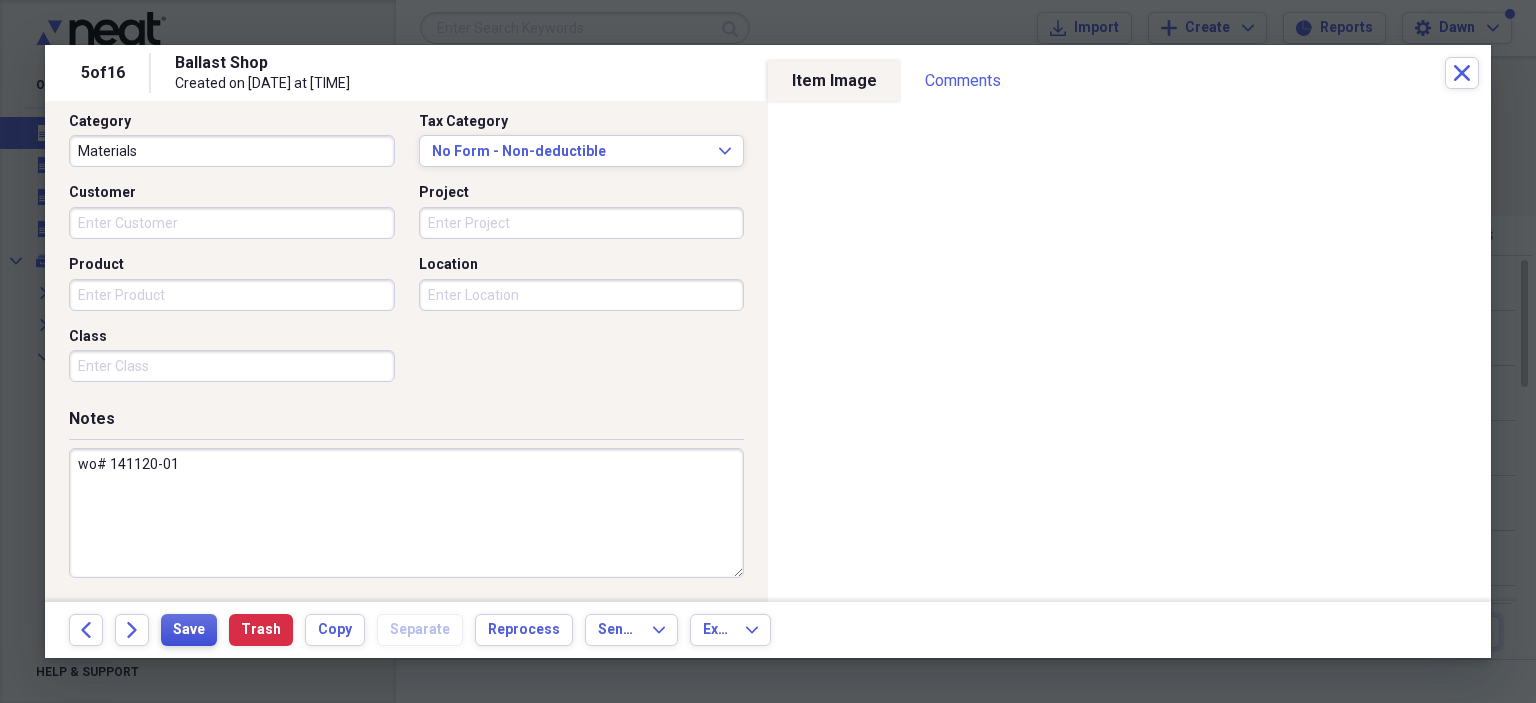 type on "wo# 141120-01" 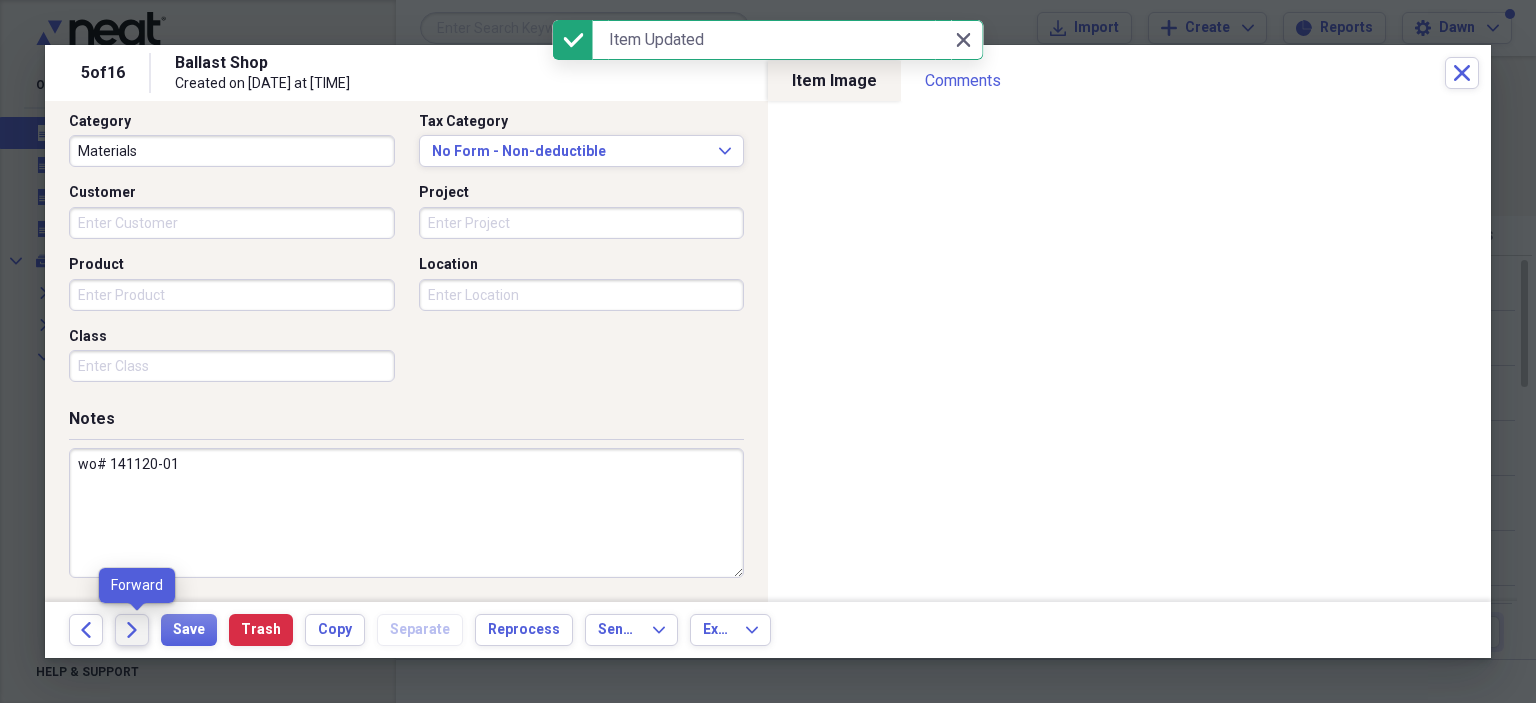 click on "Forward" at bounding box center [132, 630] 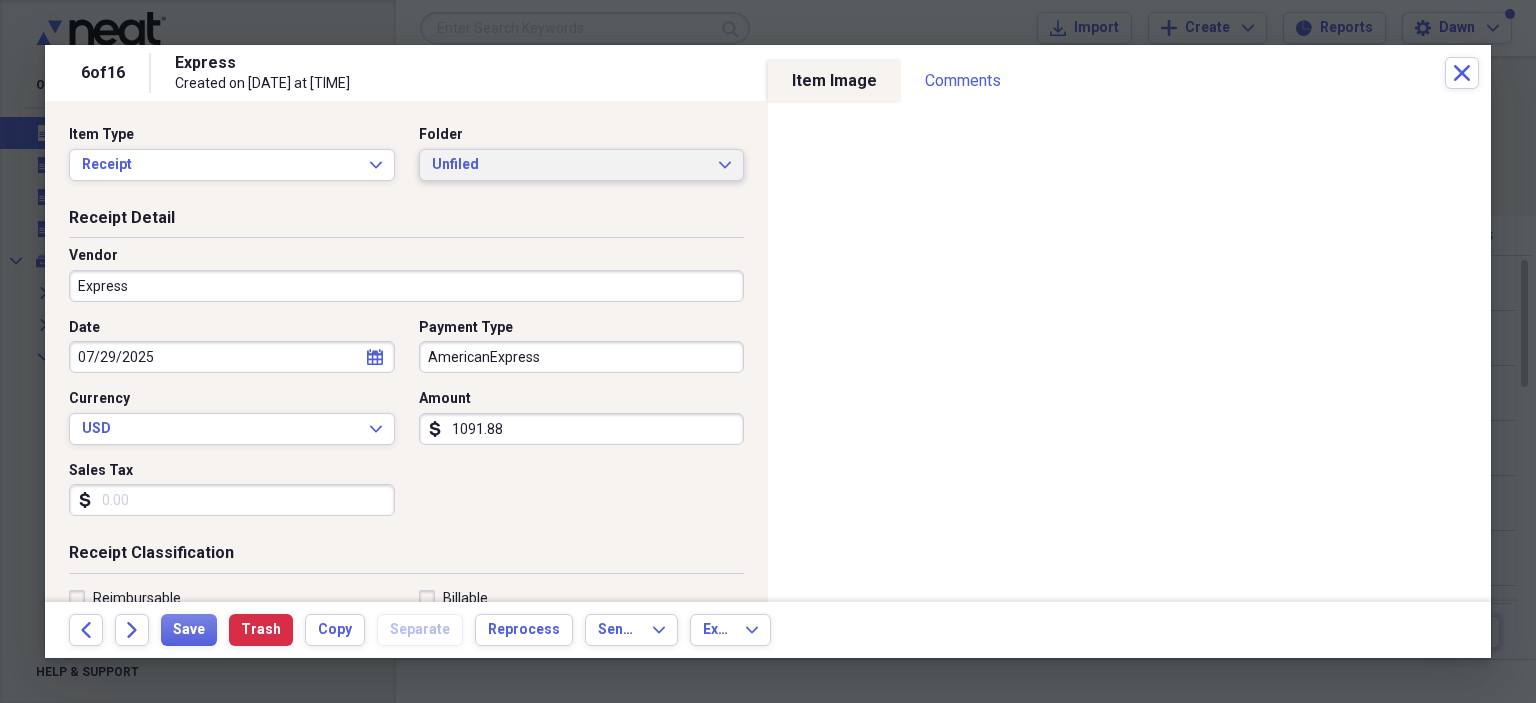 click on "Expand" 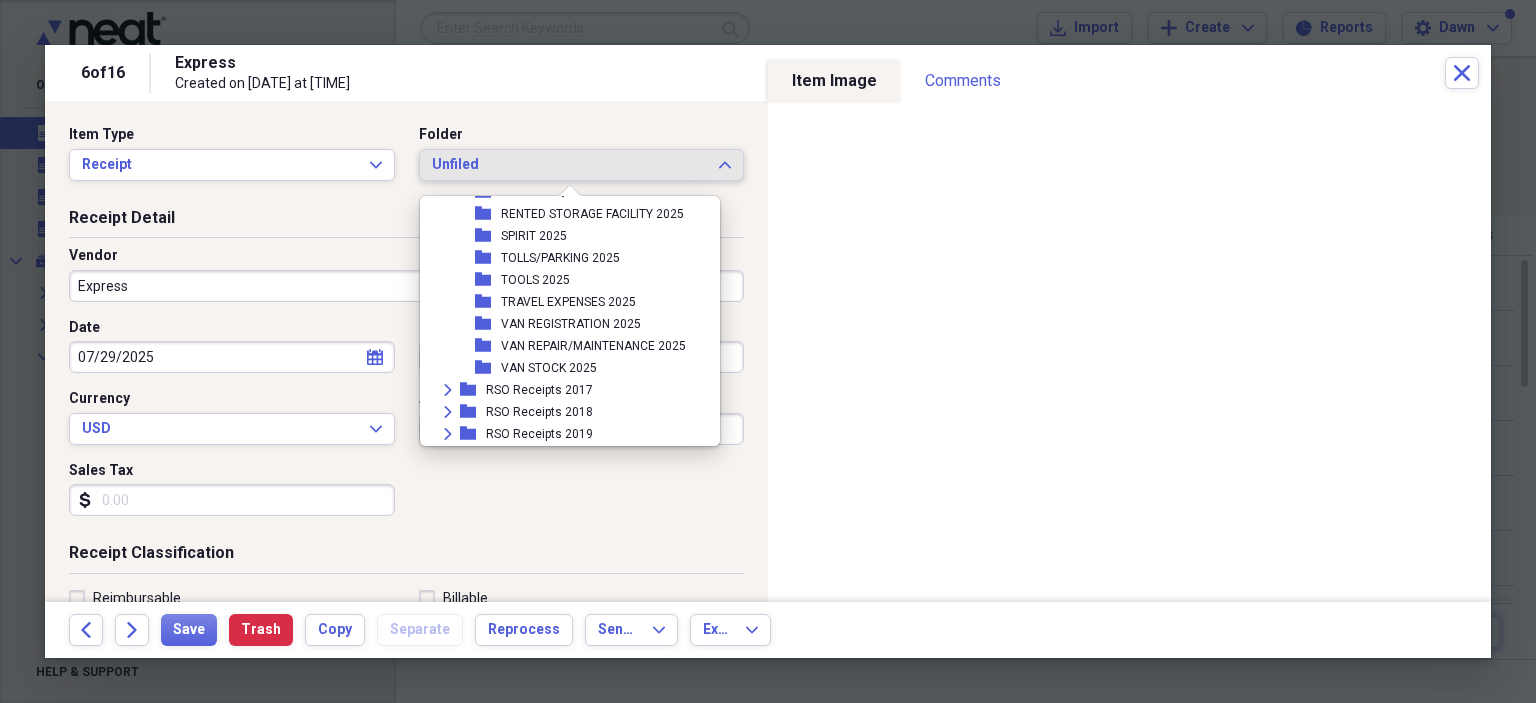 scroll, scrollTop: 400, scrollLeft: 0, axis: vertical 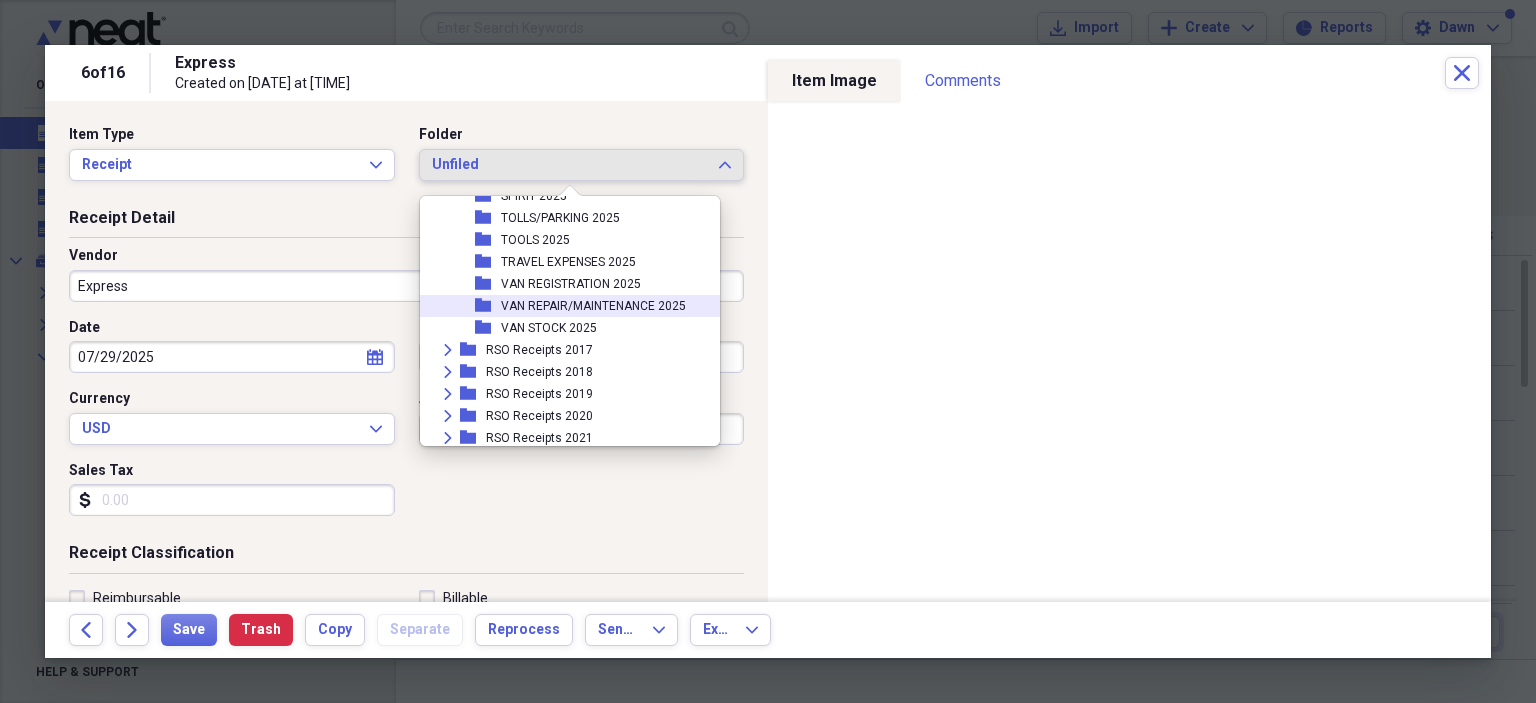 click on "VAN REPAIR/MAINTENANCE 2025" at bounding box center [593, 306] 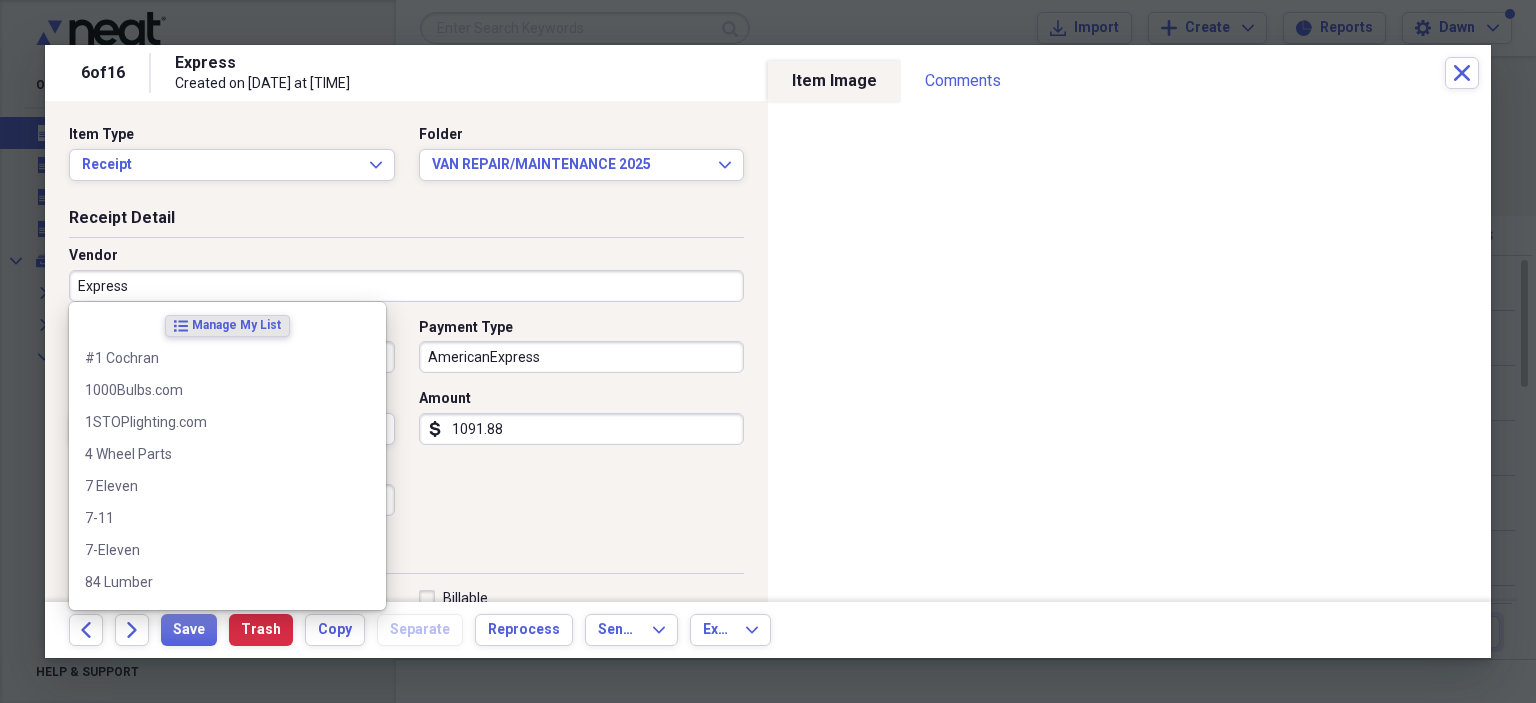 click on "Express" at bounding box center (406, 286) 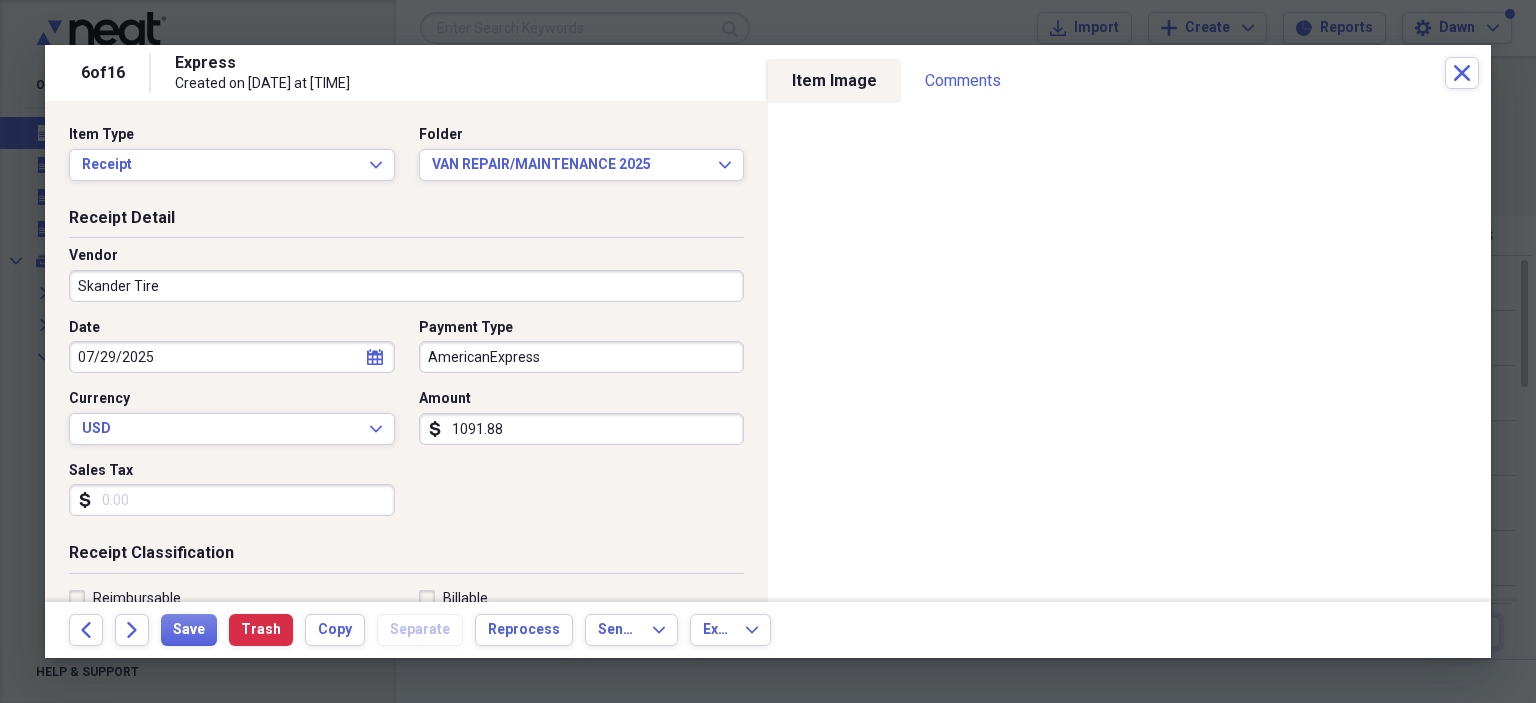 type on "Skander Tire" 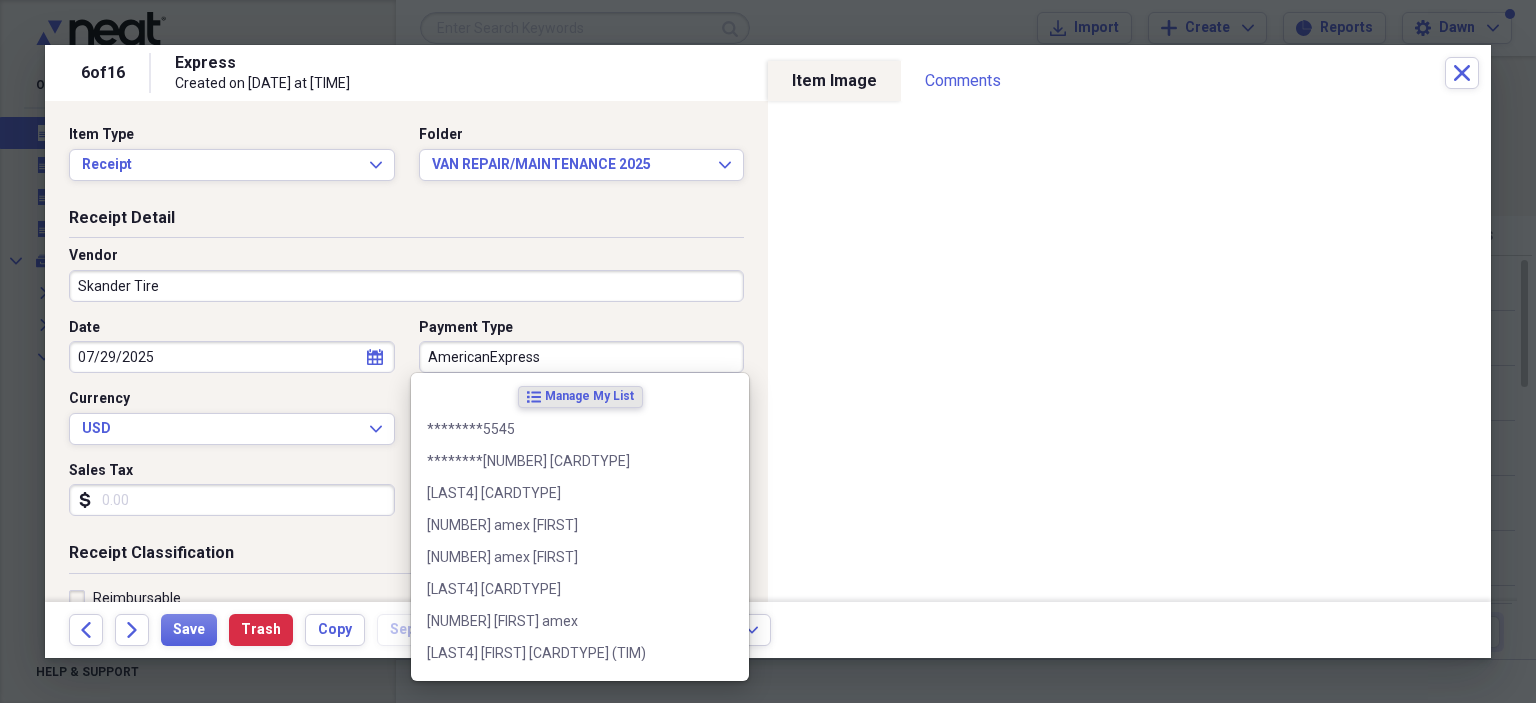 click on "AmericanExpress" at bounding box center (582, 357) 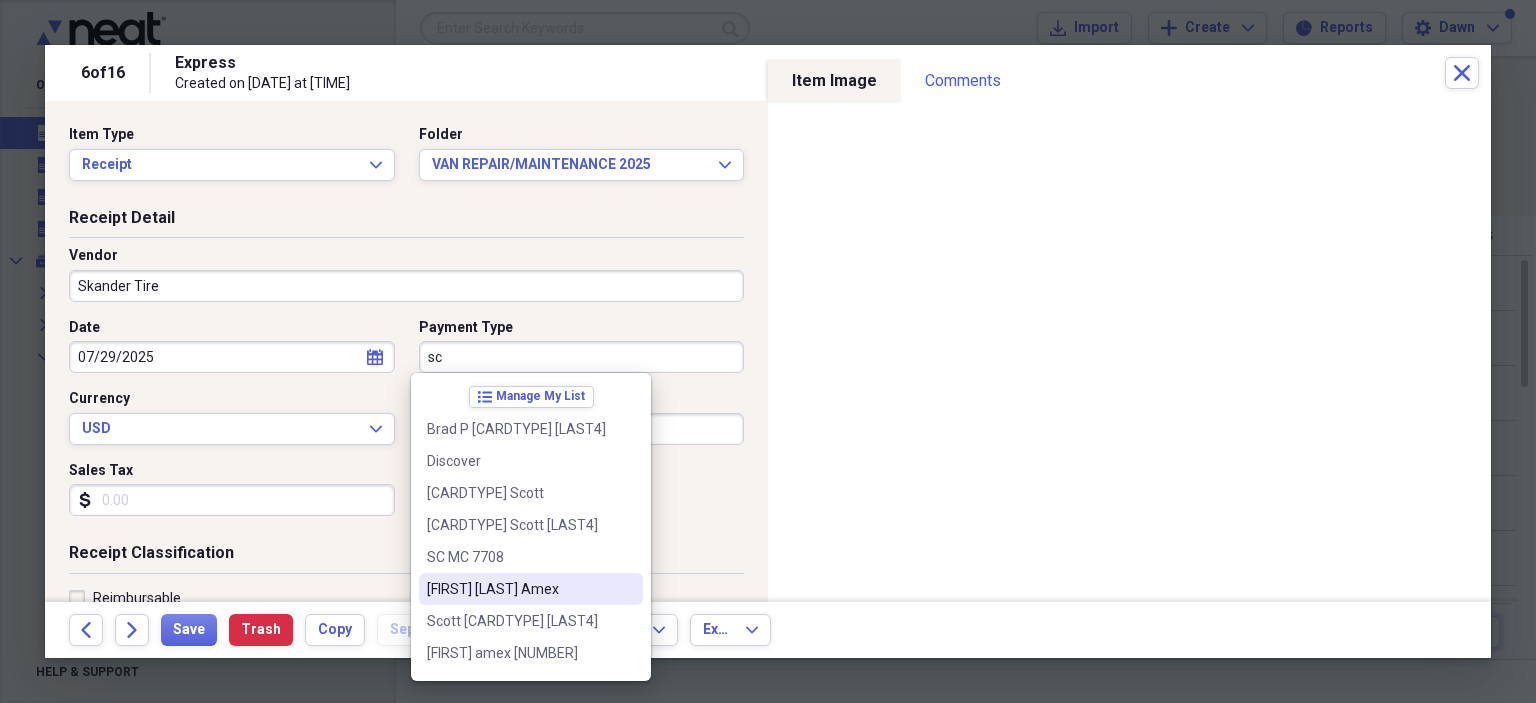 click on "[FIRST] [LAST] Amex" at bounding box center (519, 589) 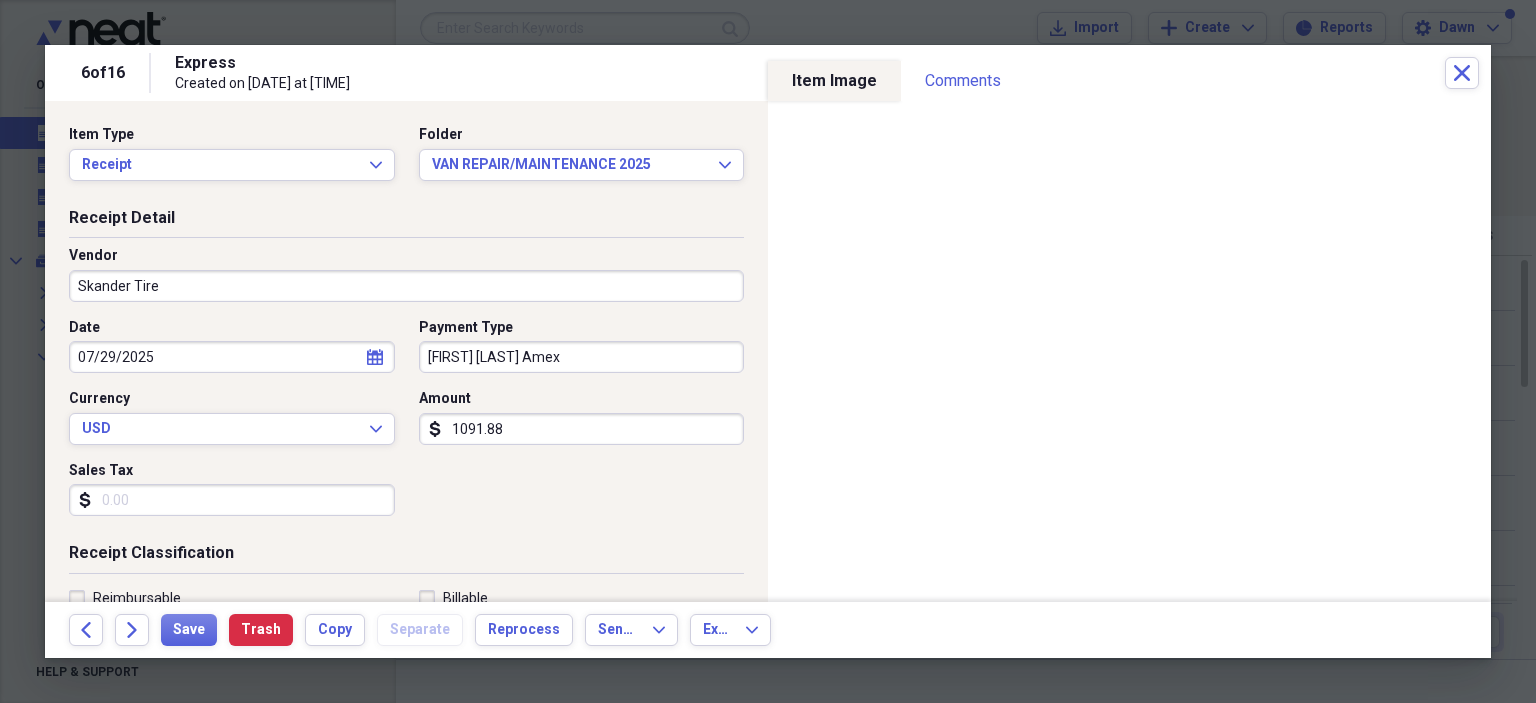 click on "Sales Tax" at bounding box center (232, 500) 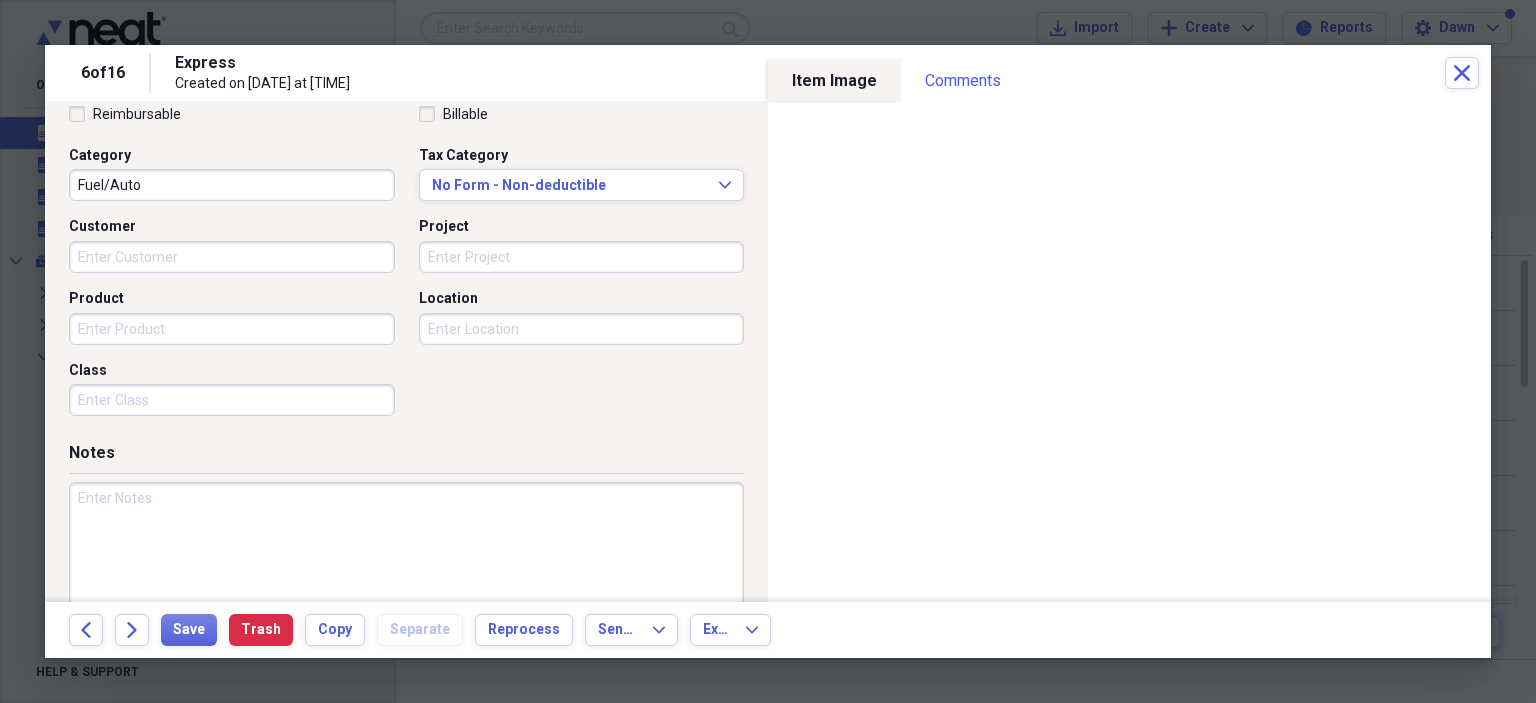 scroll, scrollTop: 518, scrollLeft: 0, axis: vertical 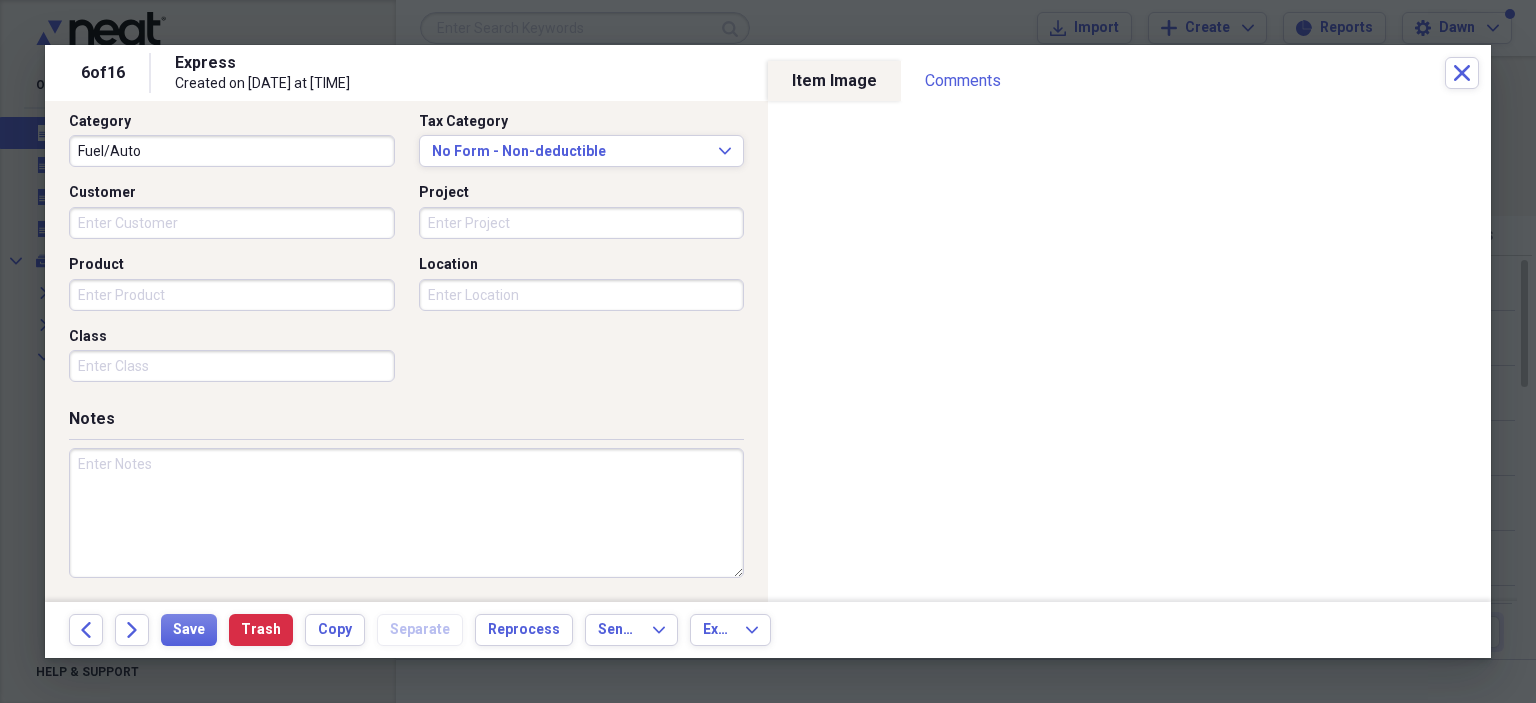 type on "61.08" 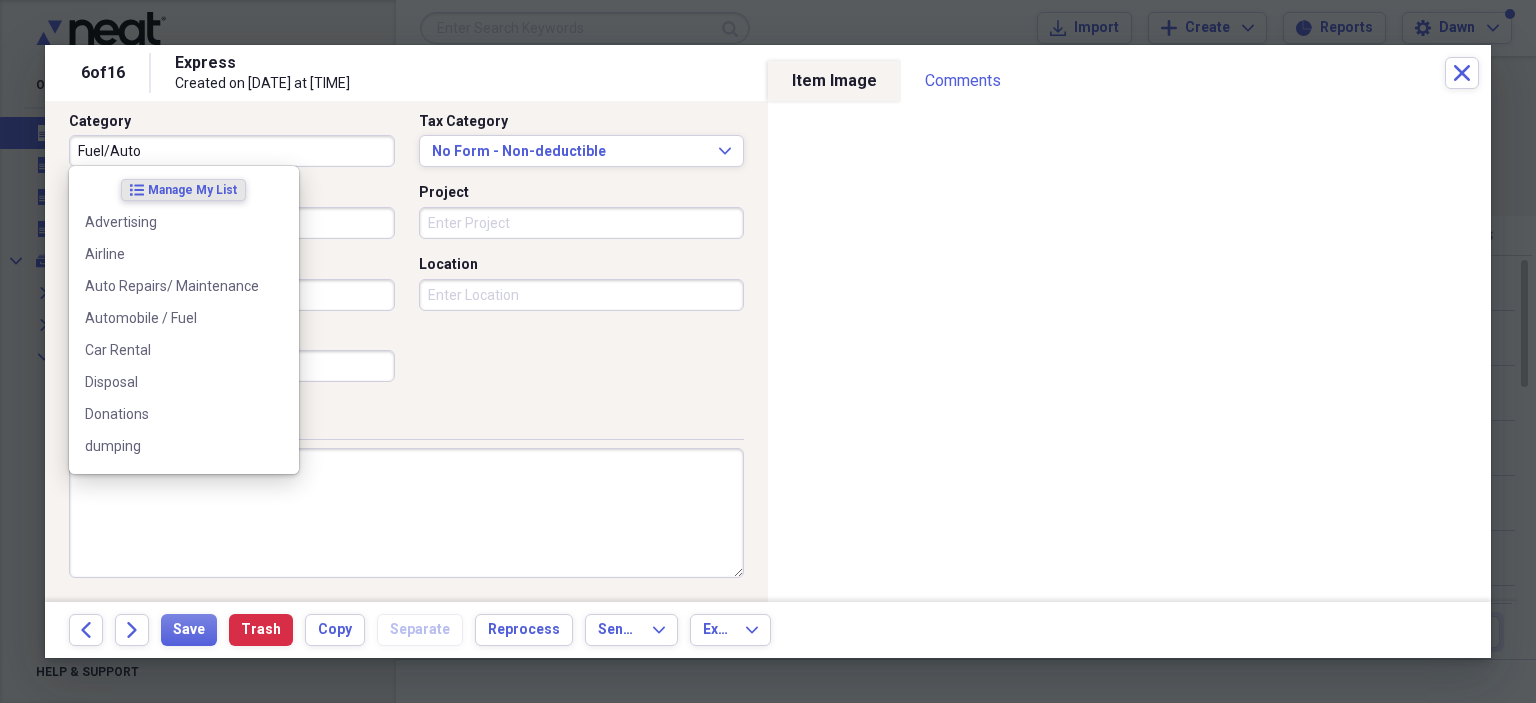 click on "Fuel/Auto" at bounding box center (232, 151) 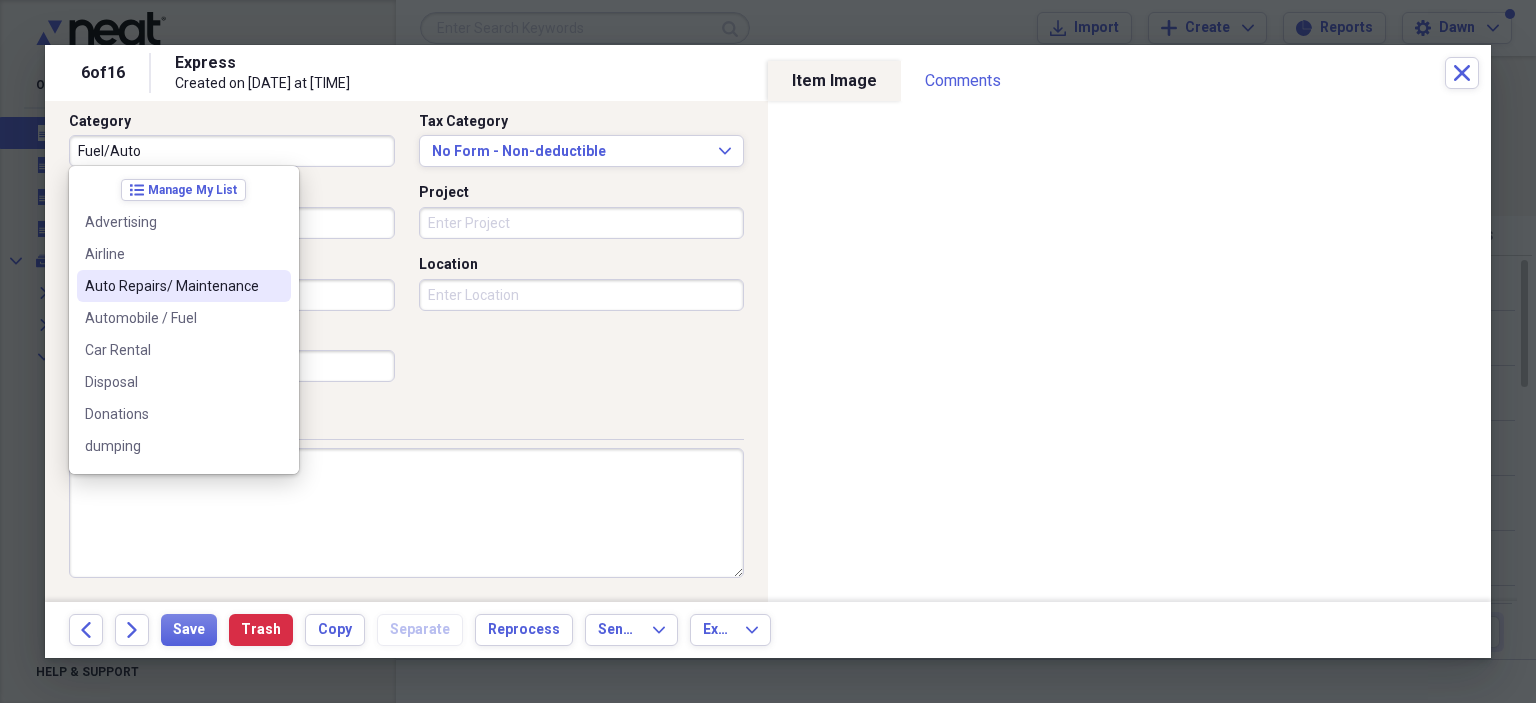 click on "Auto Repairs/ Maintenance" at bounding box center (184, 286) 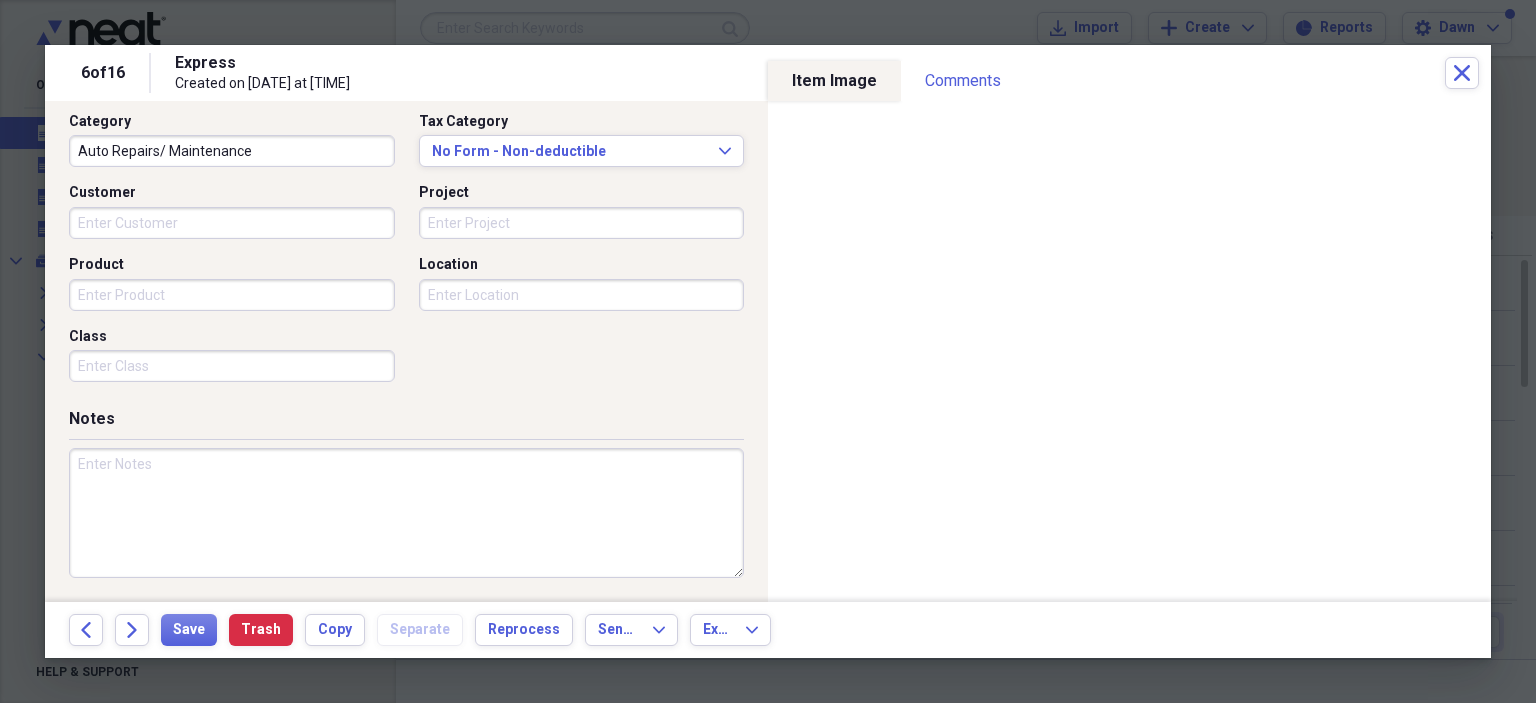 click at bounding box center [406, 513] 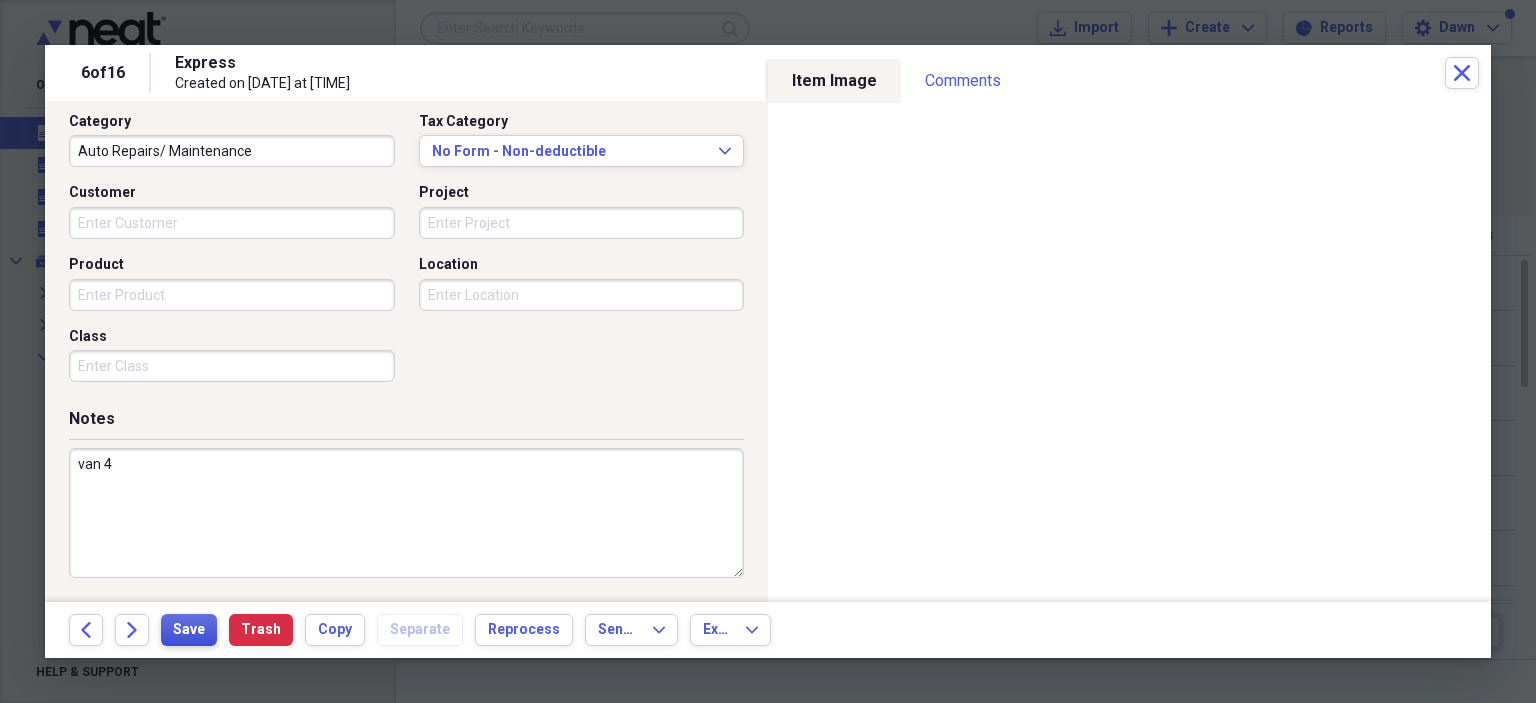 type on "van 4" 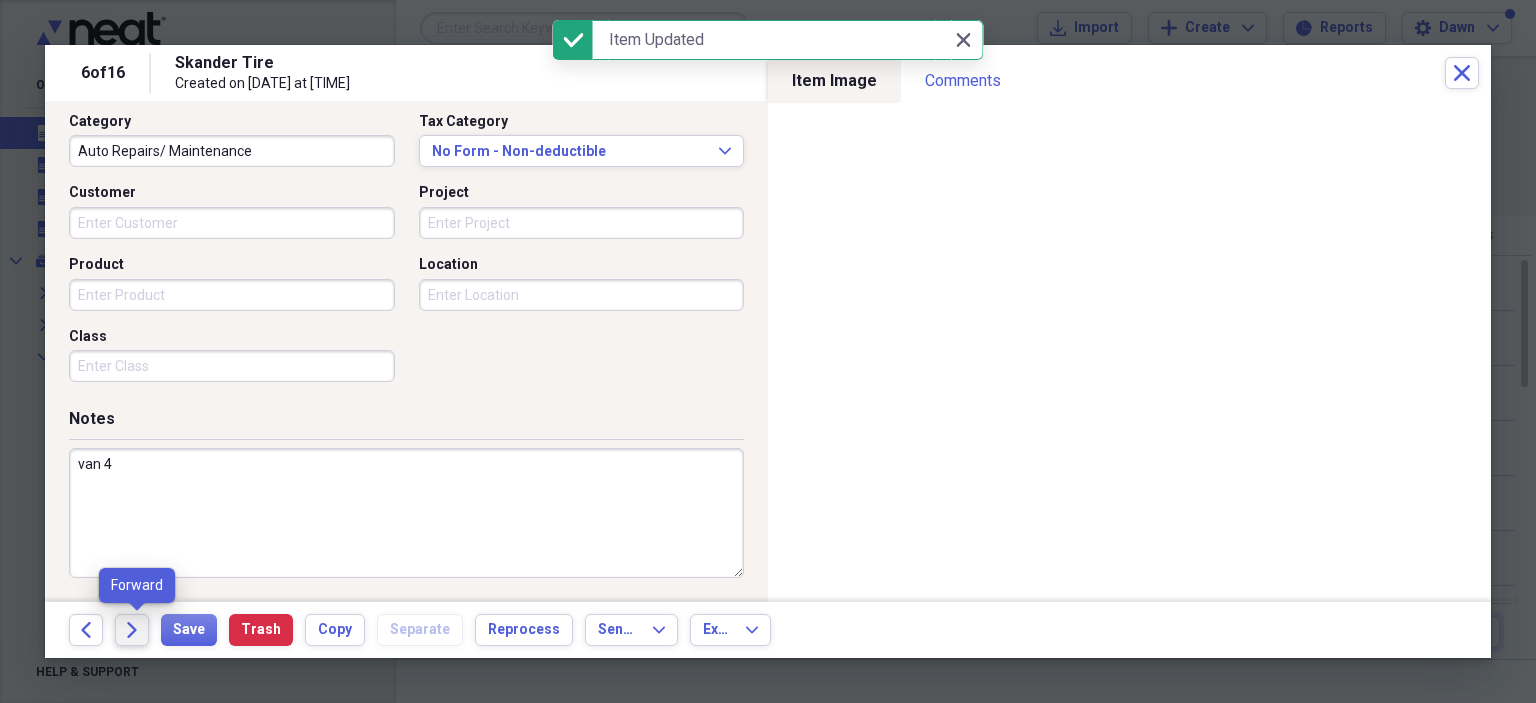 click on "Forward" 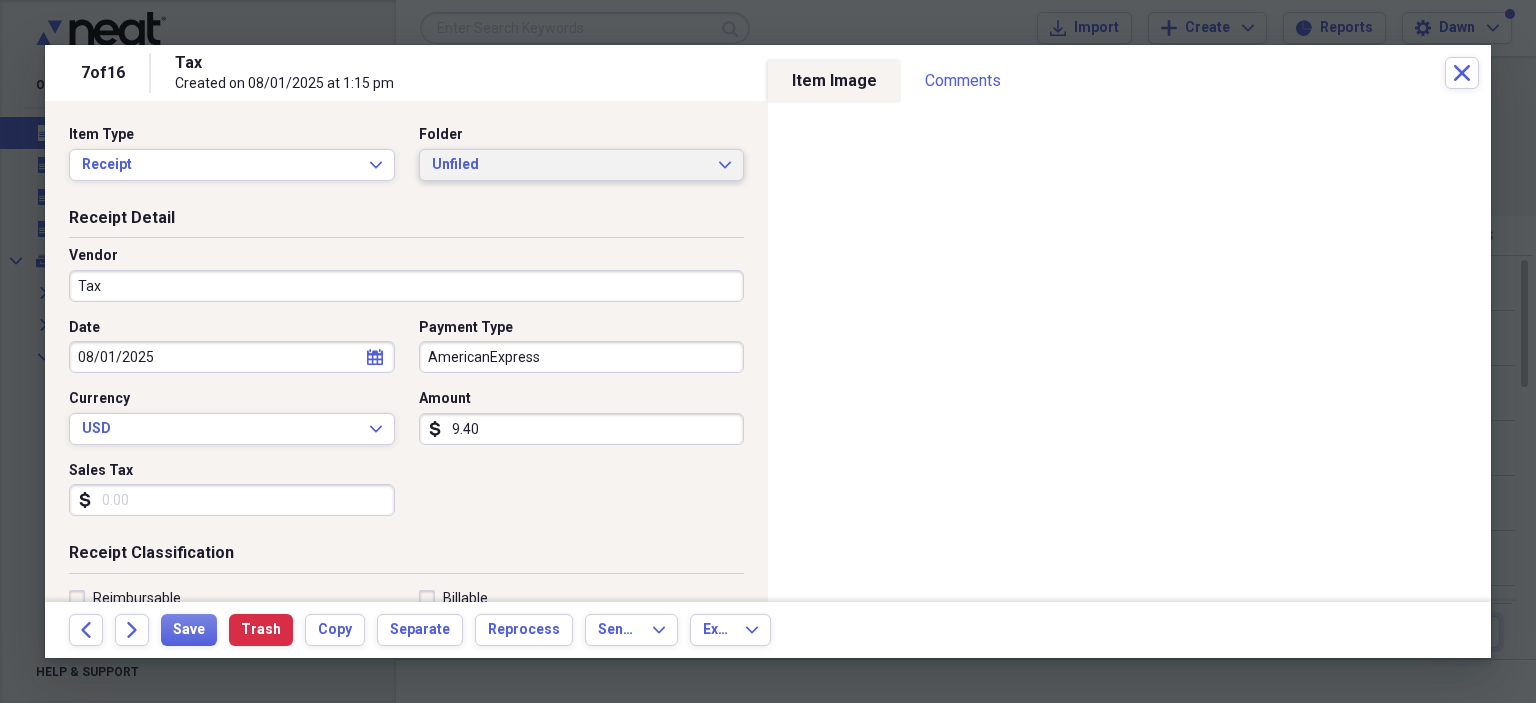 click on "Expand" 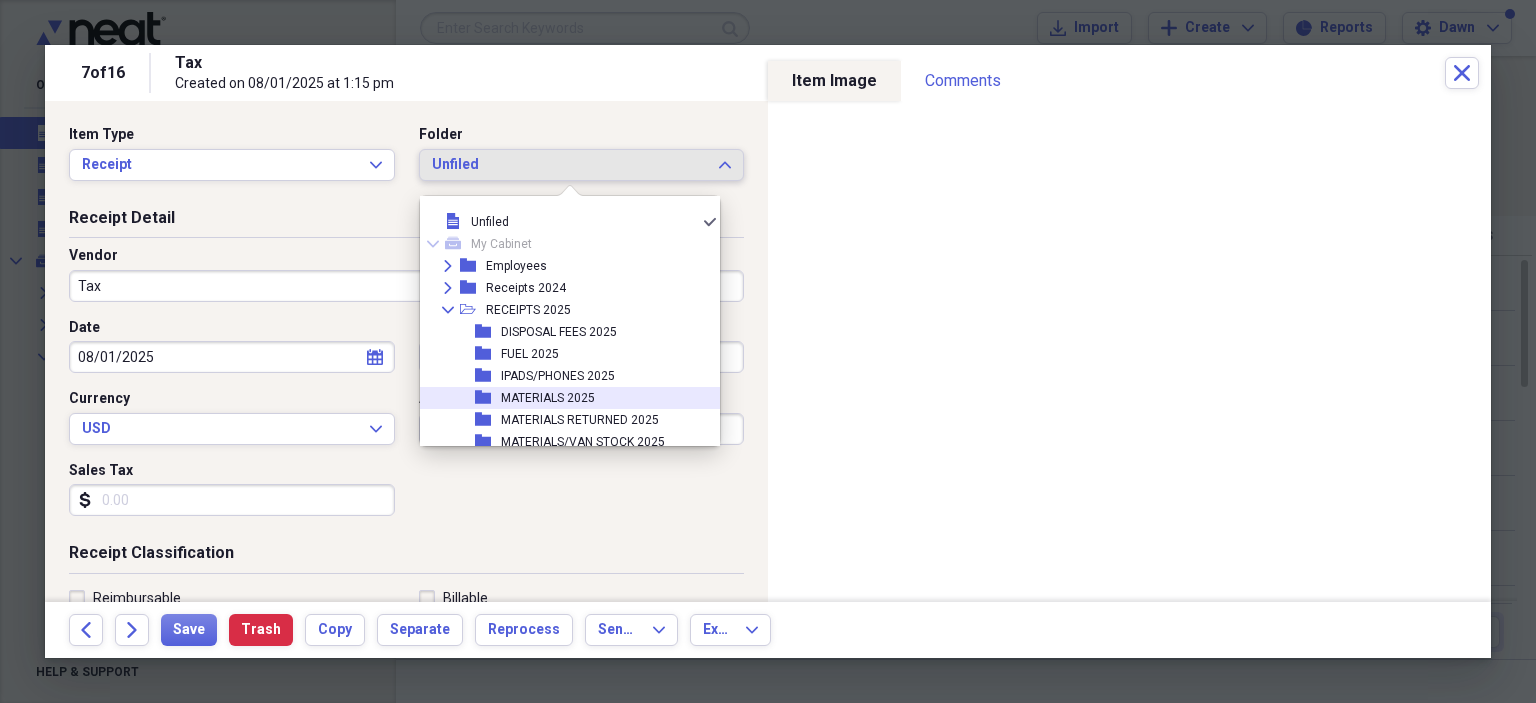 click on "MATERIALS 2025" at bounding box center [548, 398] 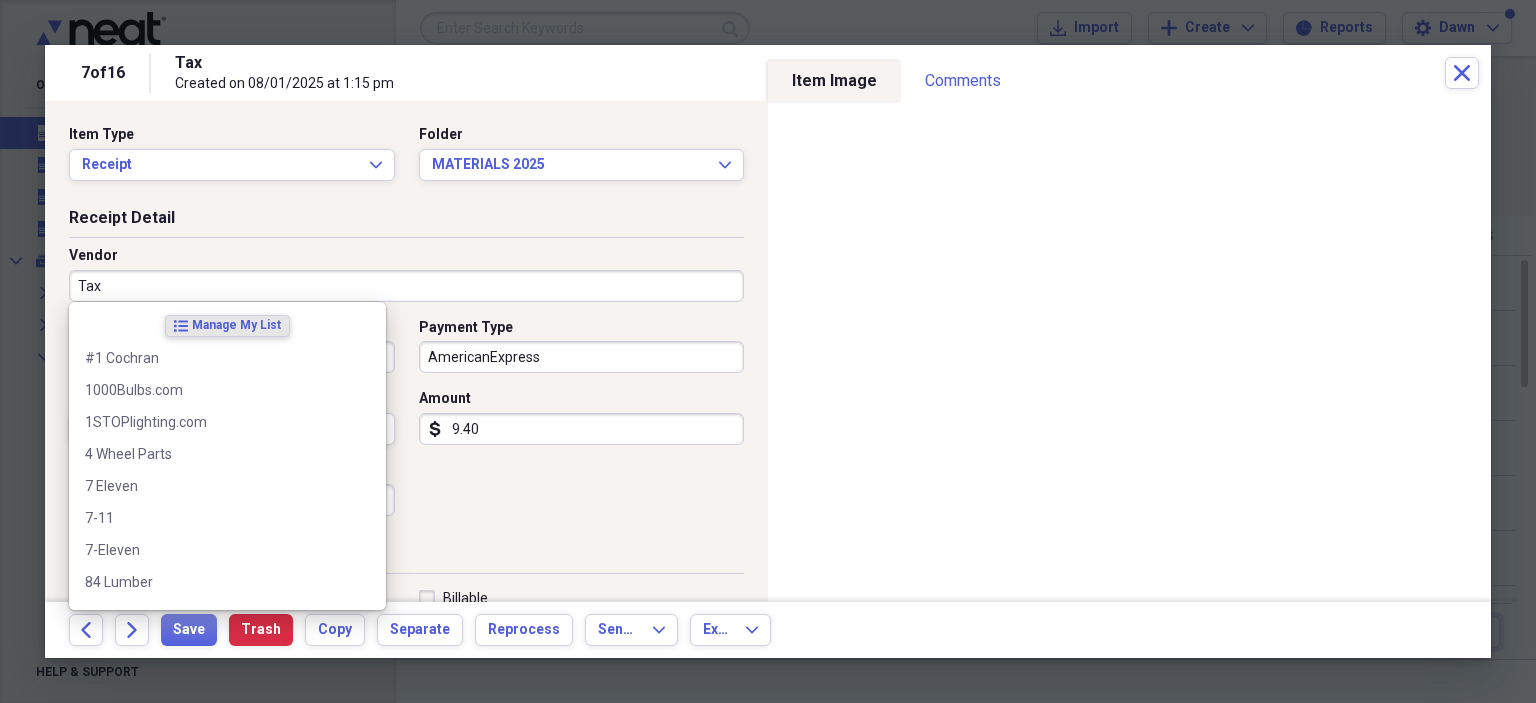 click on "Tax" at bounding box center [406, 286] 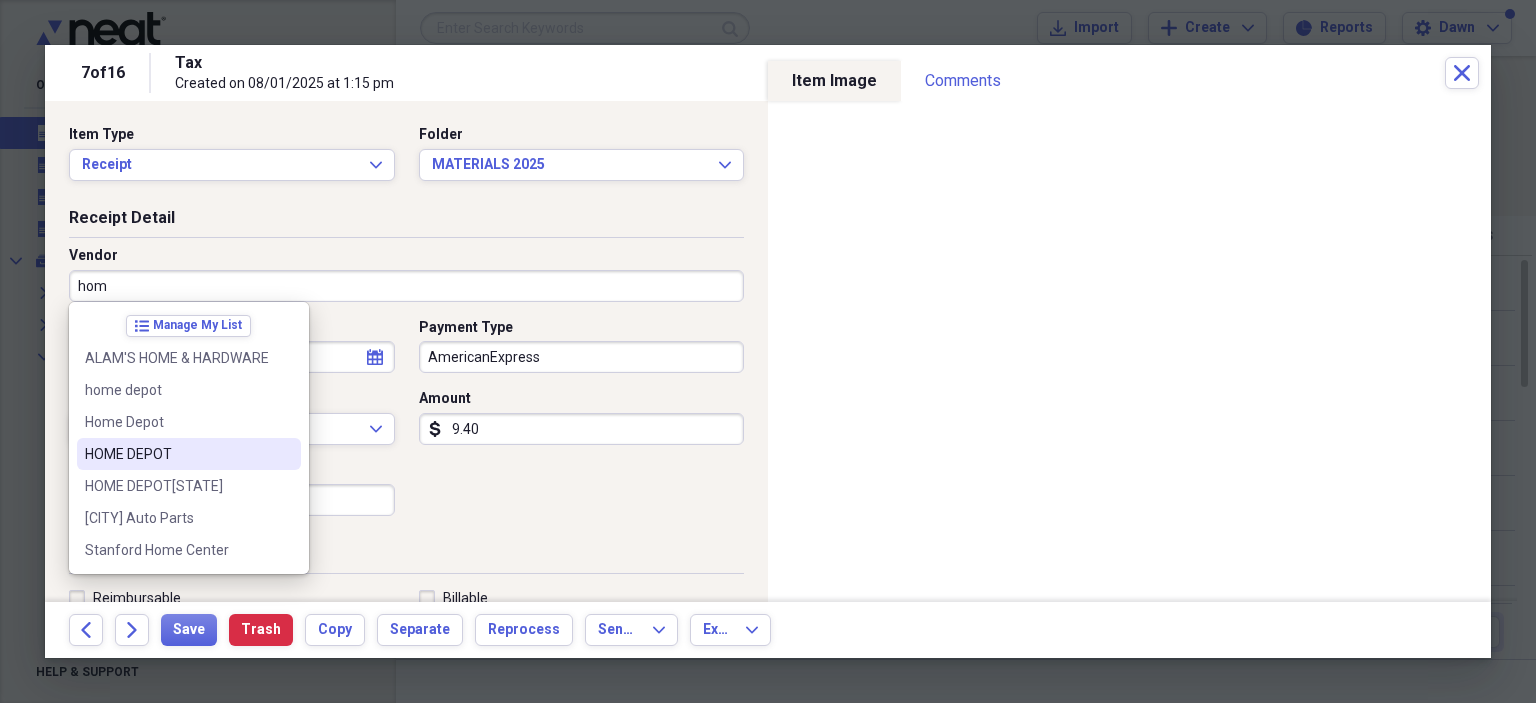click on "HOME DEPOT" at bounding box center (177, 454) 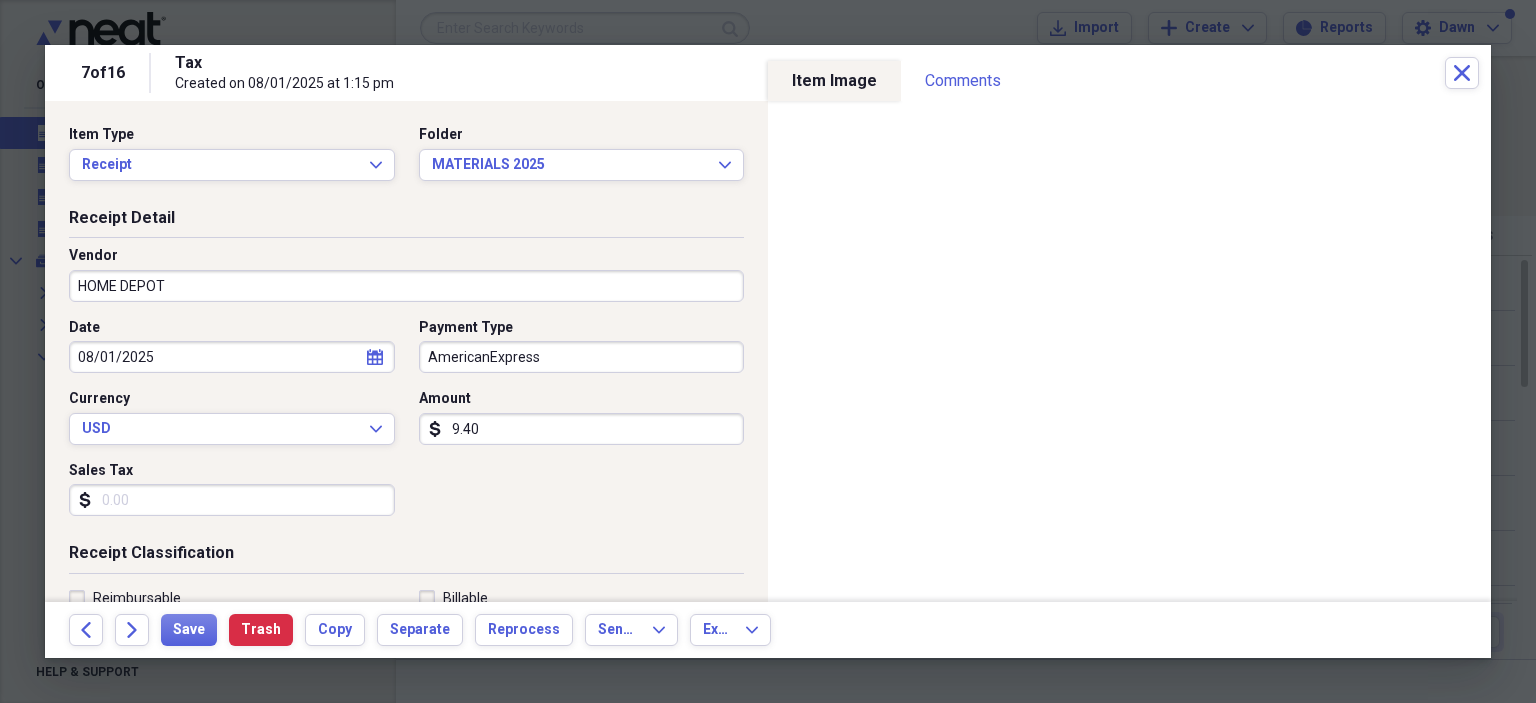 click on "AmericanExpress" at bounding box center [582, 357] 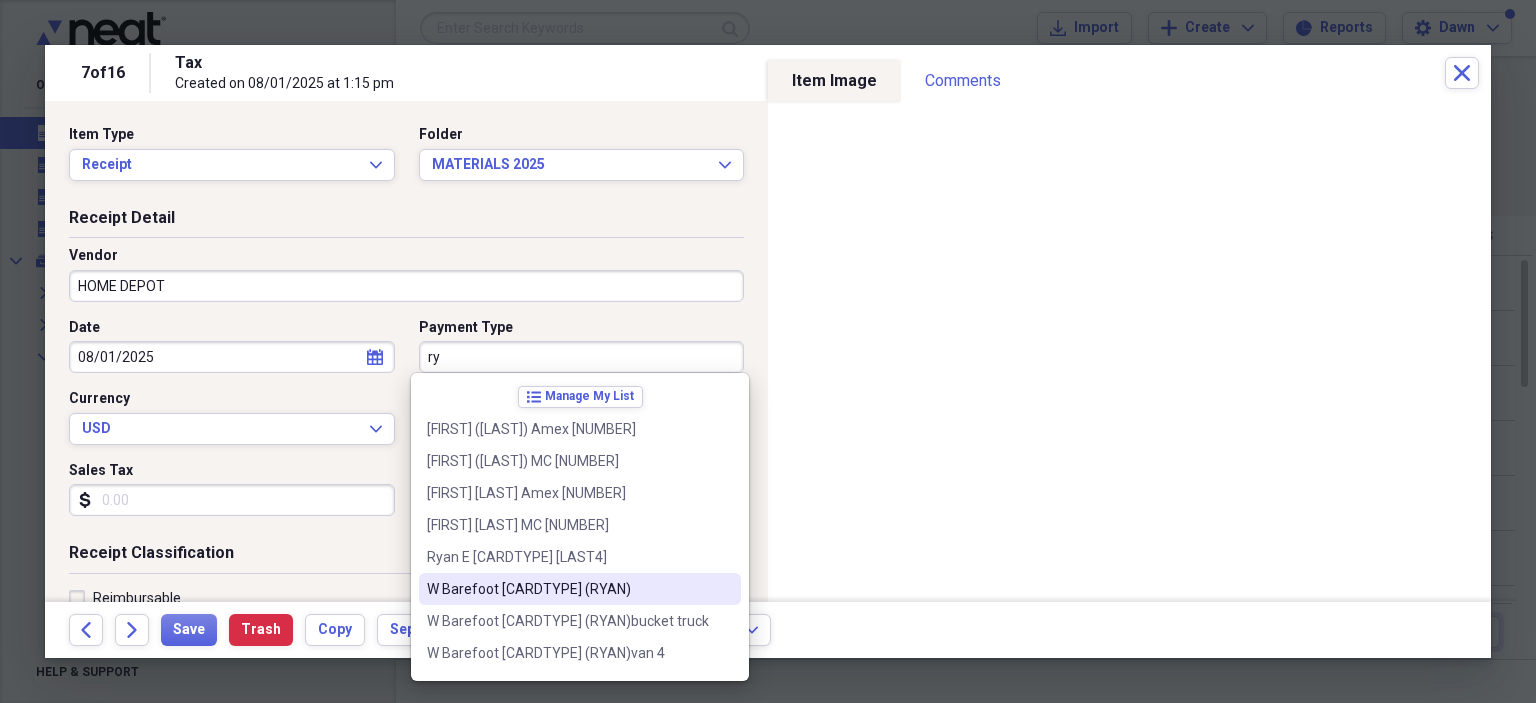 click on "W Barefoot [CARDTYPE] (RYAN)" at bounding box center [568, 589] 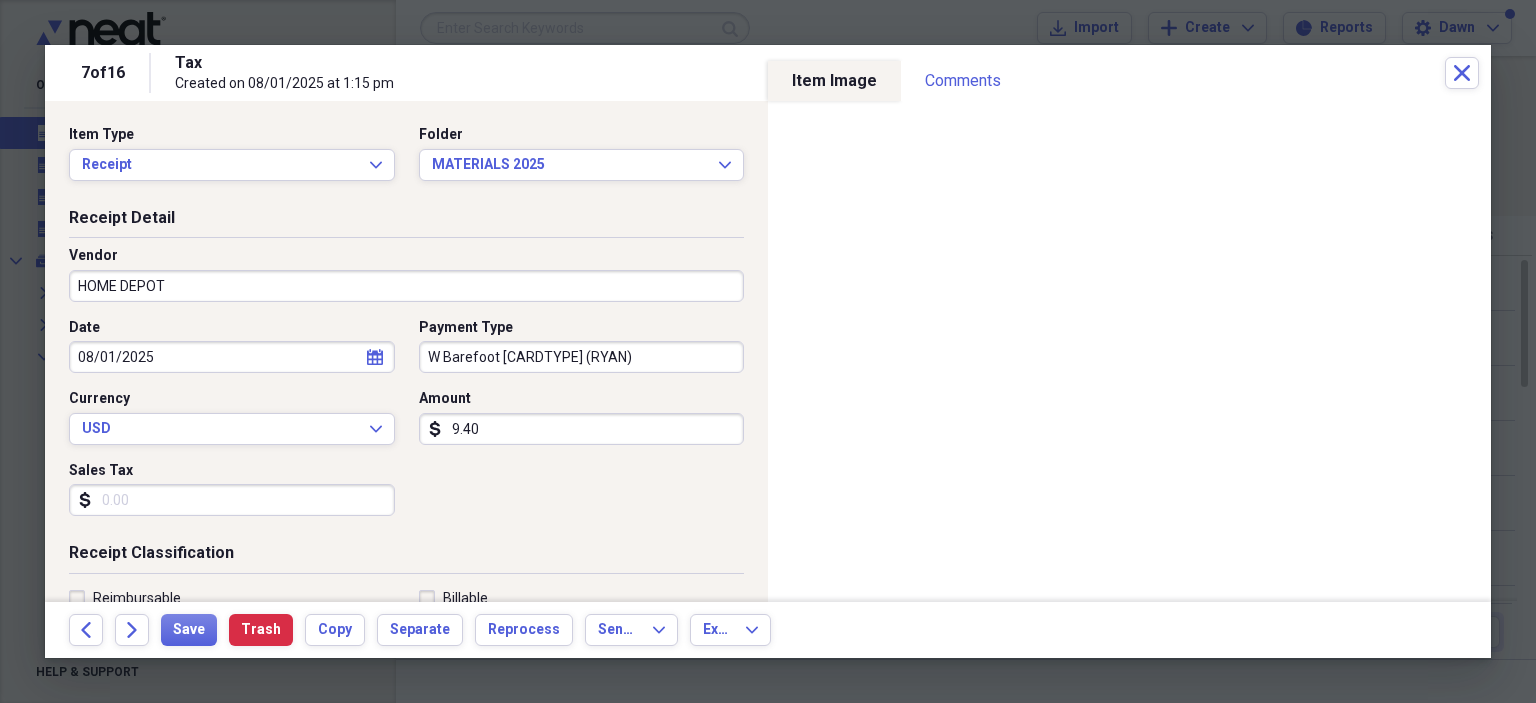 click on "Sales Tax" at bounding box center [232, 500] 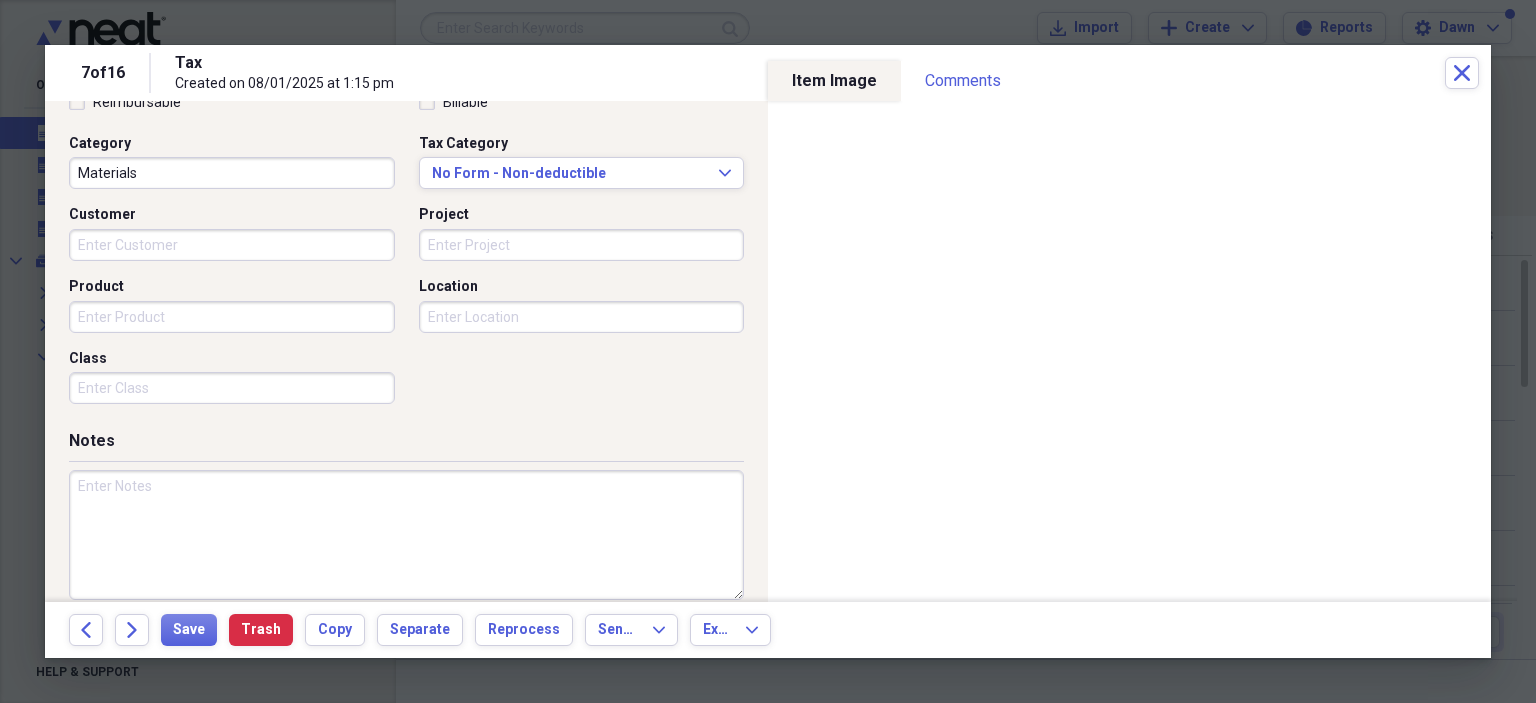 scroll, scrollTop: 518, scrollLeft: 0, axis: vertical 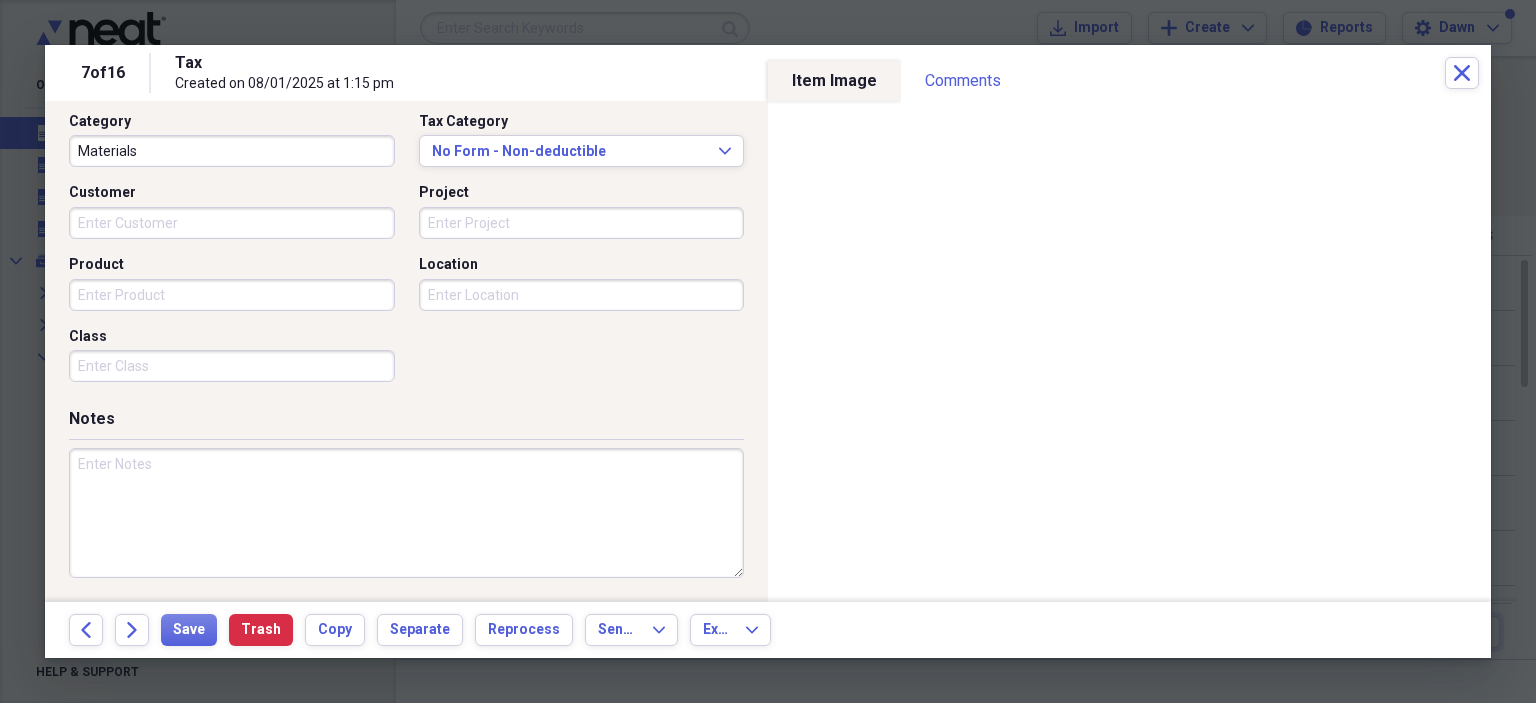 type on "0.62" 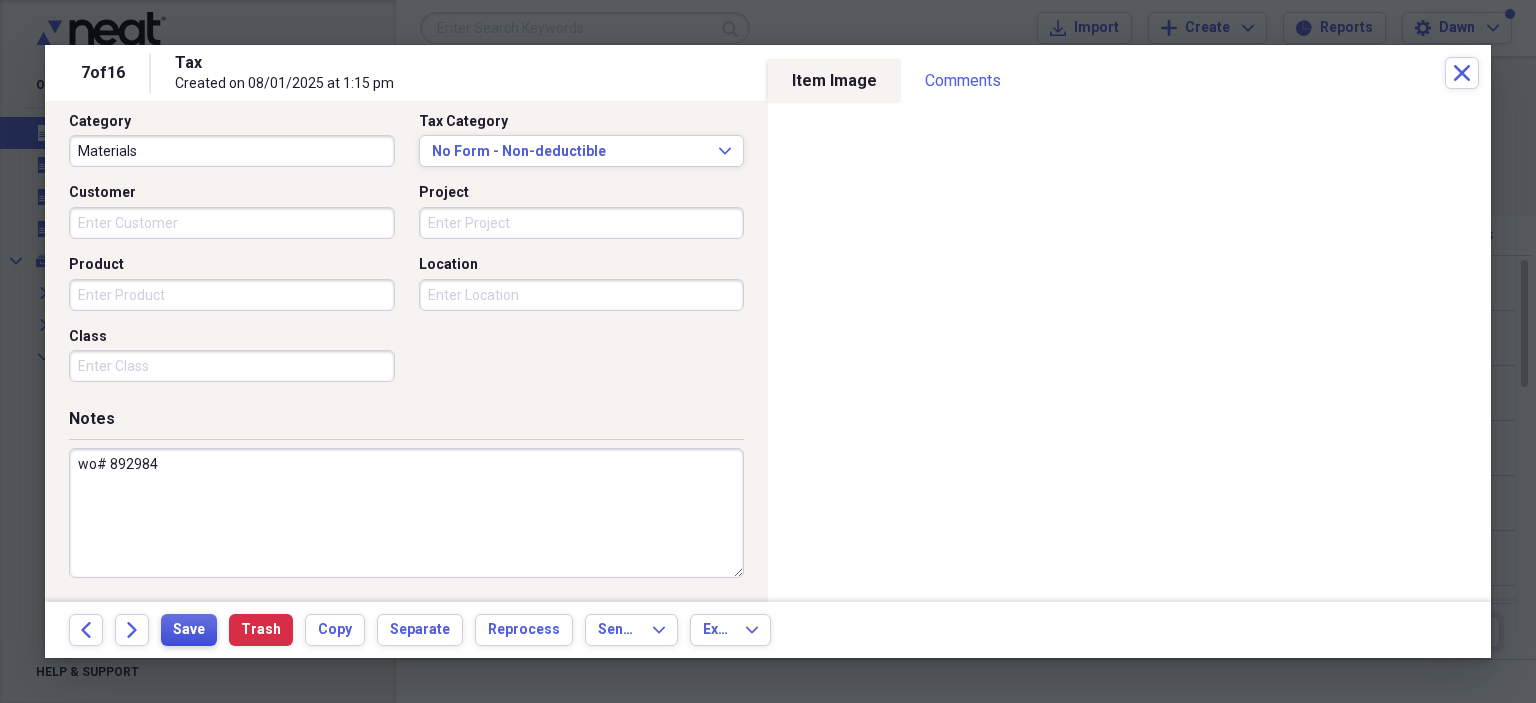 type on "wo# 892984" 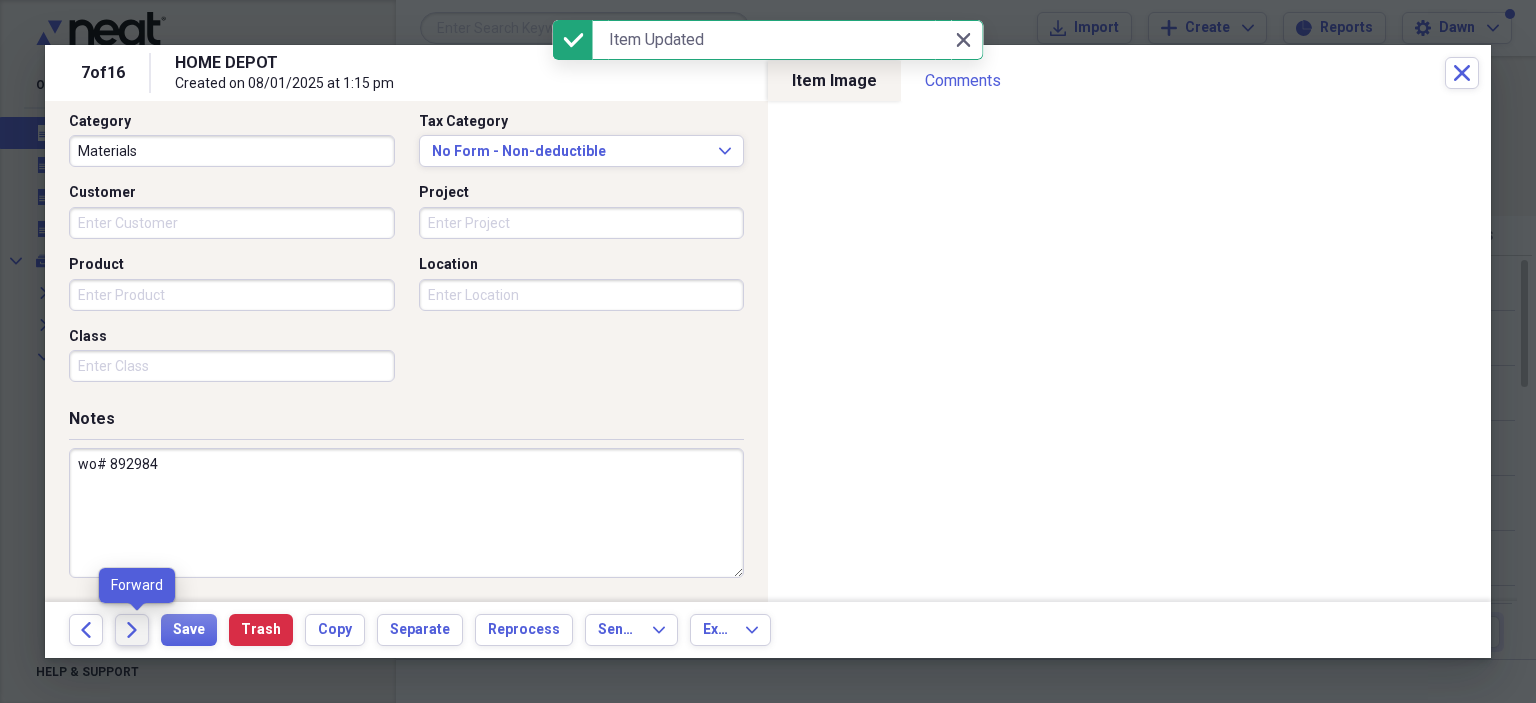click on "Forward" at bounding box center [132, 630] 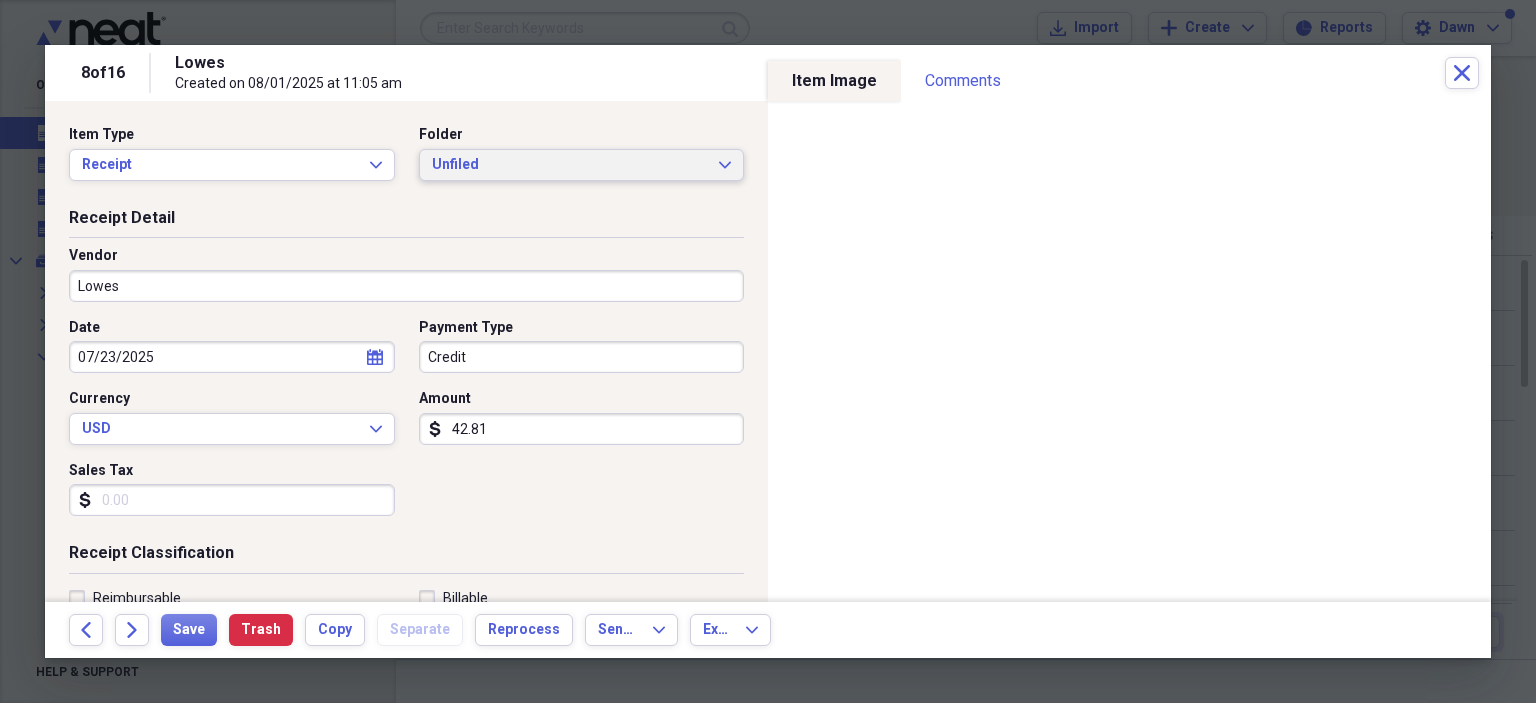 click on "Expand" 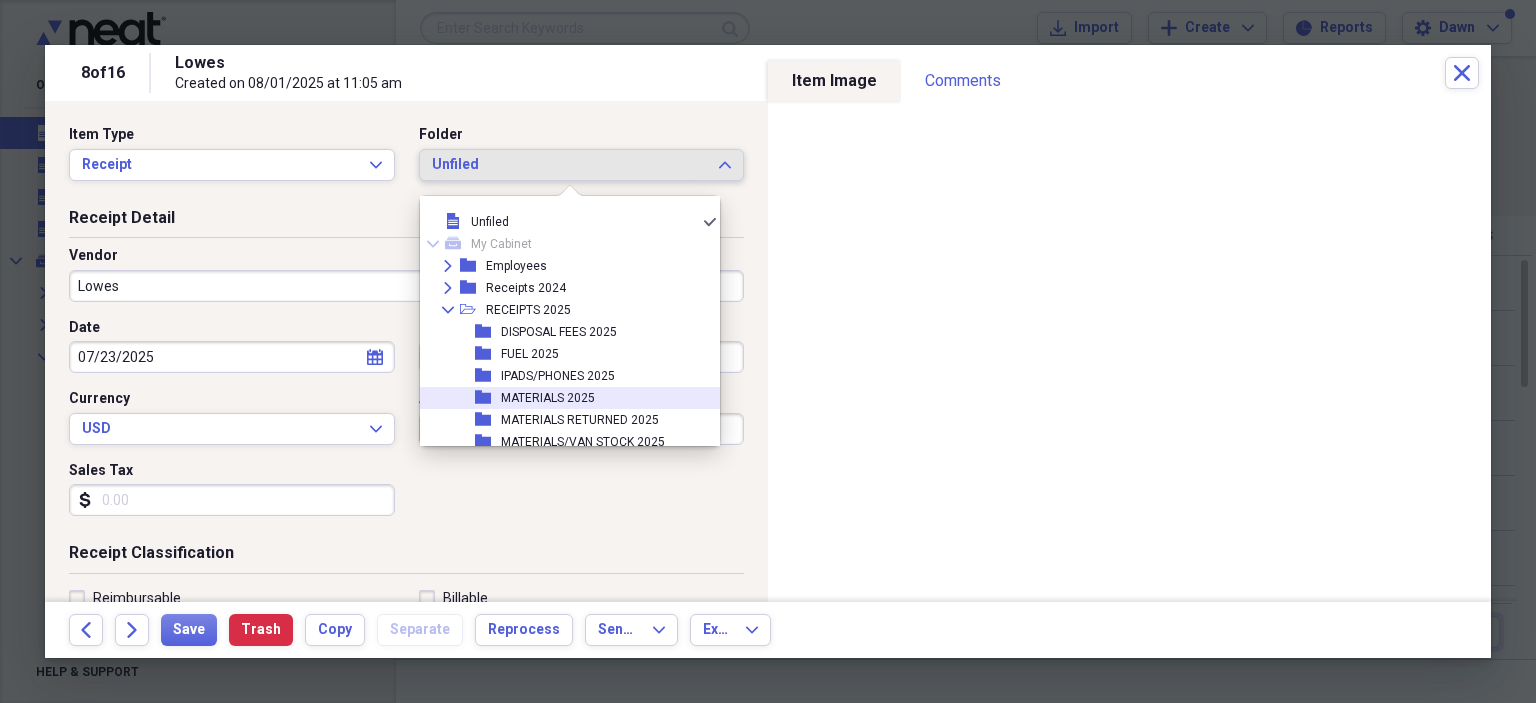 click on "MATERIALS 2025" at bounding box center [548, 398] 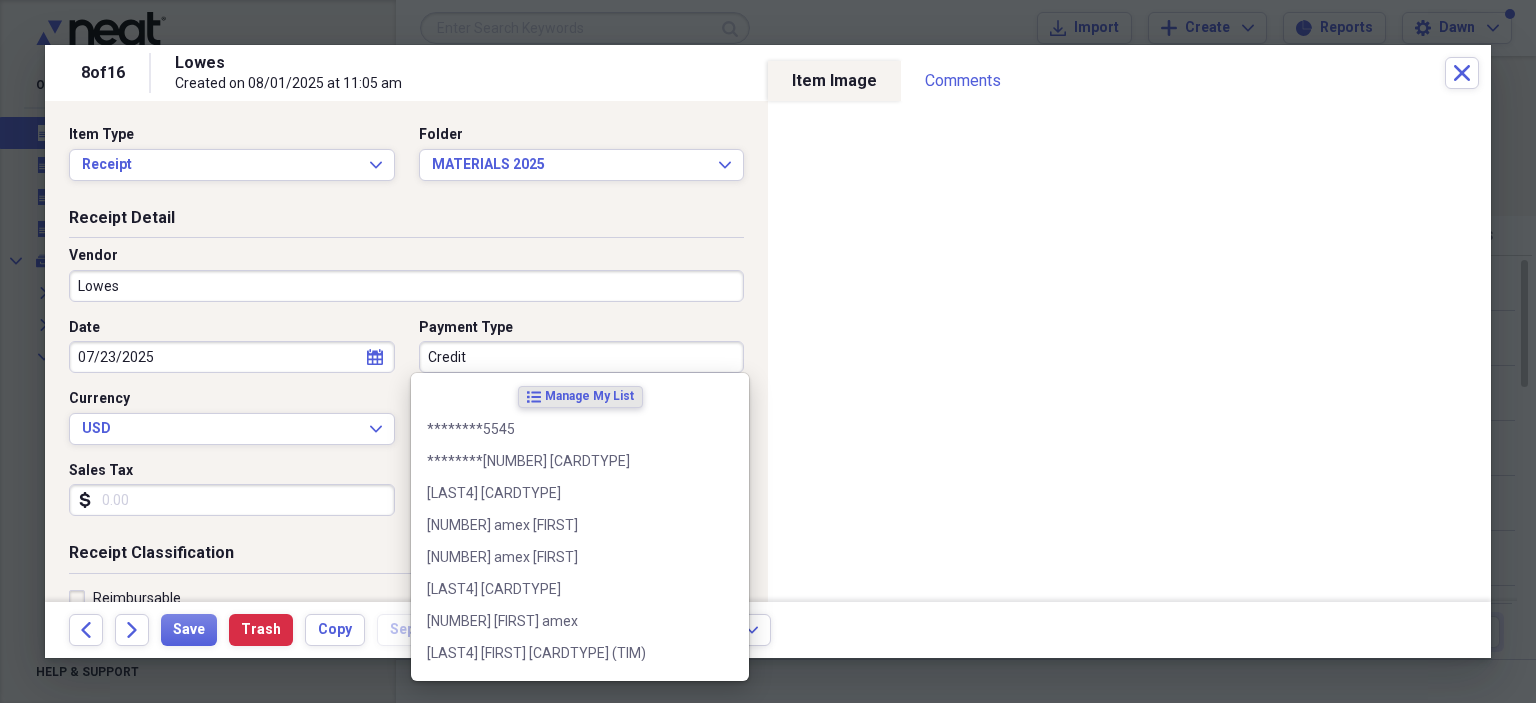 click on "Credit" at bounding box center (582, 357) 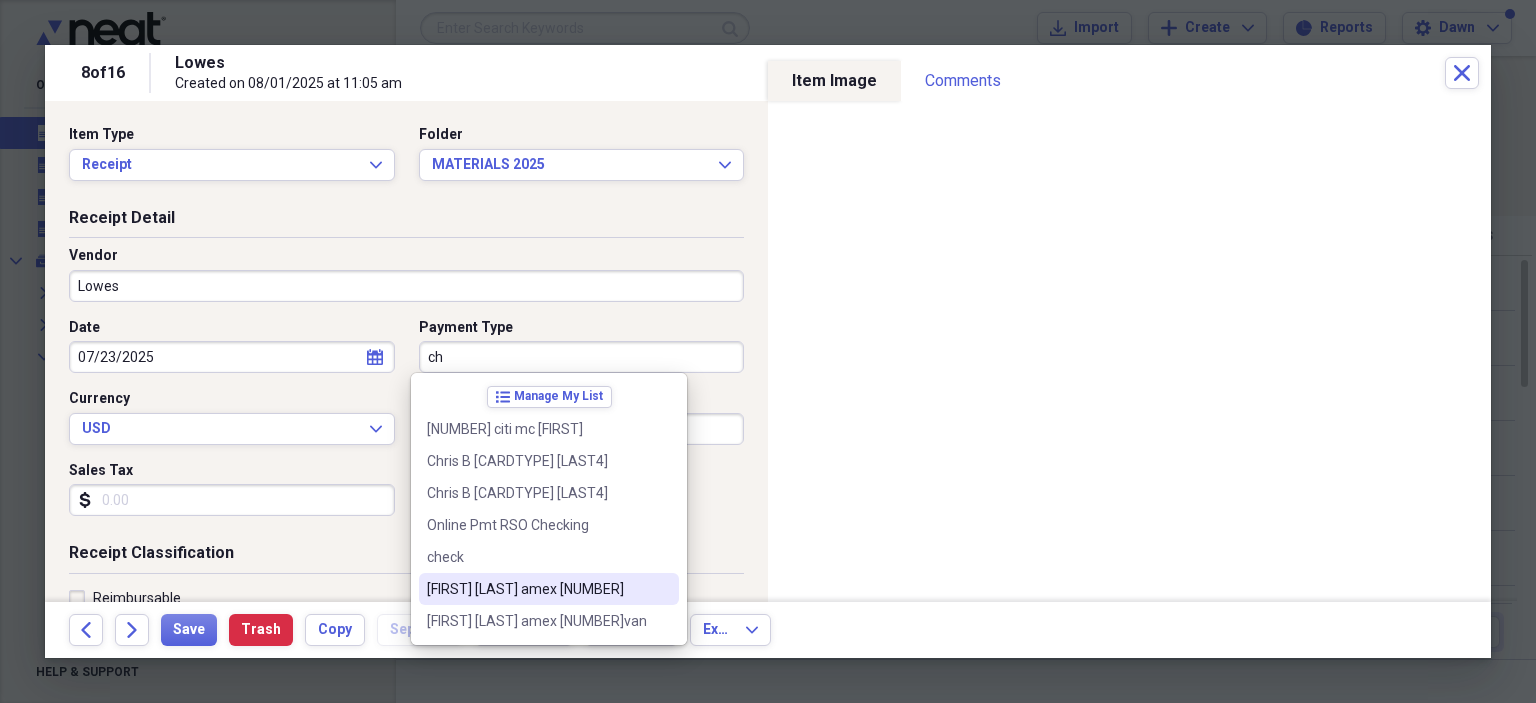 click on "[FIRST] [LAST] amex [NUMBER]" at bounding box center [537, 589] 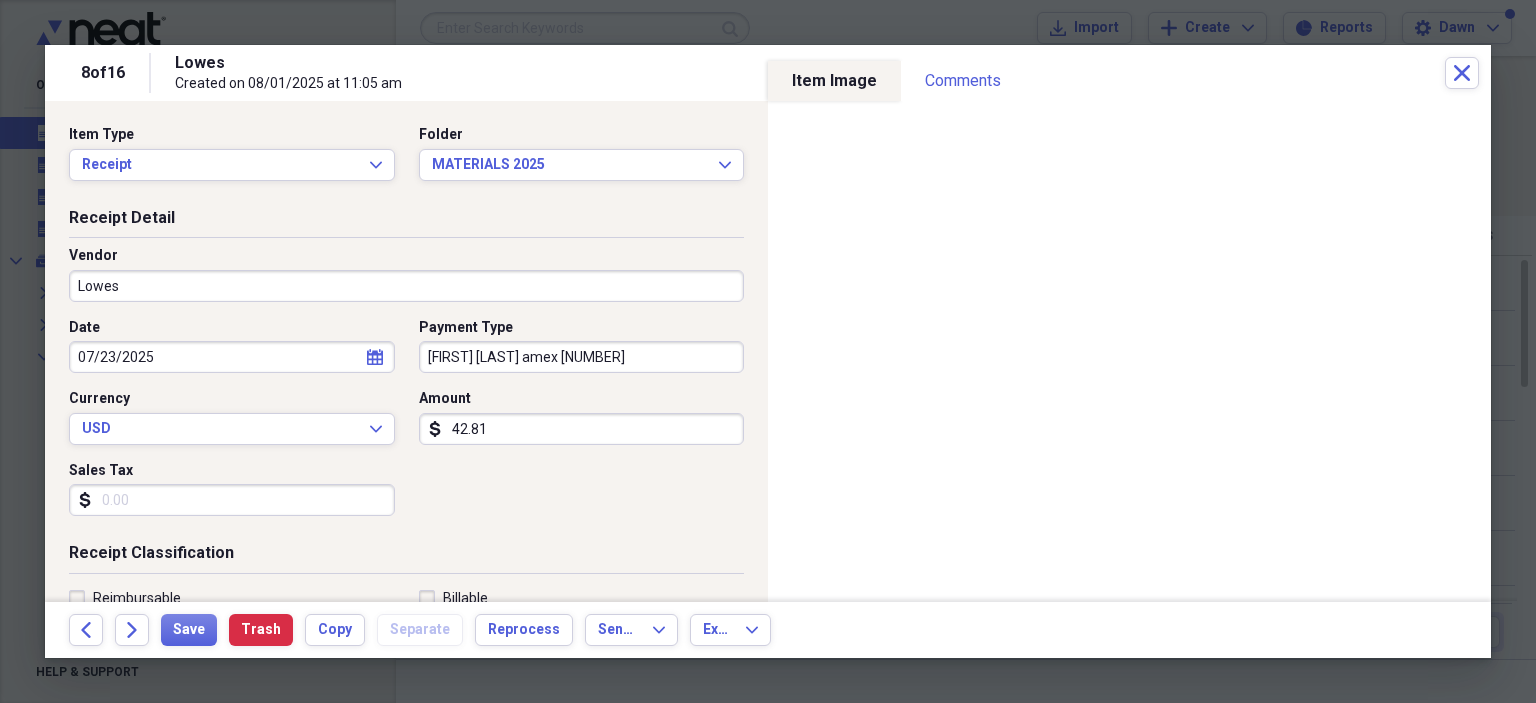 click on "Sales Tax" at bounding box center [232, 500] 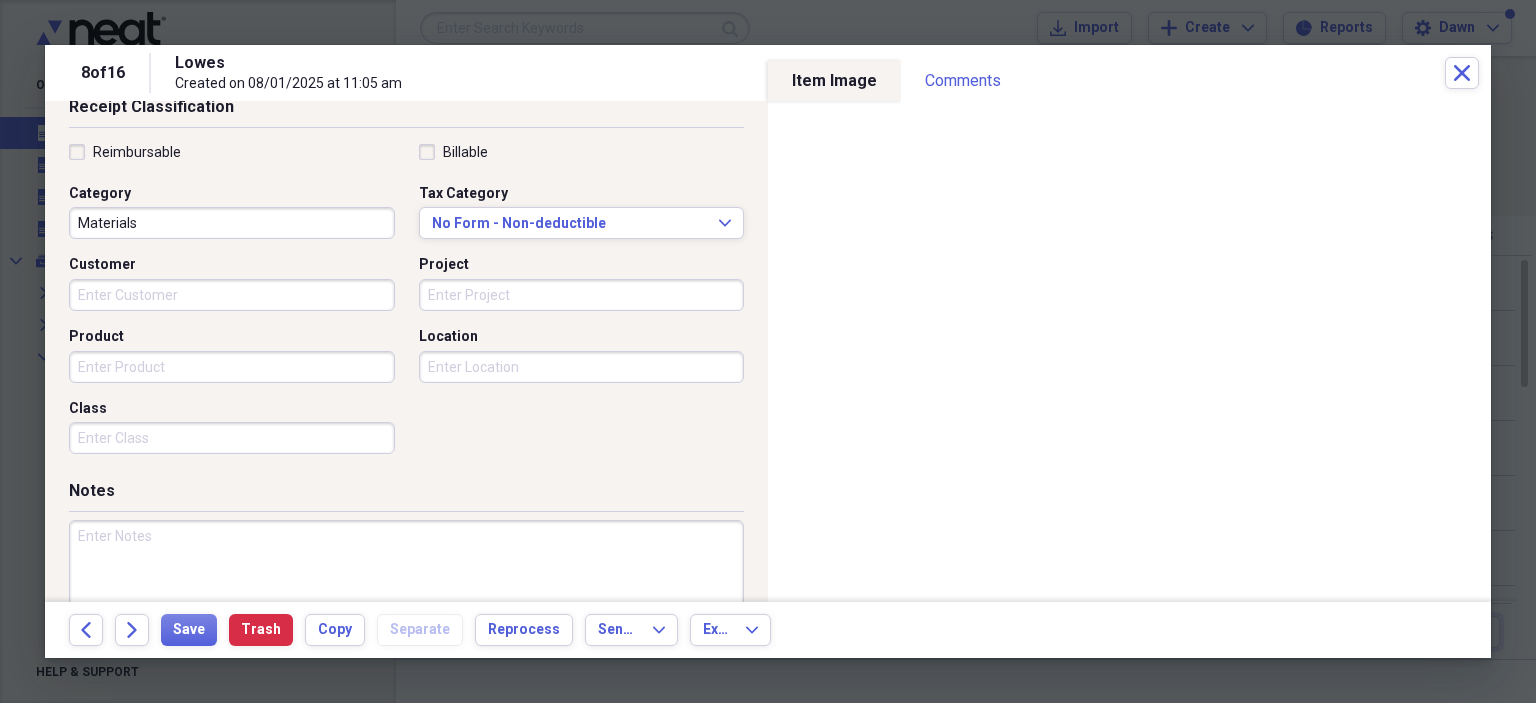 scroll, scrollTop: 518, scrollLeft: 0, axis: vertical 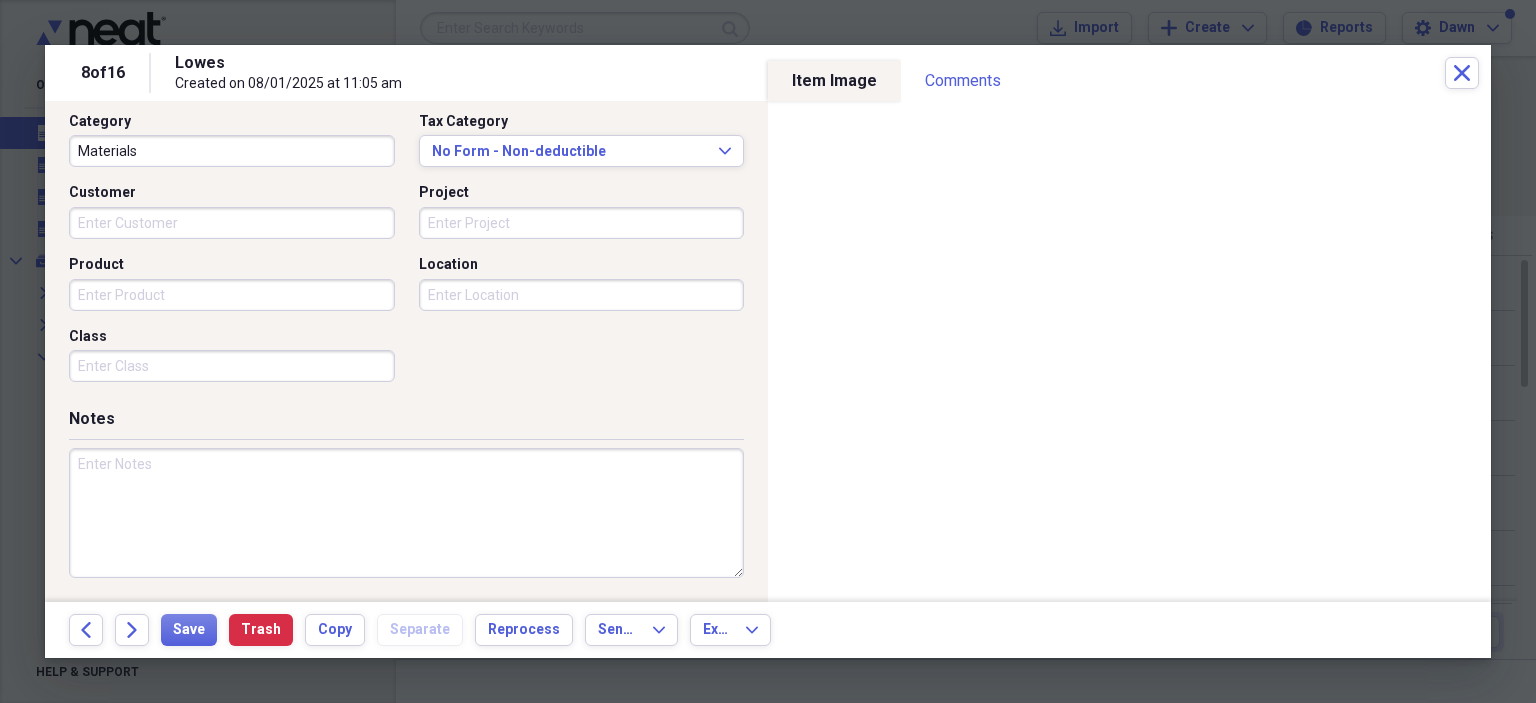 type on "2.43" 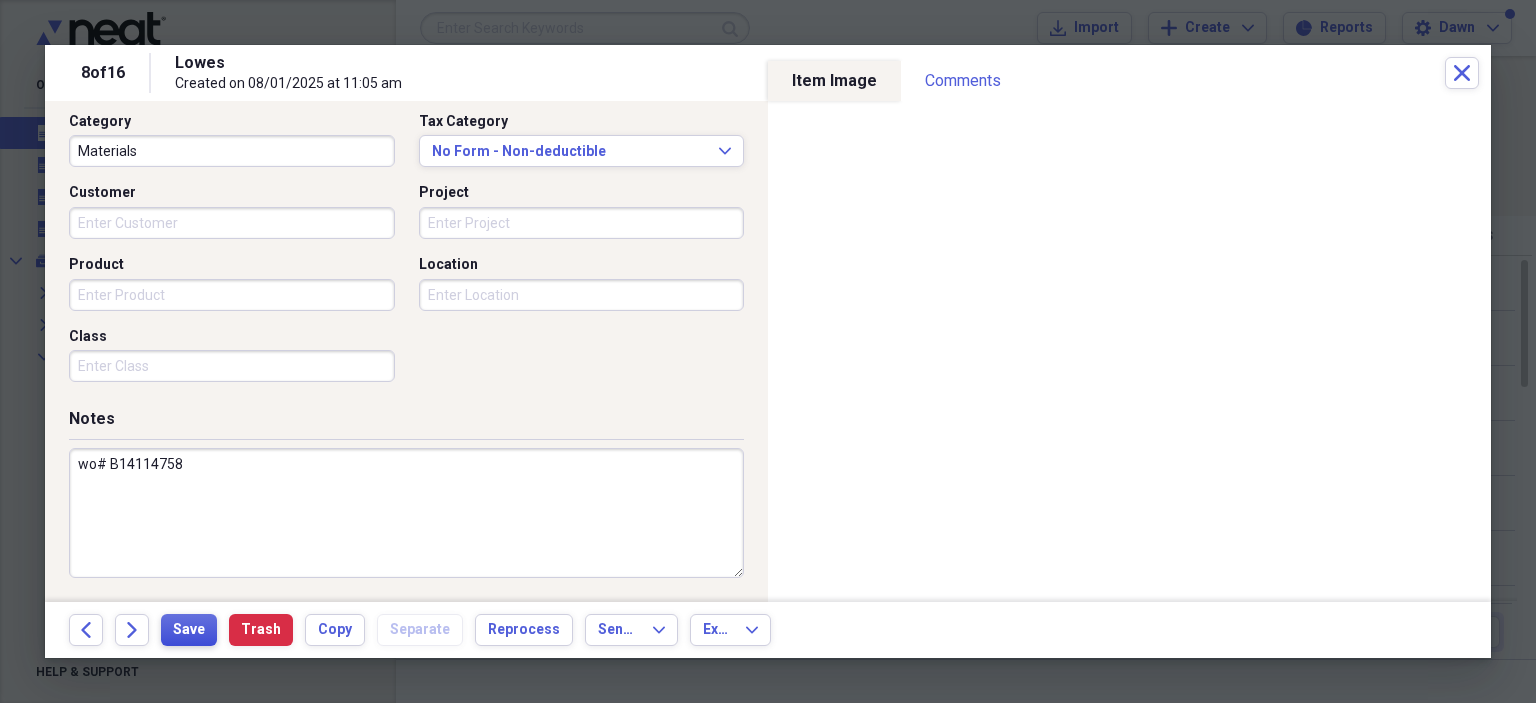 type on "wo# B14114758" 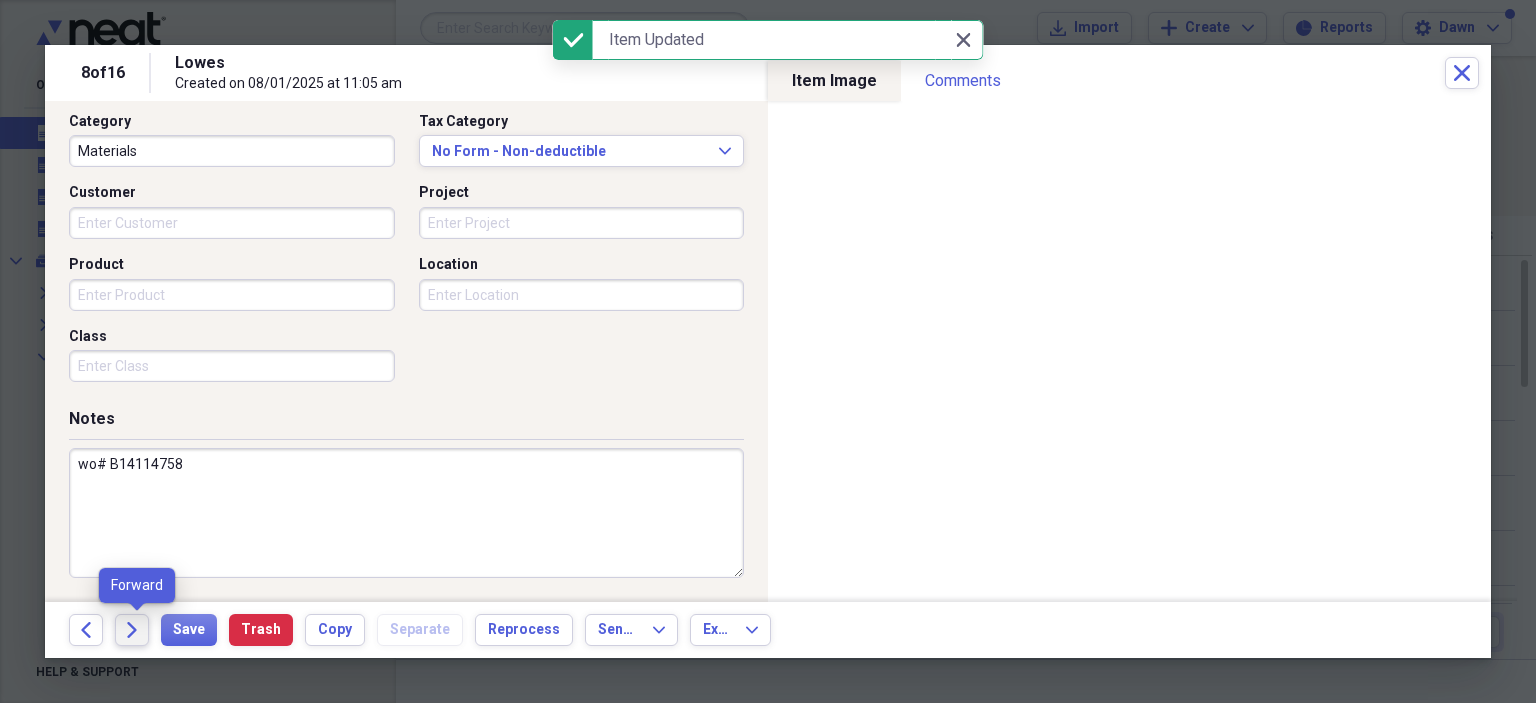 click on "Forward" 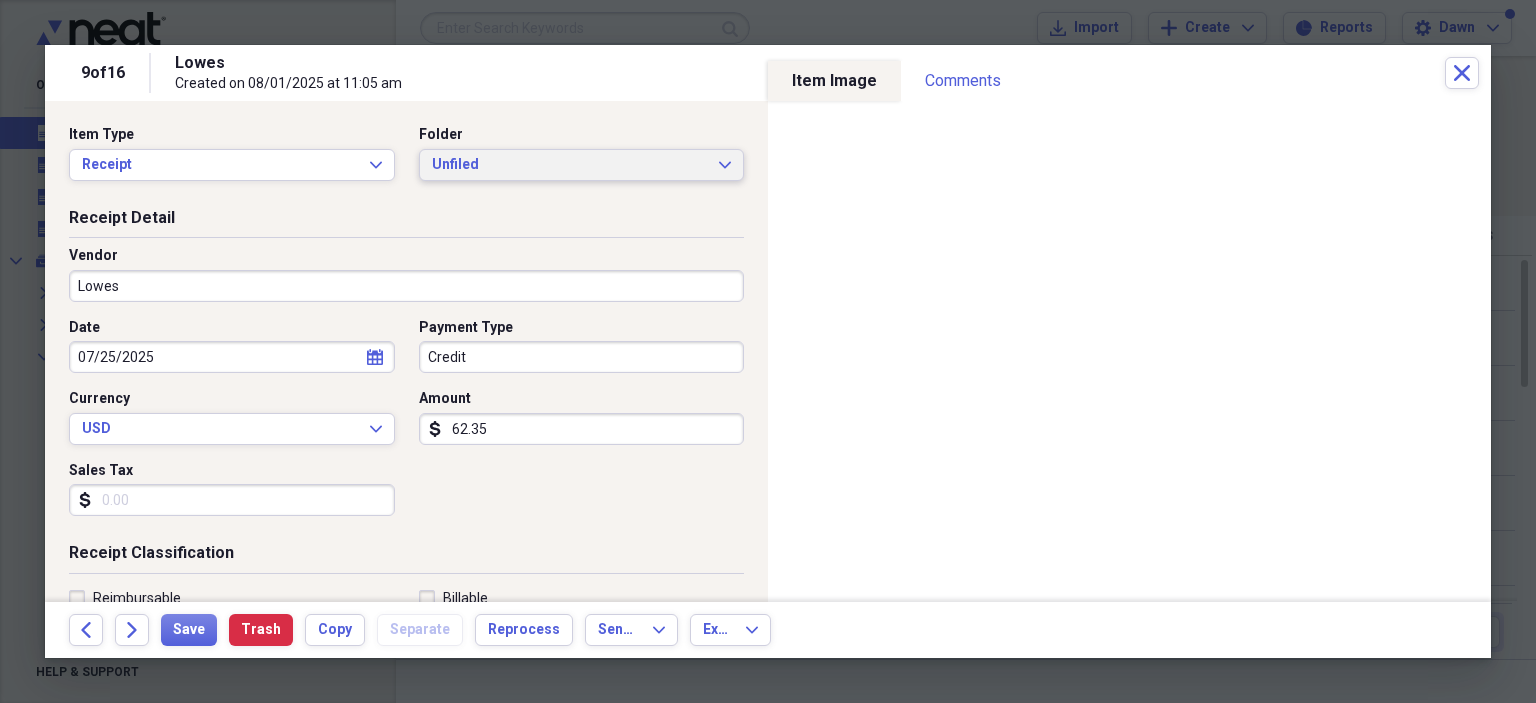 click on "Expand" 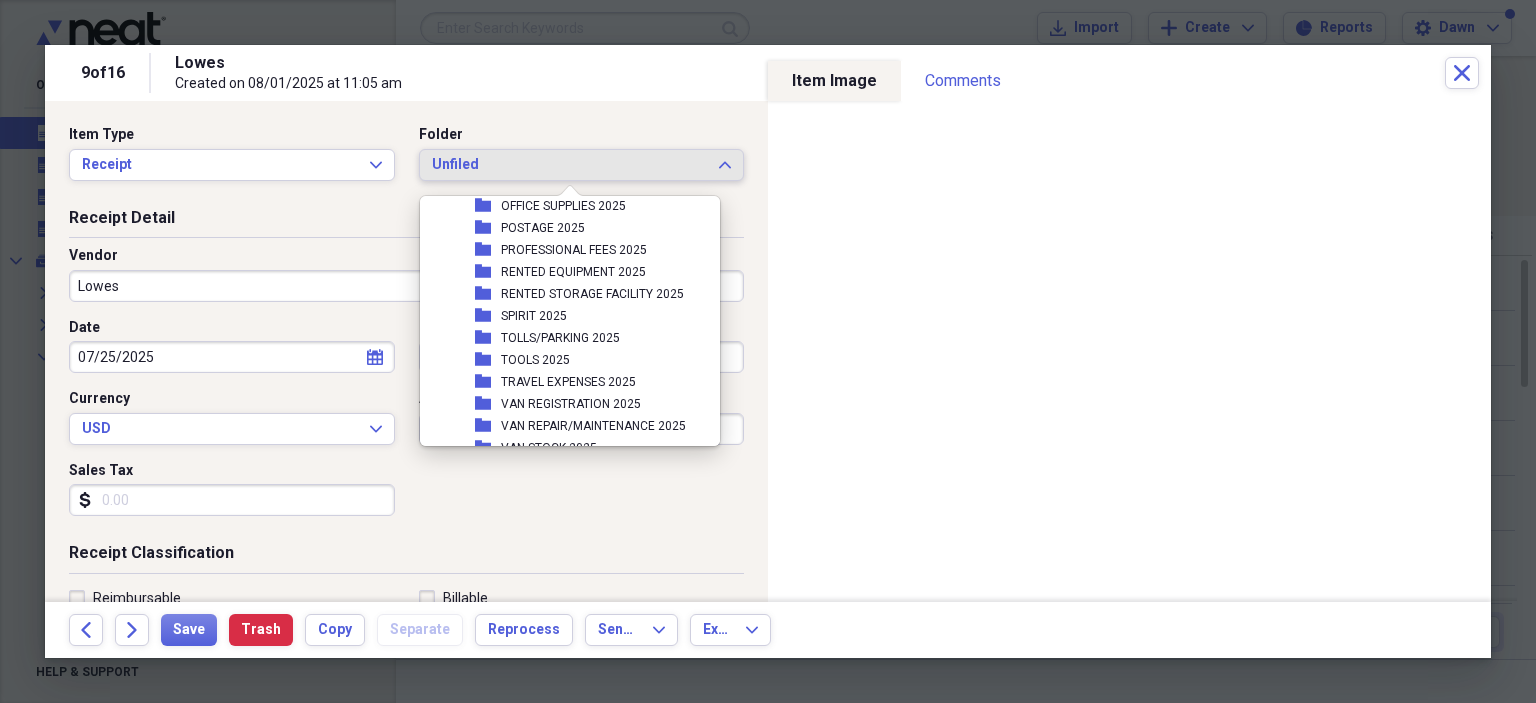 scroll, scrollTop: 320, scrollLeft: 0, axis: vertical 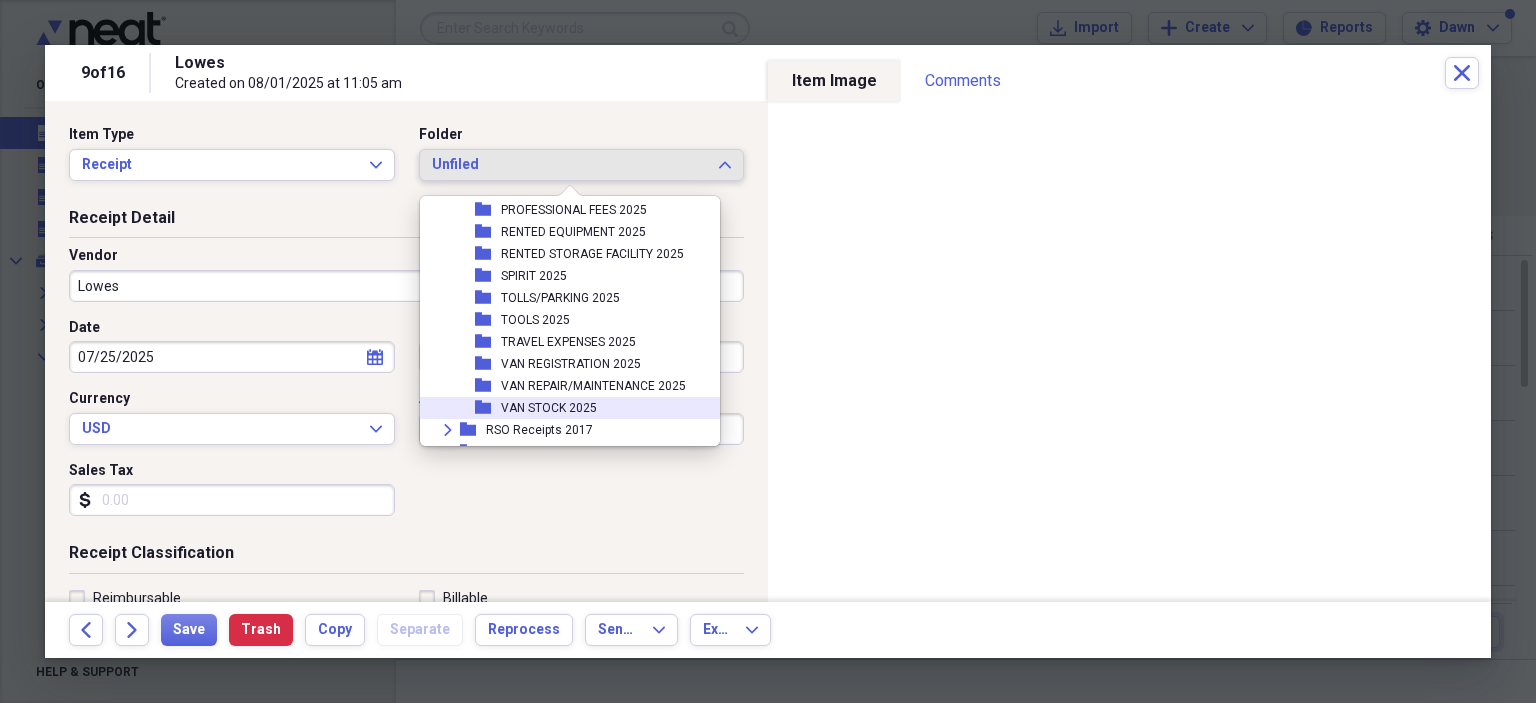 click on "VAN STOCK 2025" at bounding box center [549, 408] 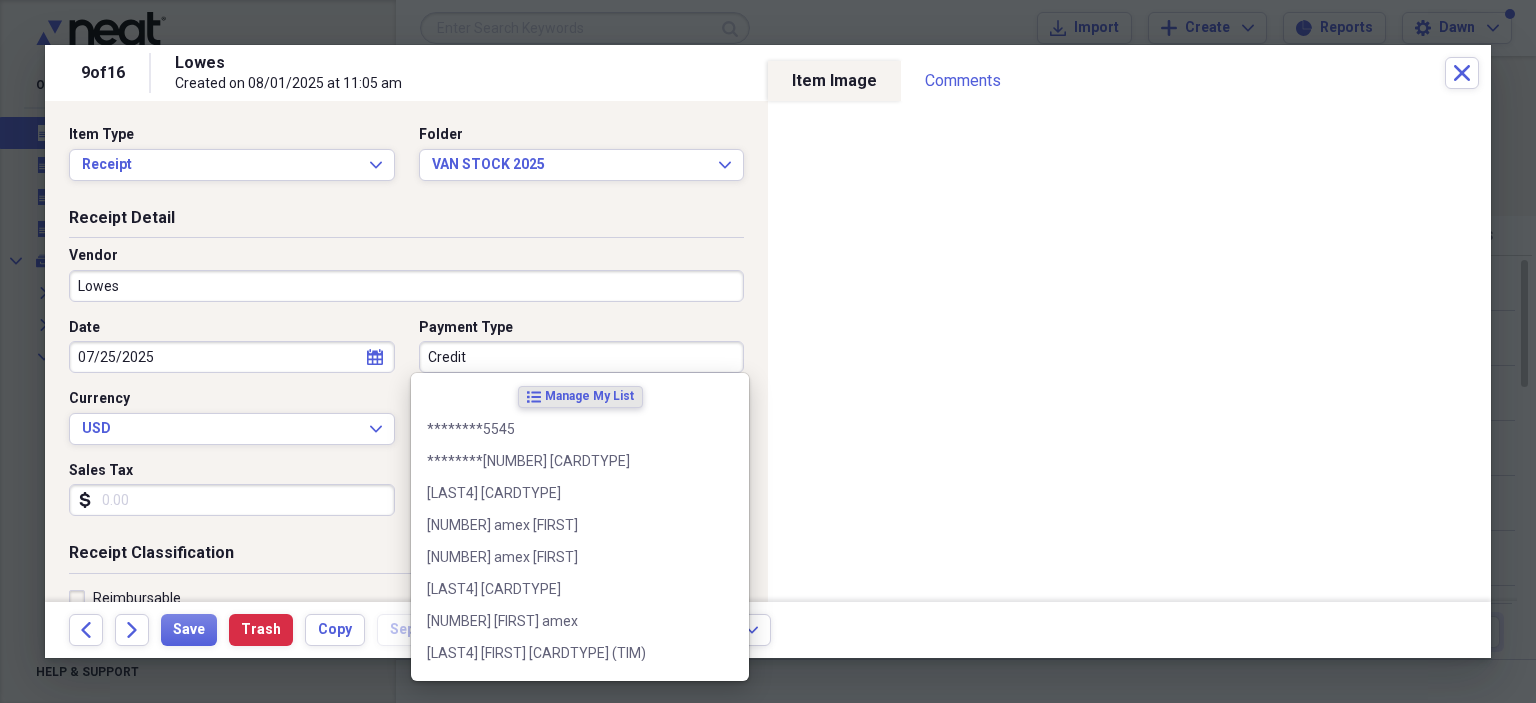 click on "Credit" at bounding box center (582, 357) 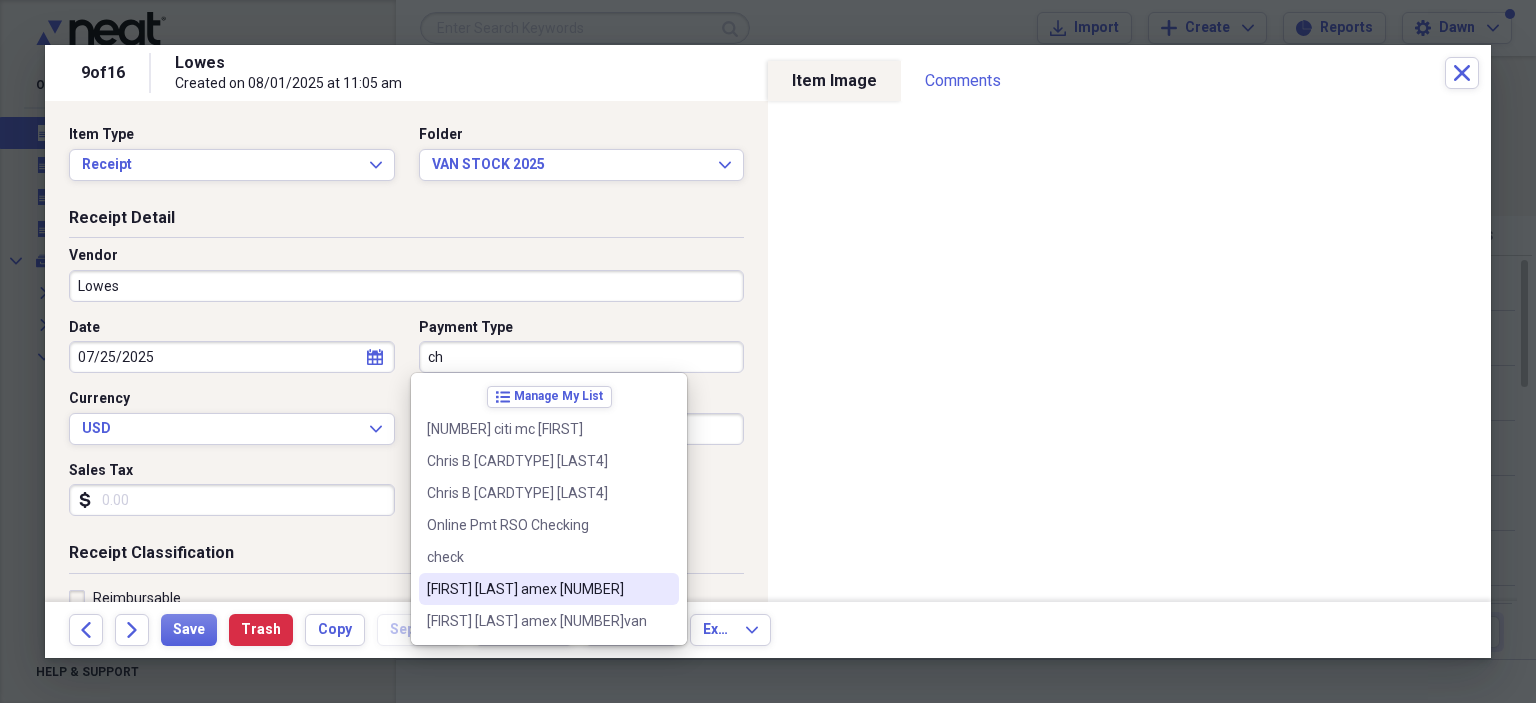 click on "[FIRST] [LAST] amex [NUMBER]" at bounding box center [537, 589] 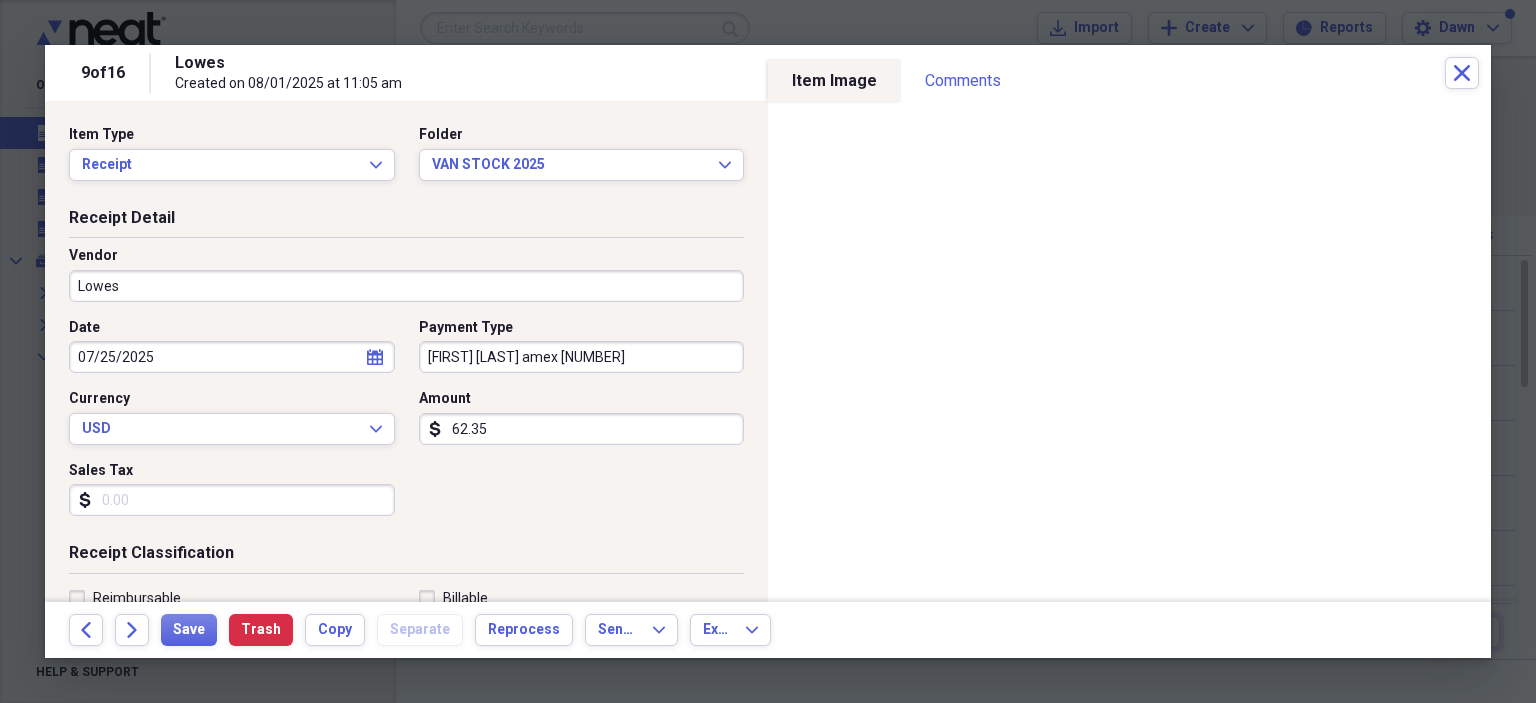 click on "Sales Tax" at bounding box center (232, 500) 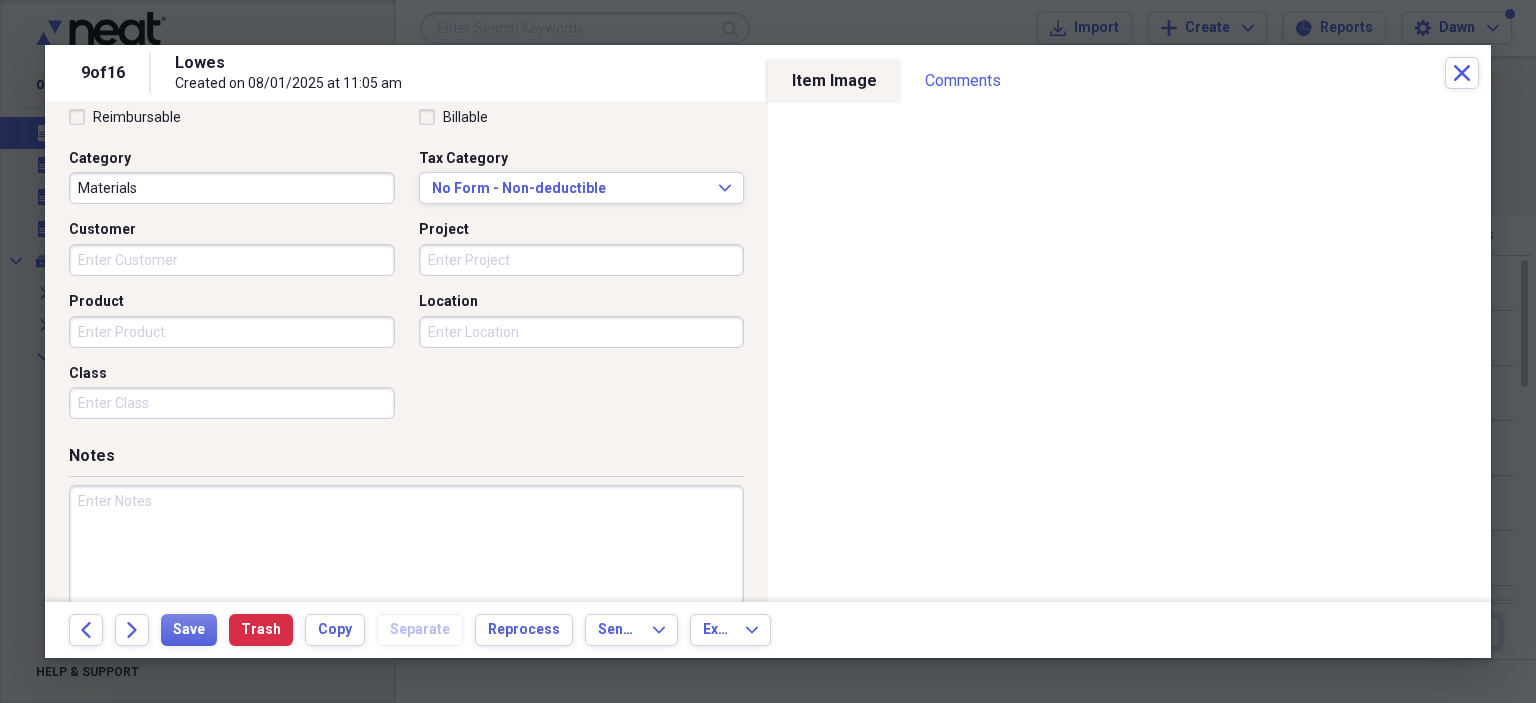 scroll, scrollTop: 518, scrollLeft: 0, axis: vertical 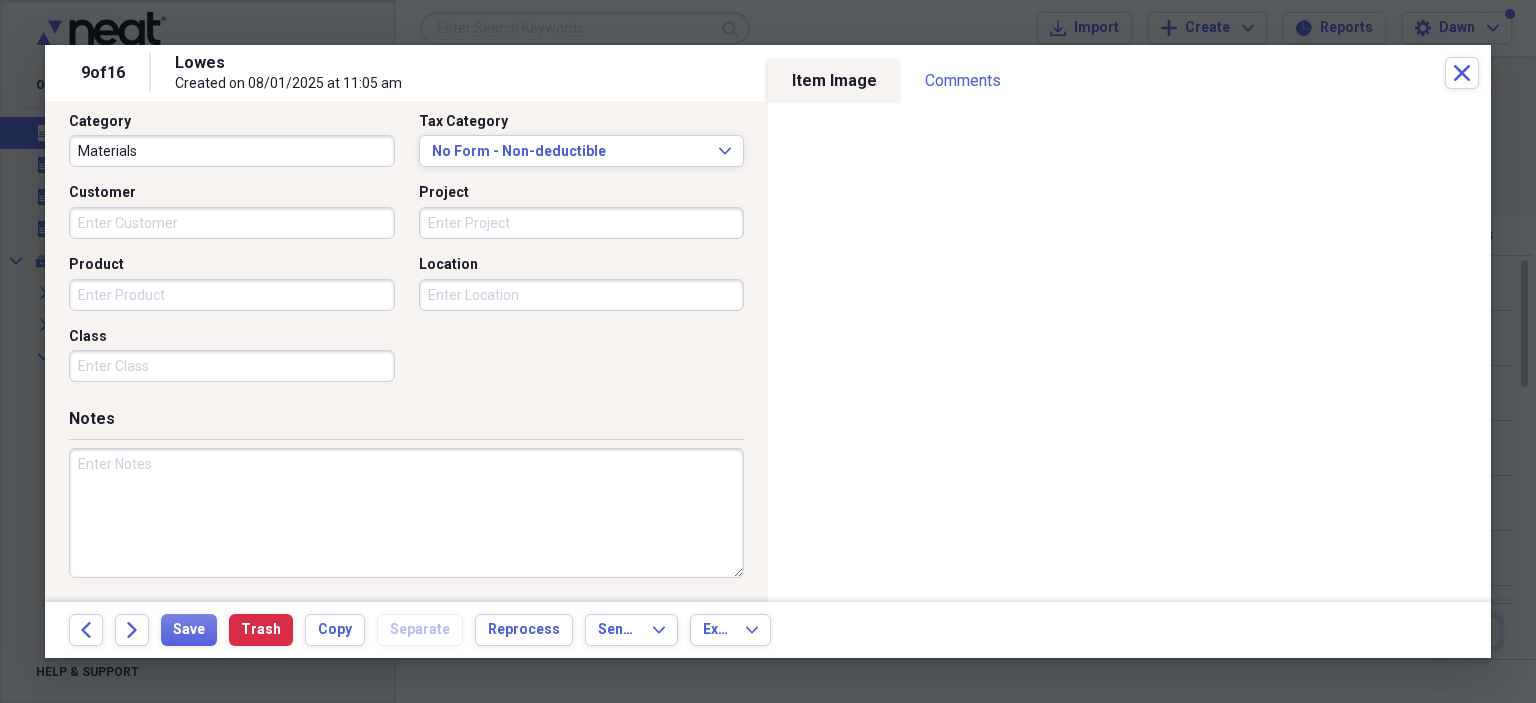 type on "3.53" 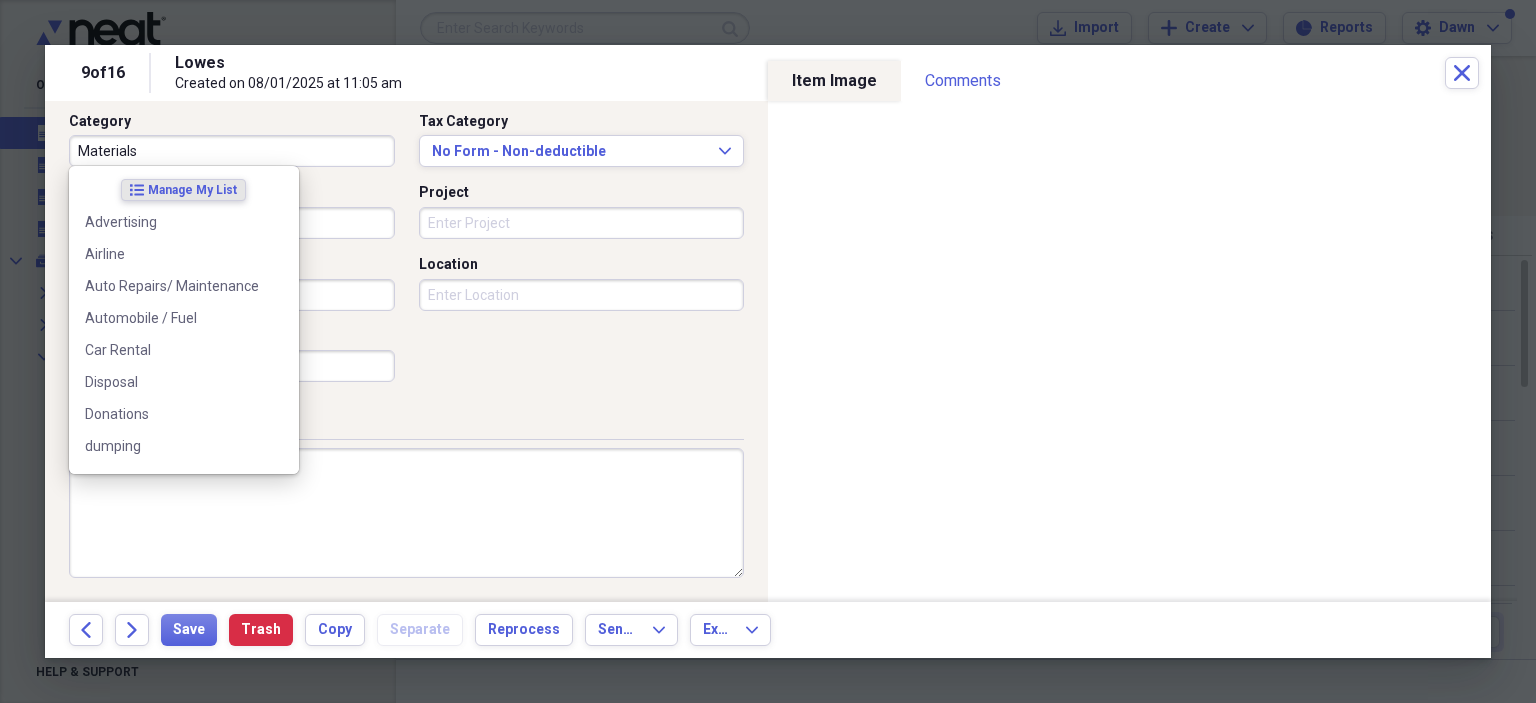 click on "Materials" at bounding box center [232, 151] 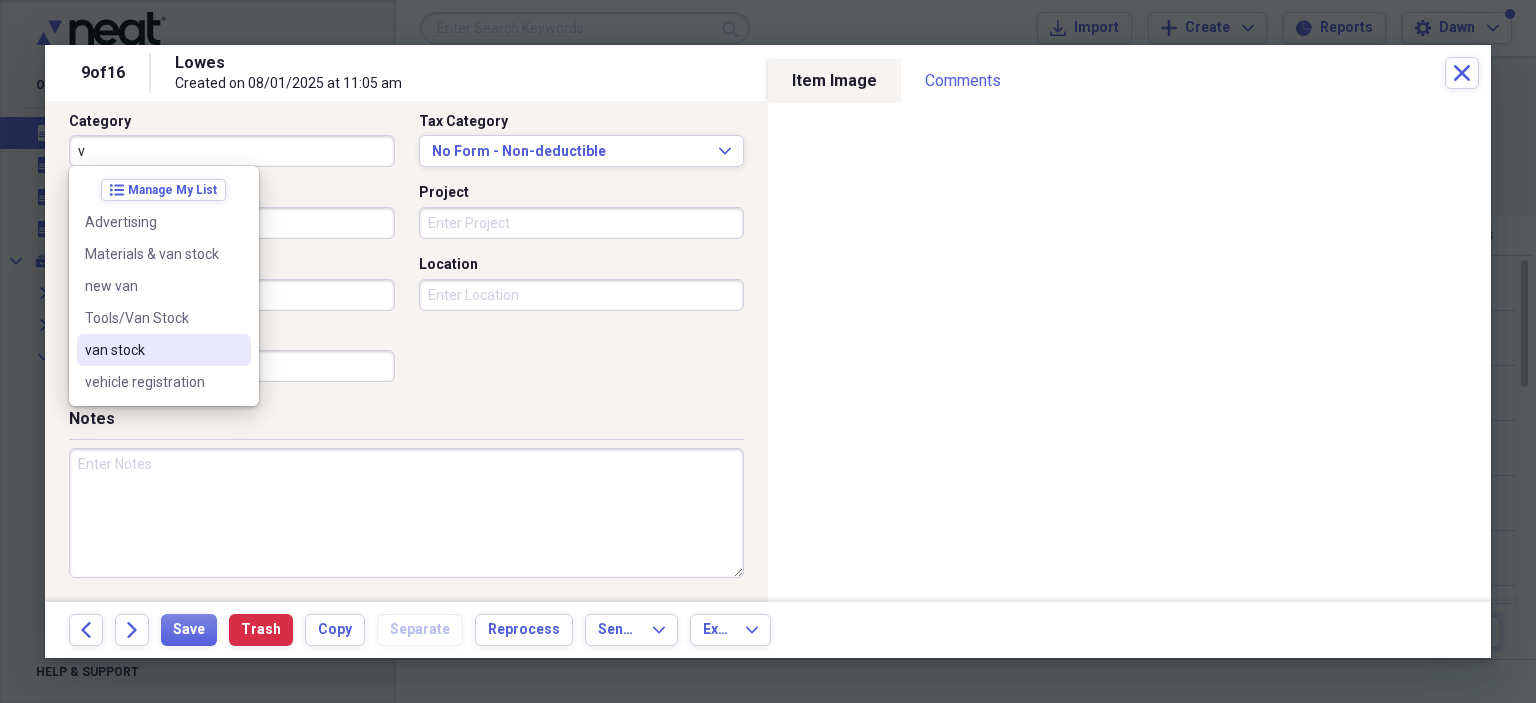 click on "van stock" at bounding box center (152, 350) 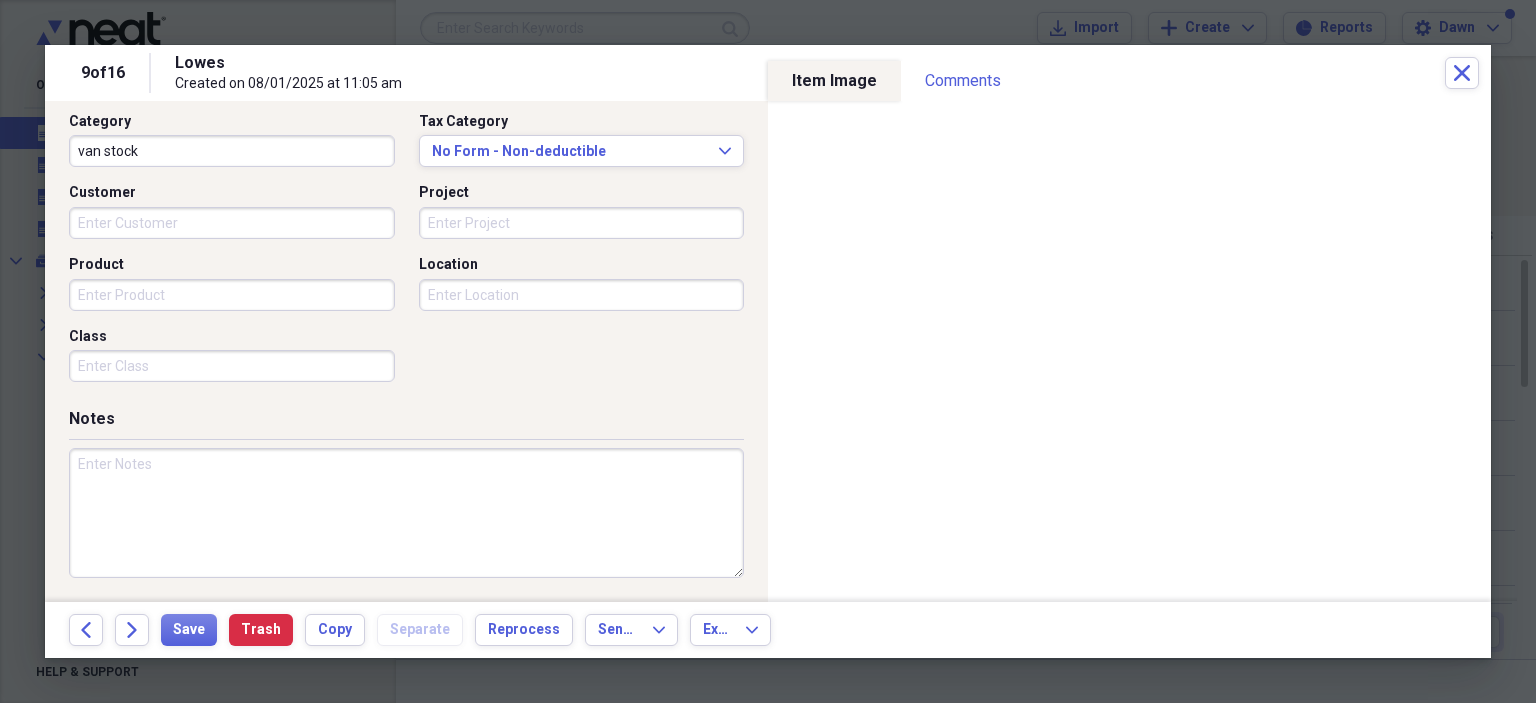 click on "van stock" at bounding box center (232, 151) 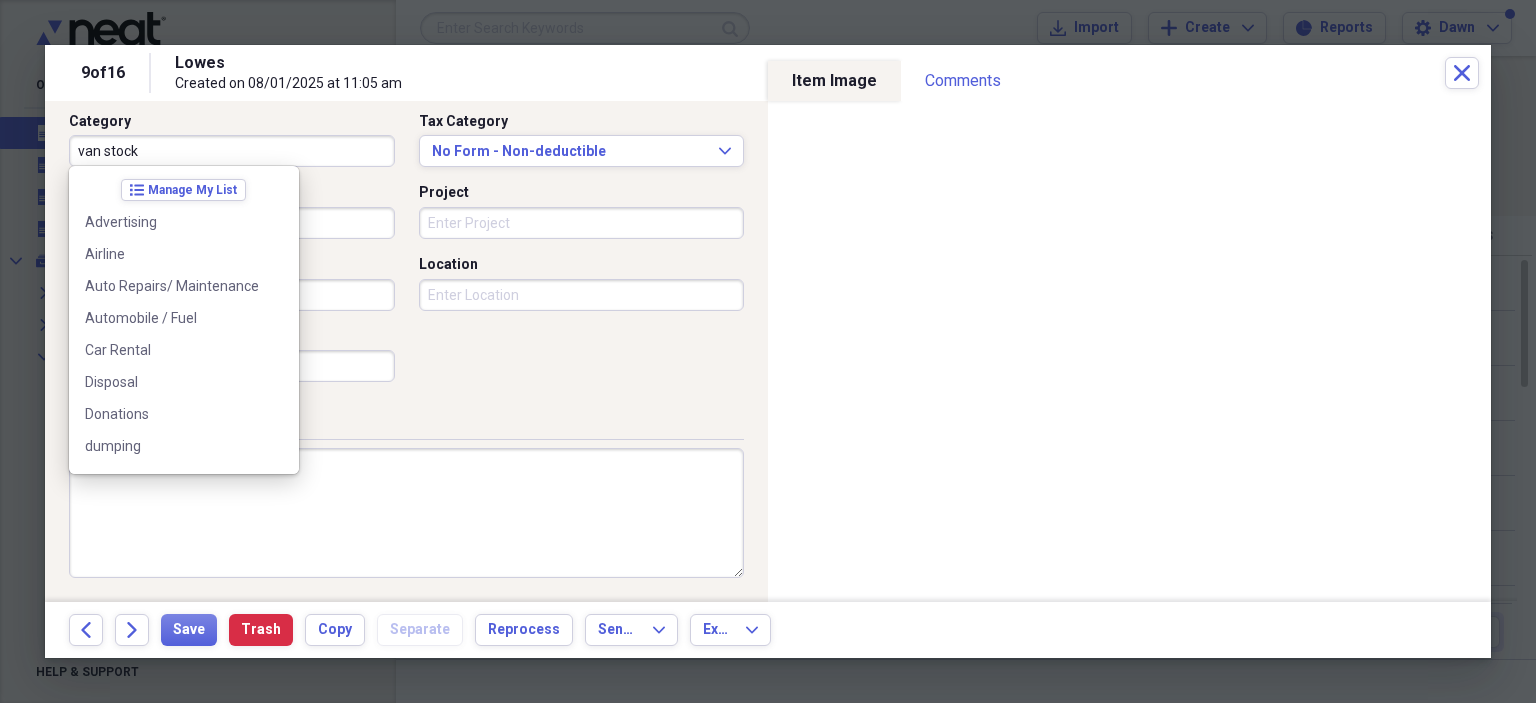 scroll, scrollTop: 1628, scrollLeft: 0, axis: vertical 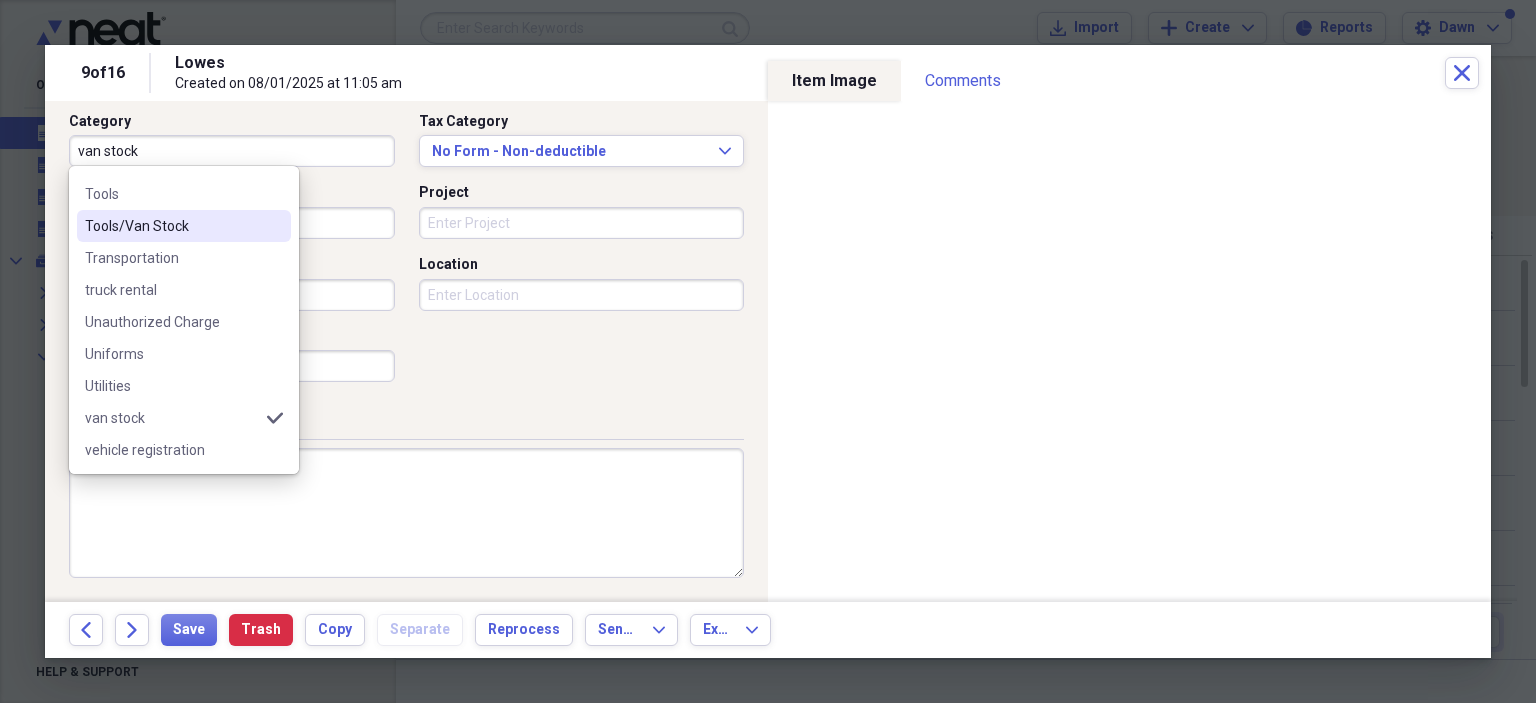 click on "Tools/Van Stock" at bounding box center [172, 226] 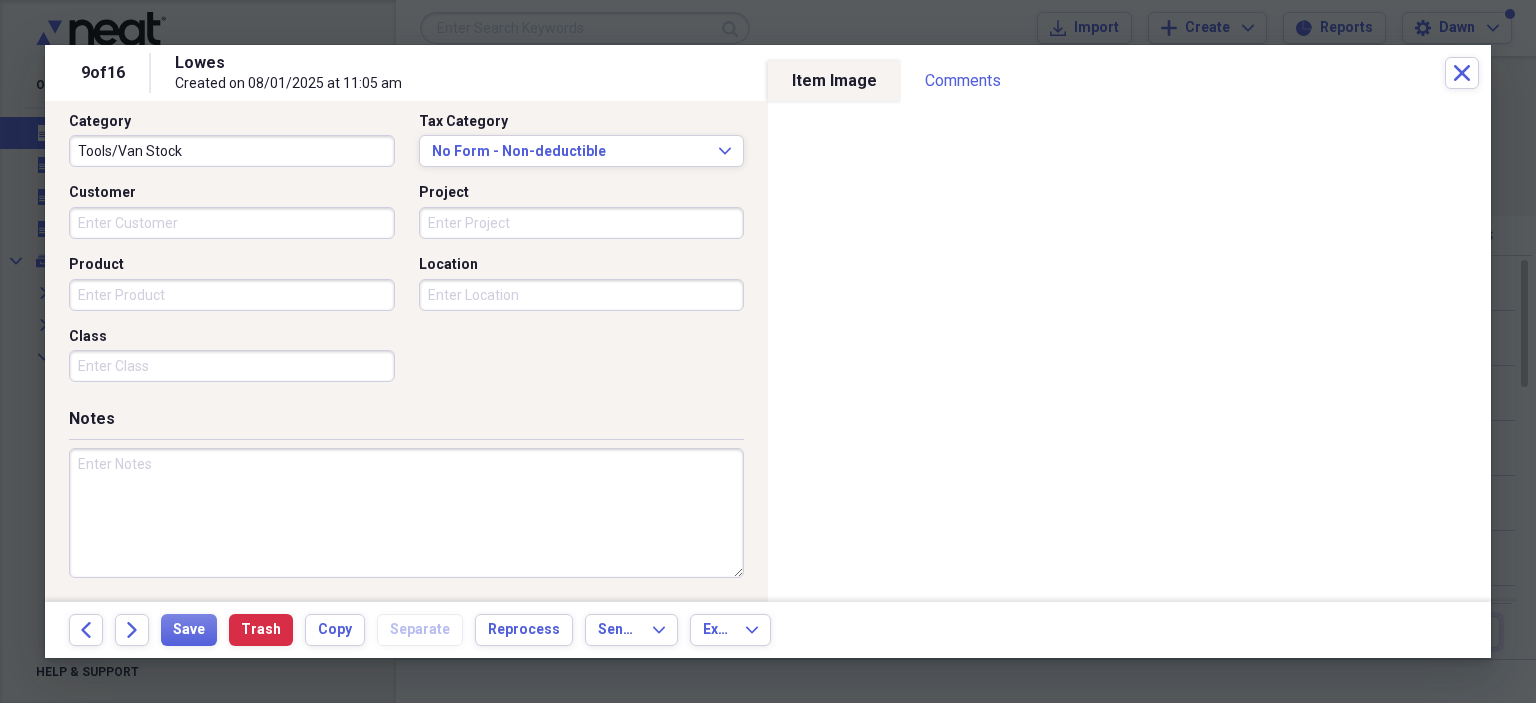 click at bounding box center [406, 513] 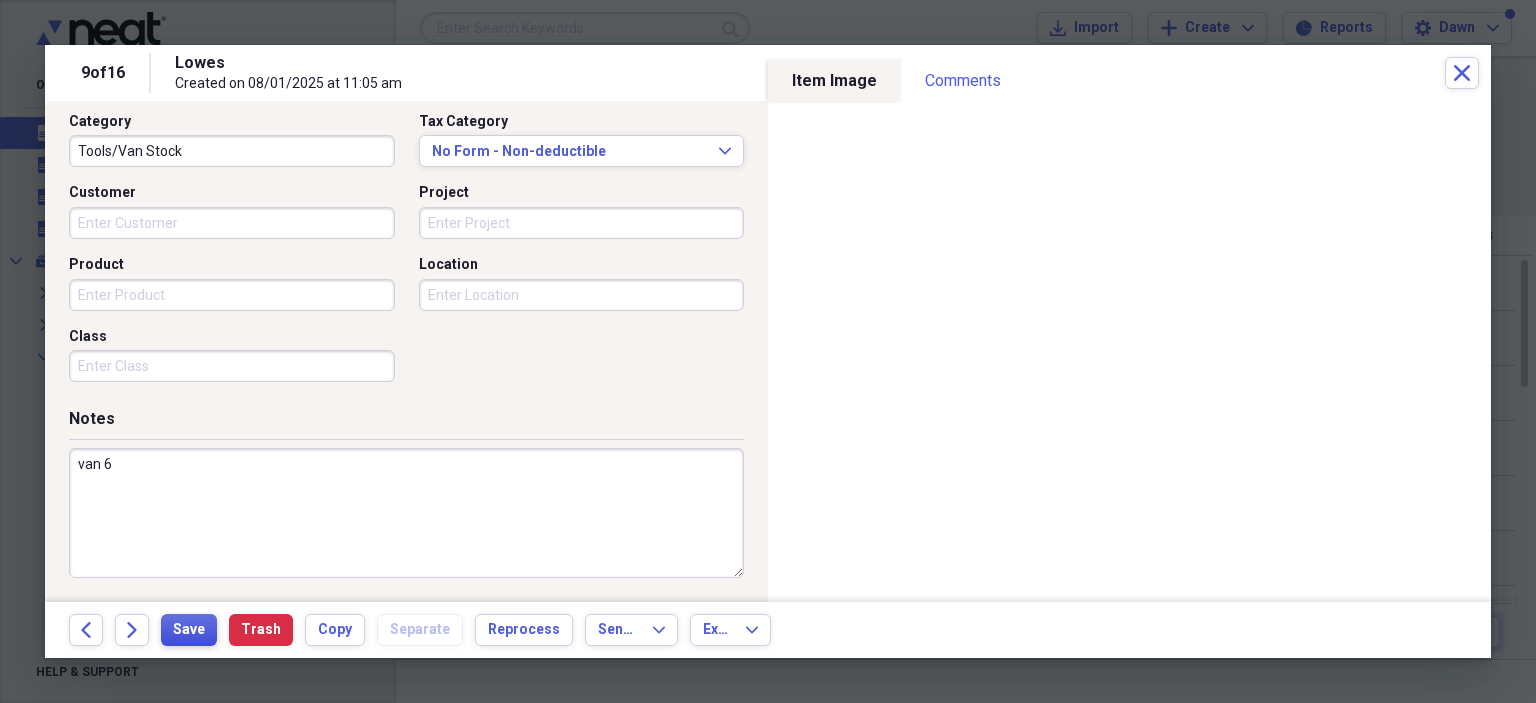 type on "van 6" 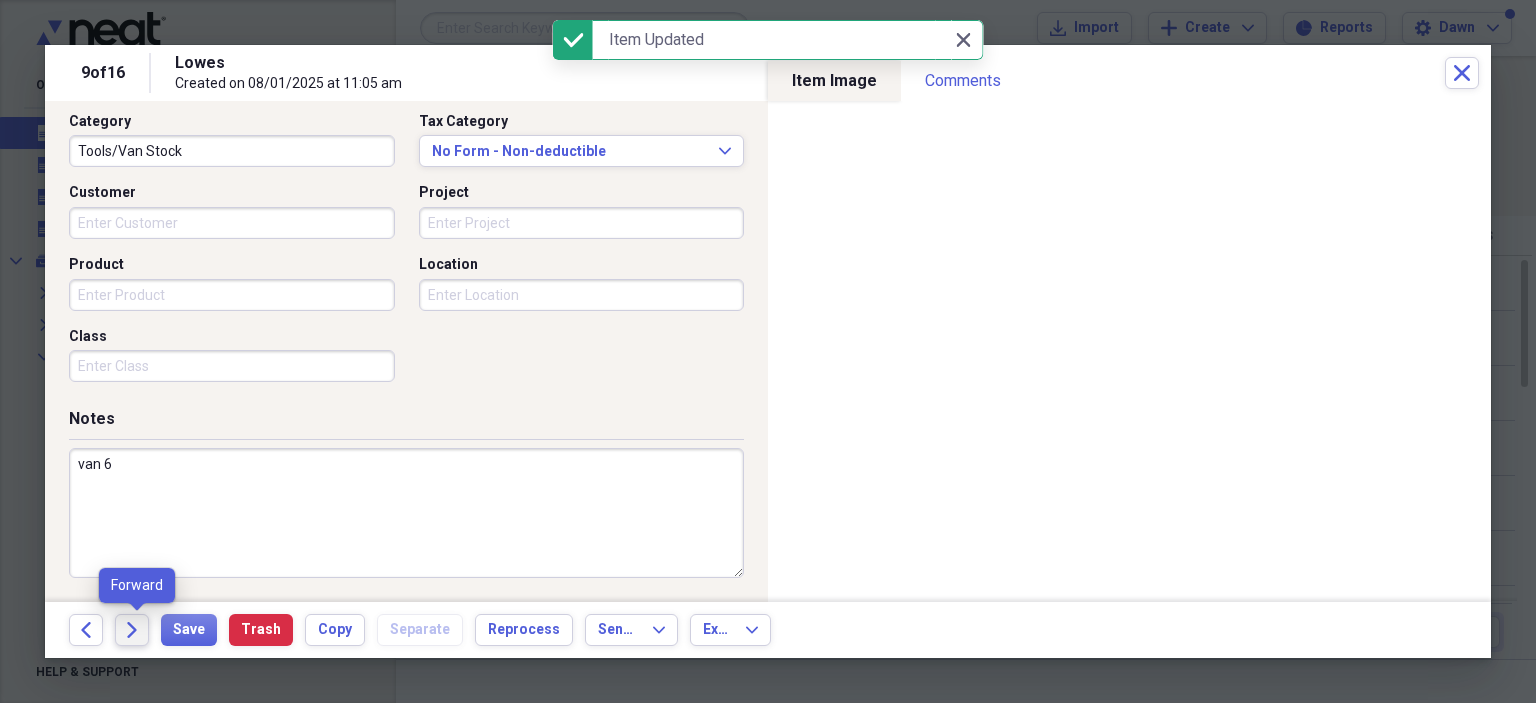 click on "Forward" 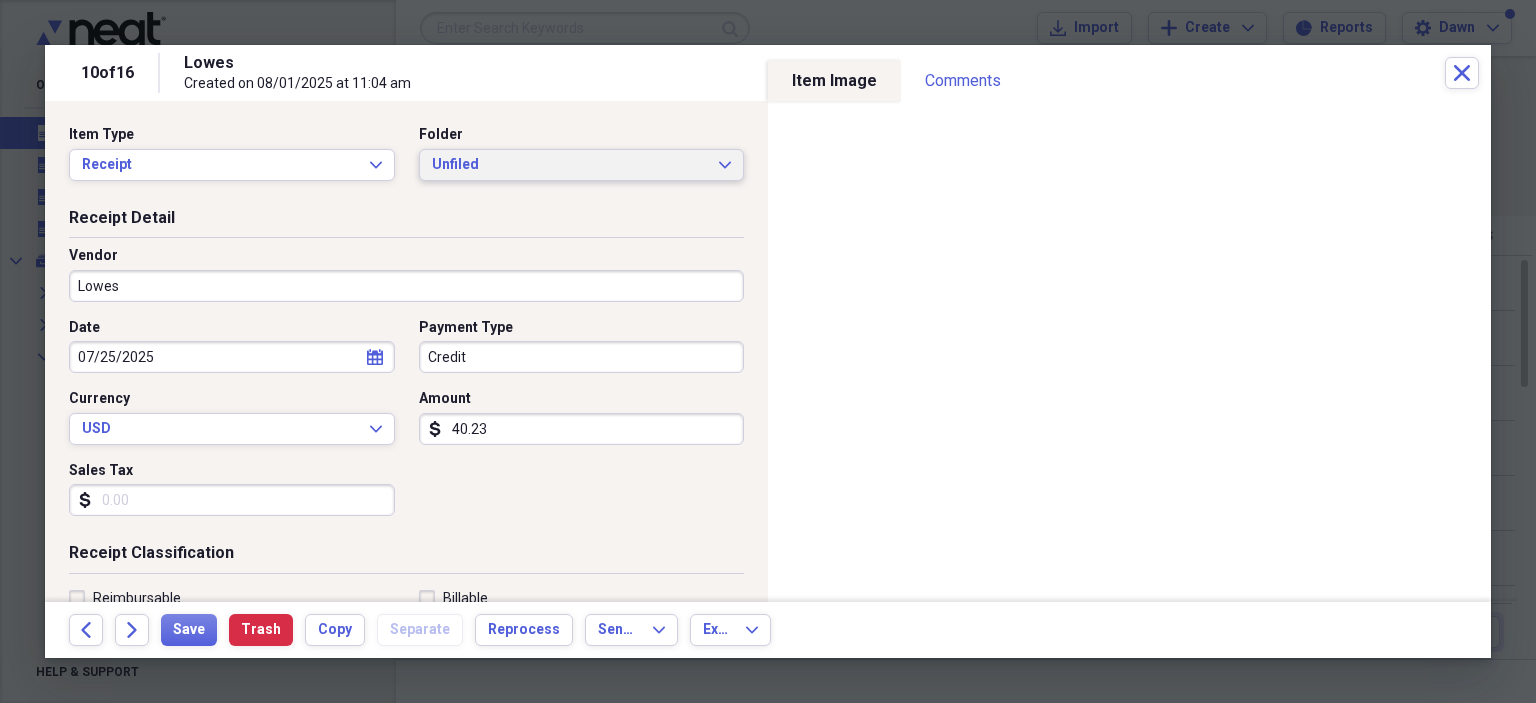 click 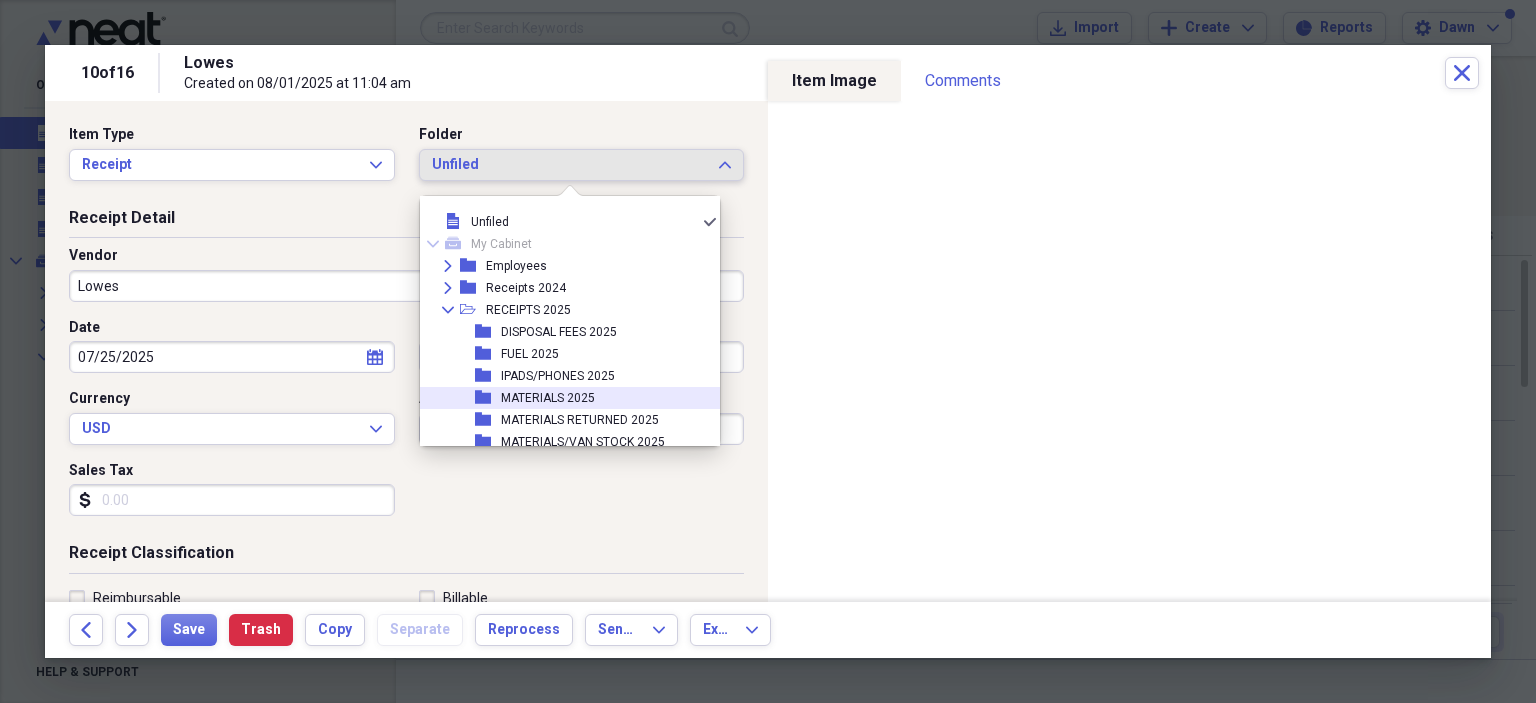 click on "MATERIALS 2025" at bounding box center (548, 398) 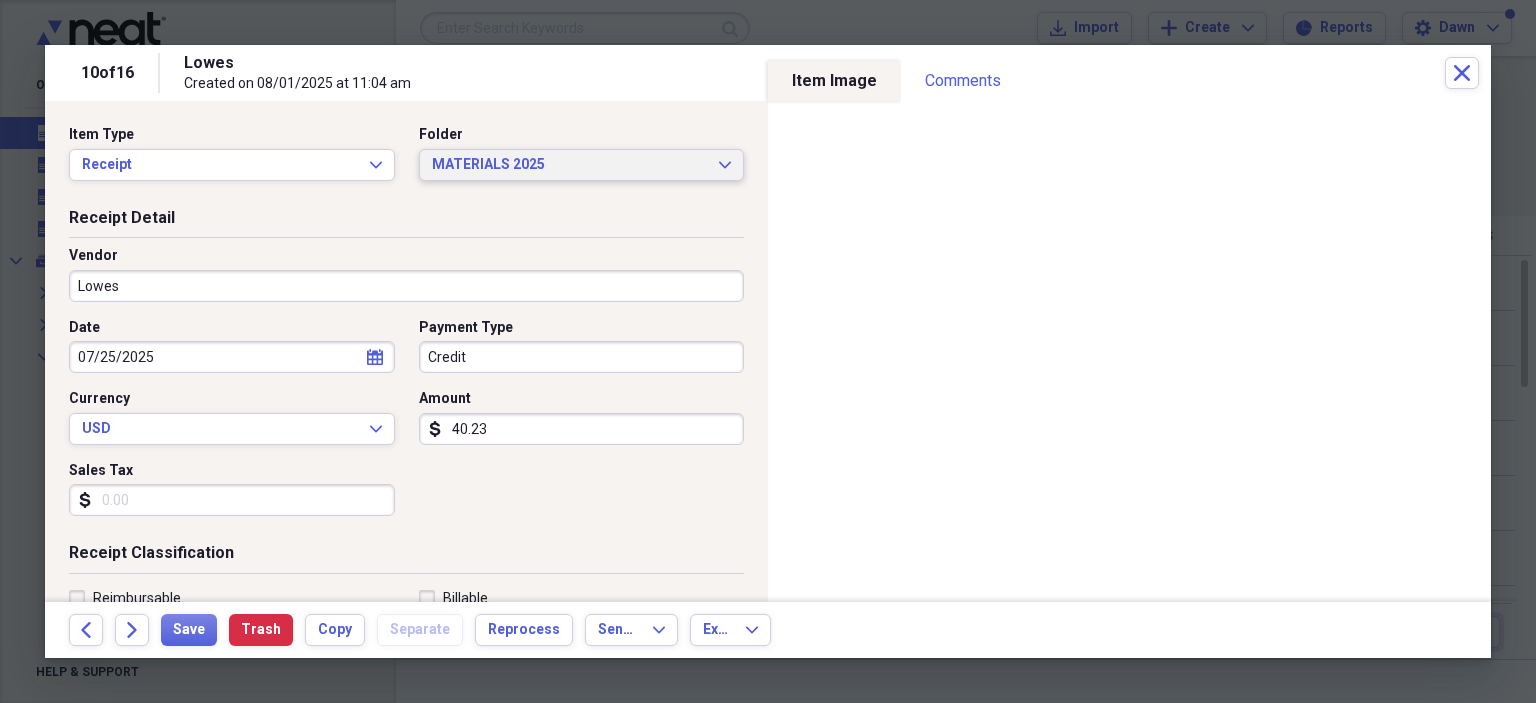 type 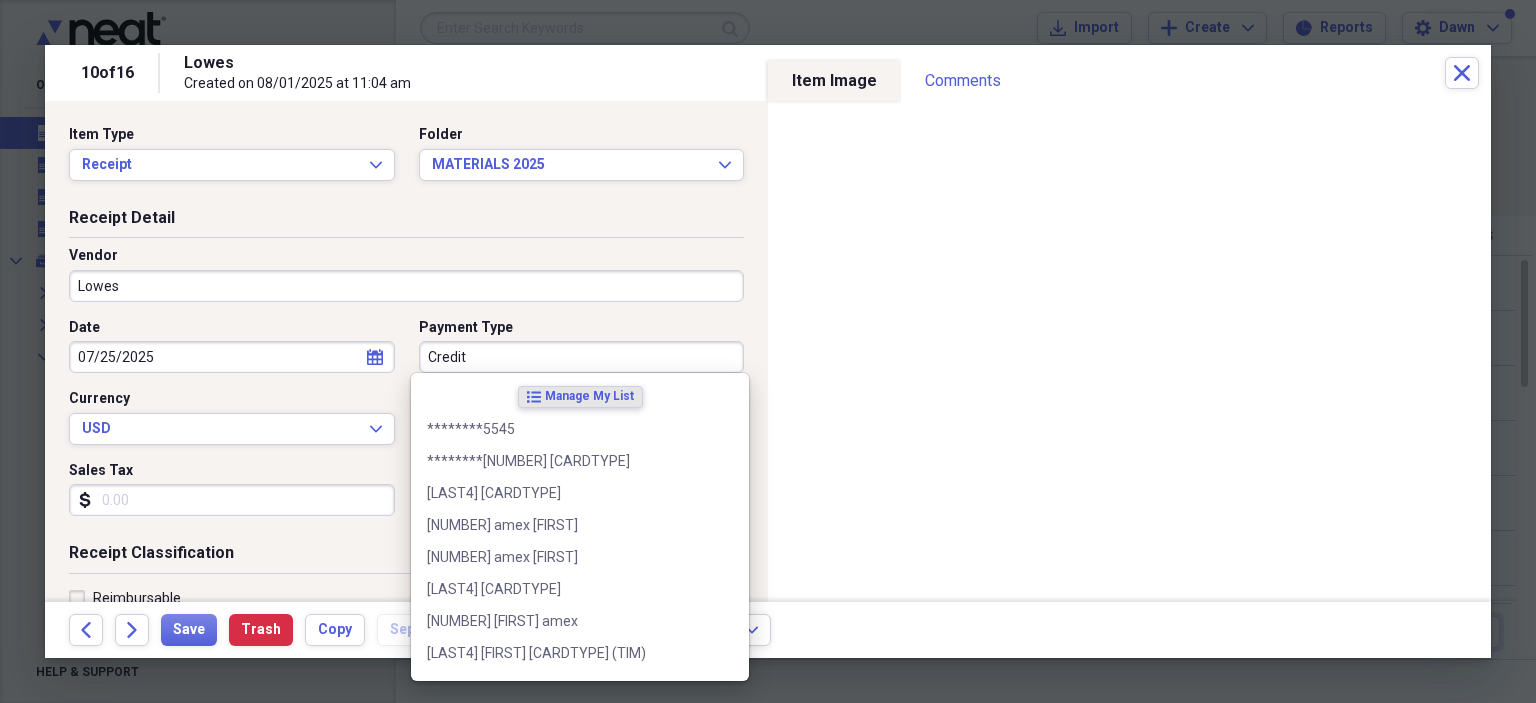 click on "Credit" at bounding box center [582, 357] 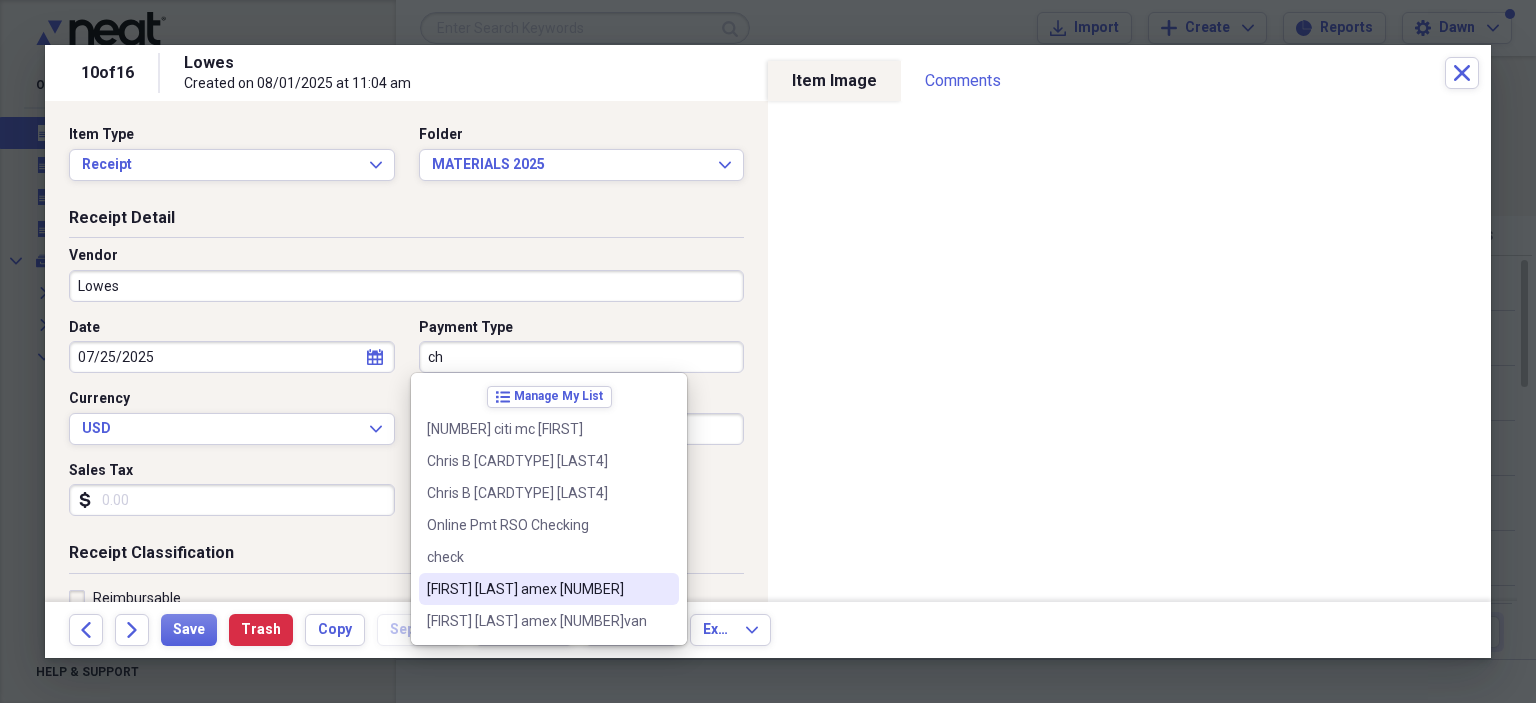 click on "[FIRST] [LAST] amex [NUMBER]" at bounding box center (537, 589) 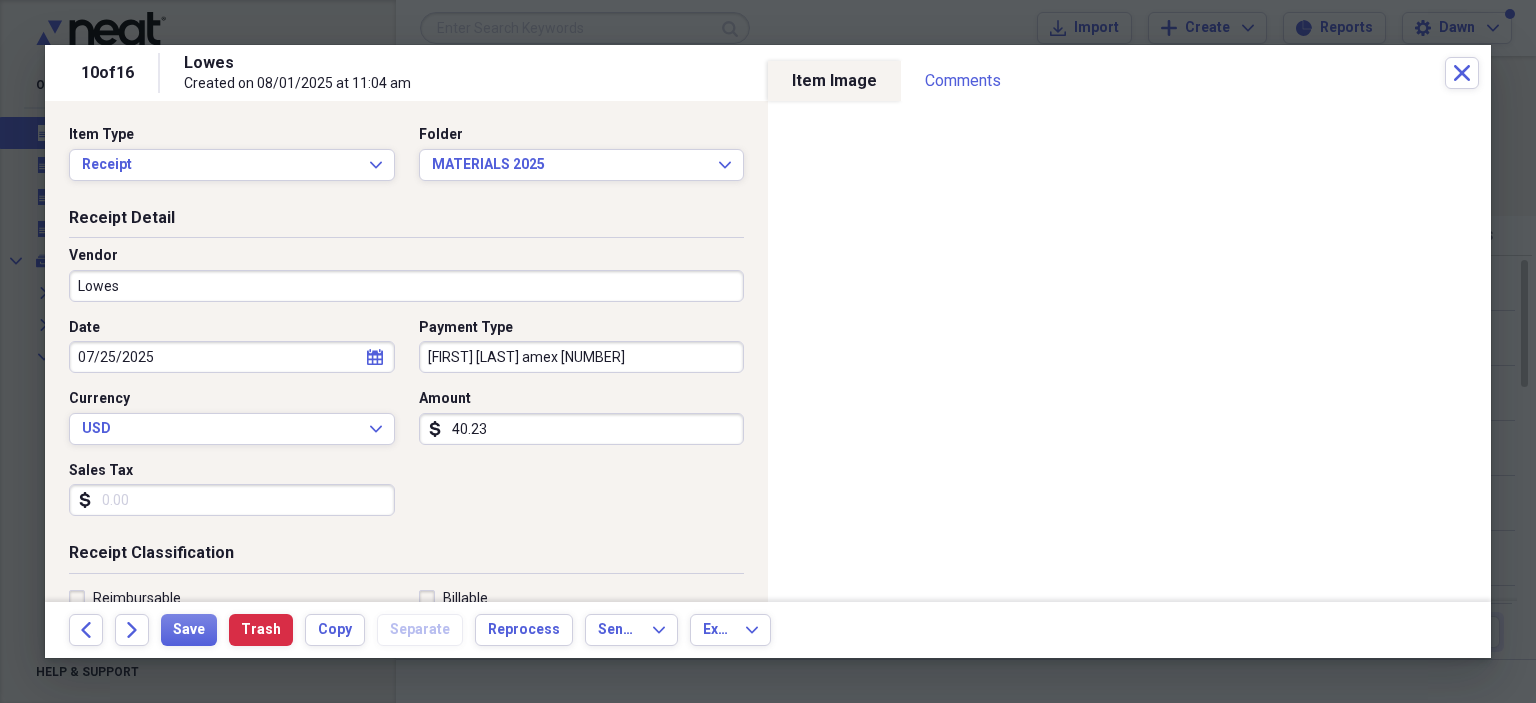 click on "Sales Tax" at bounding box center (232, 500) 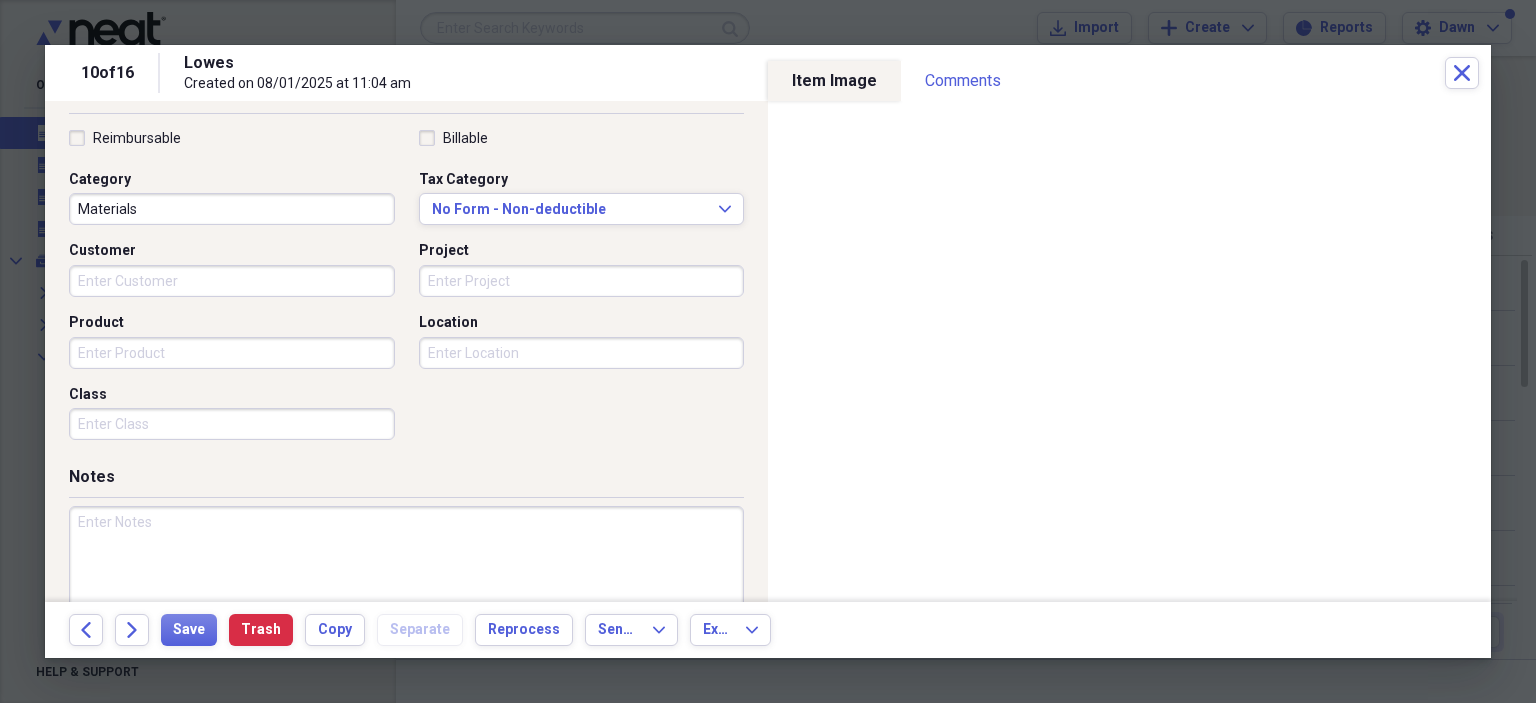 scroll, scrollTop: 518, scrollLeft: 0, axis: vertical 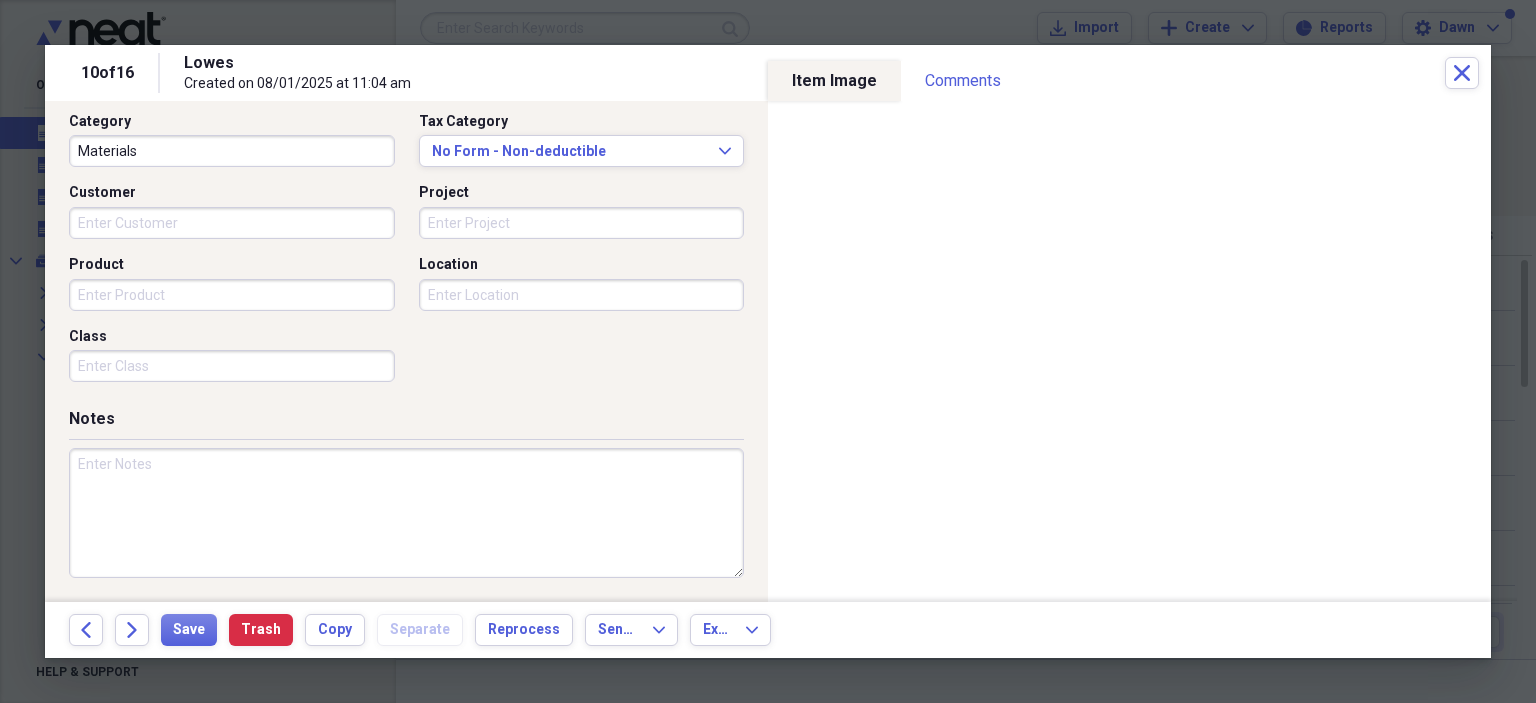type on "2.28" 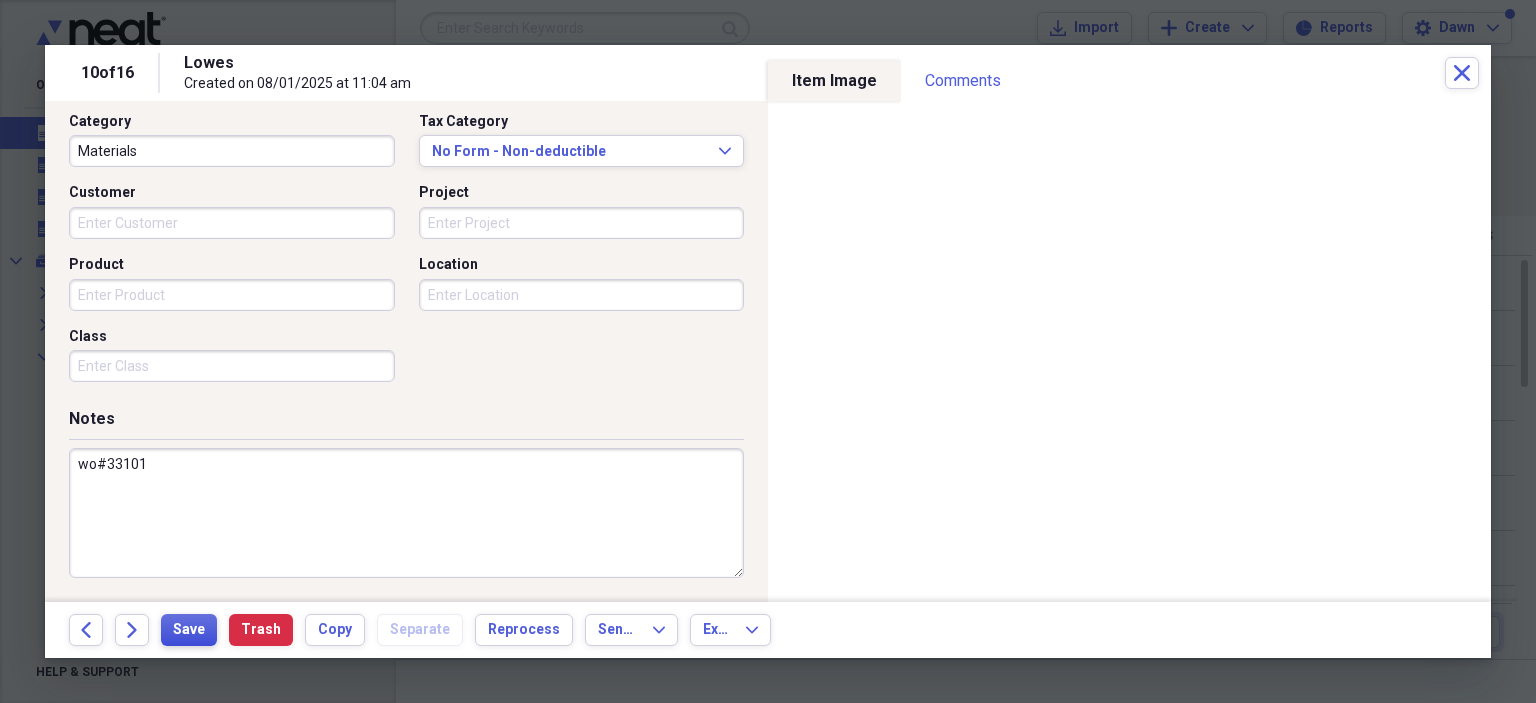 type on "wo#33101" 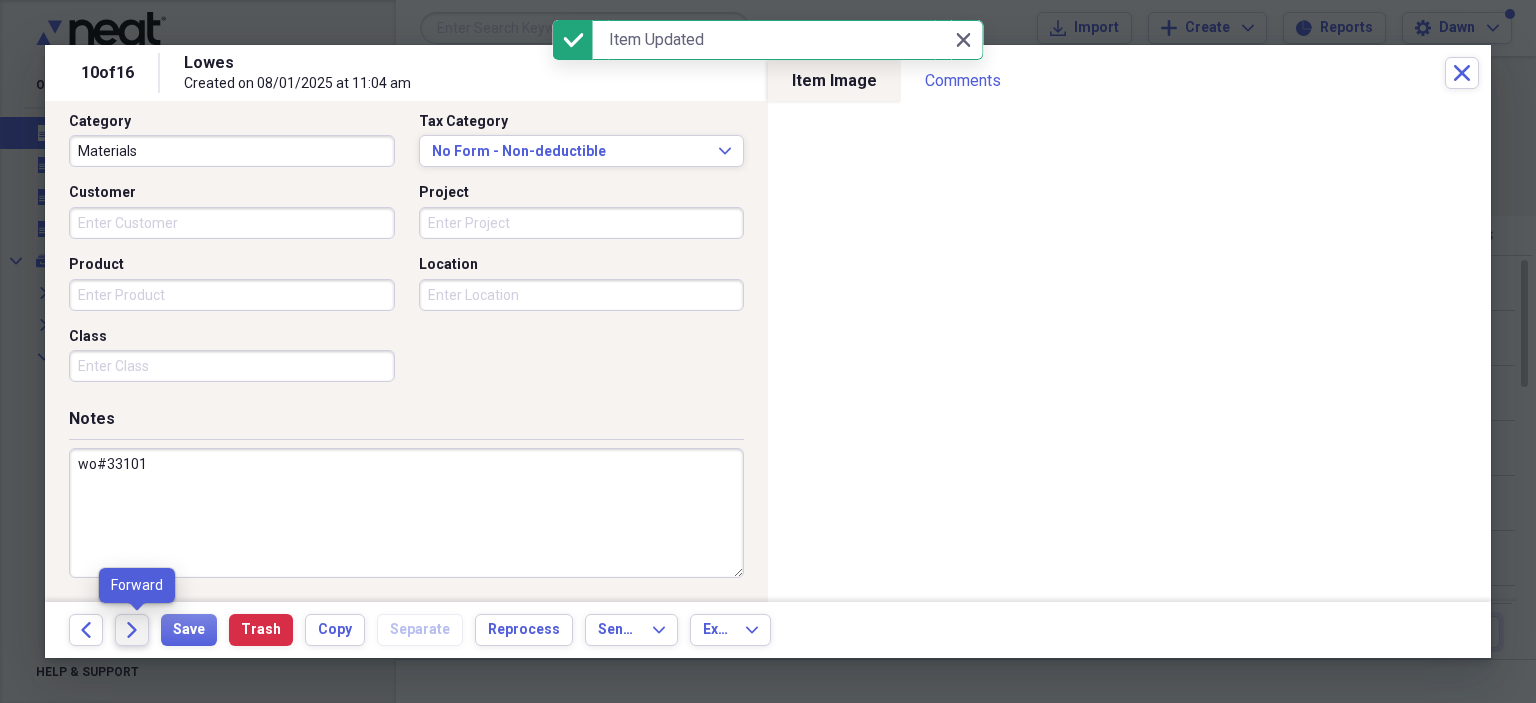 click on "Forward" 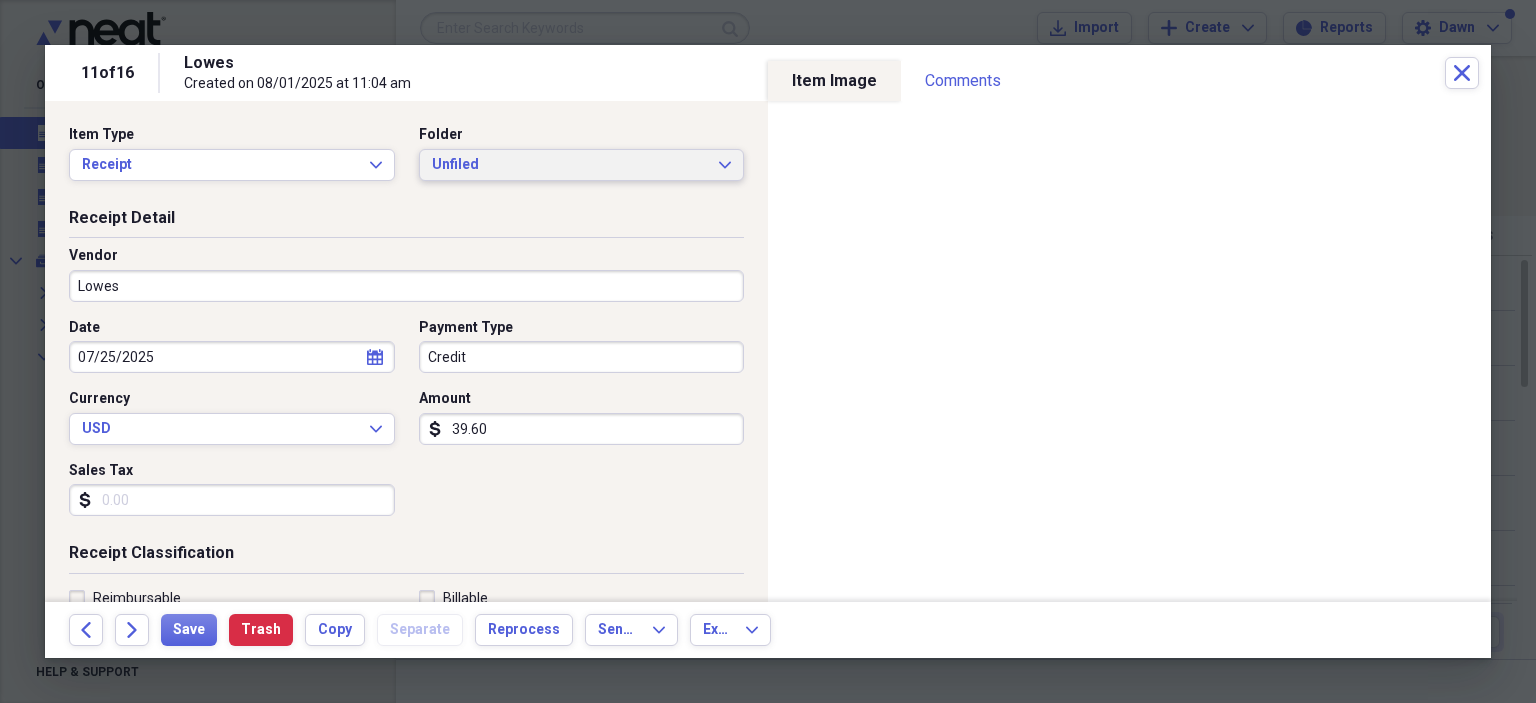 click on "Expand" 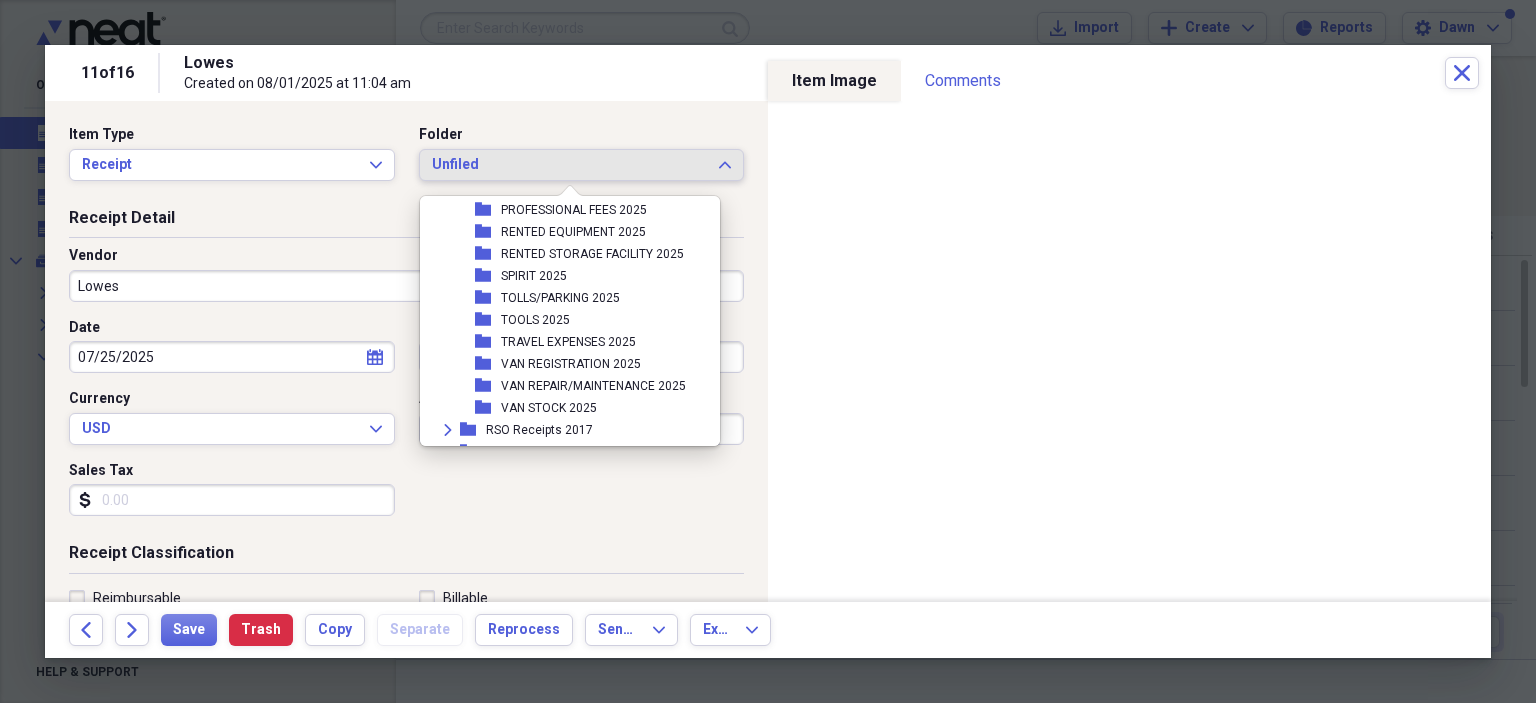 scroll, scrollTop: 360, scrollLeft: 0, axis: vertical 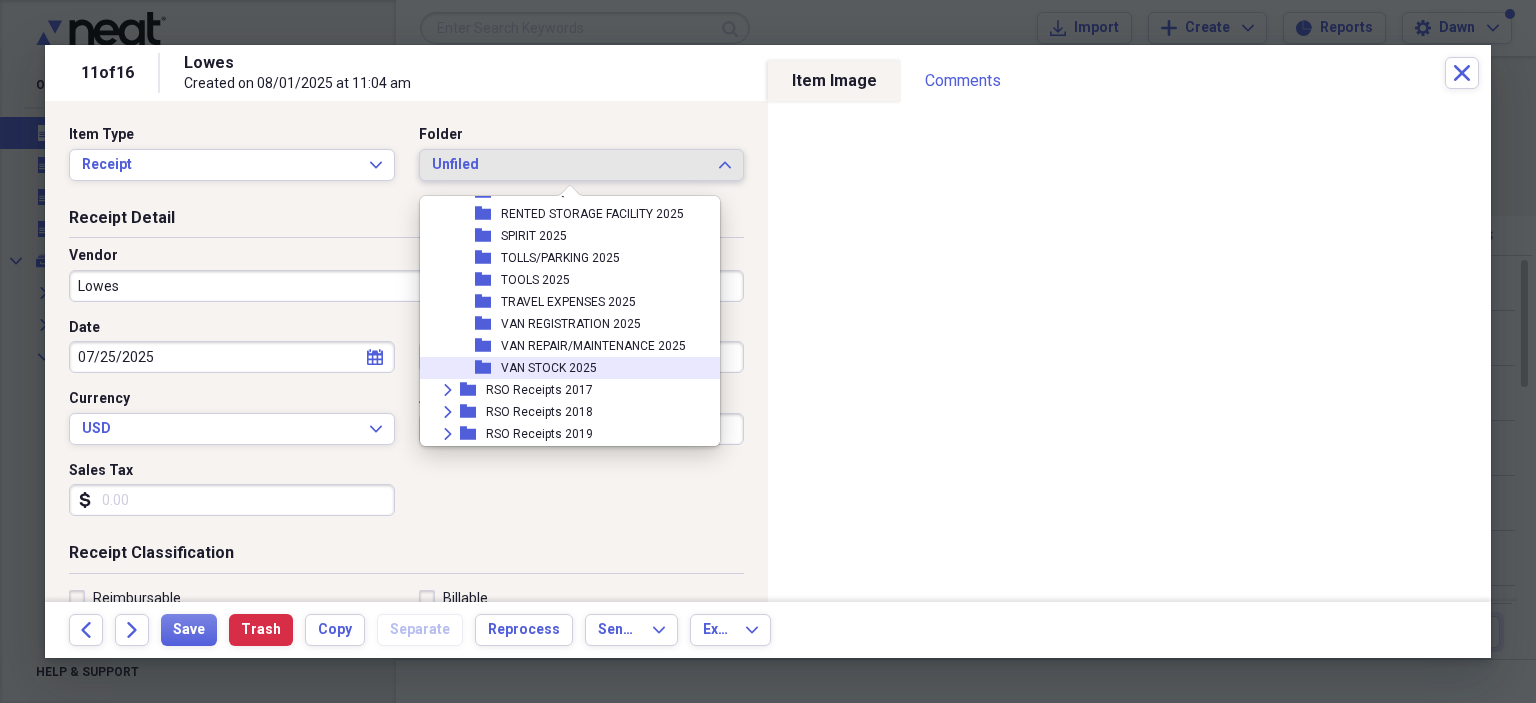 click on "VAN STOCK 2025" at bounding box center (549, 368) 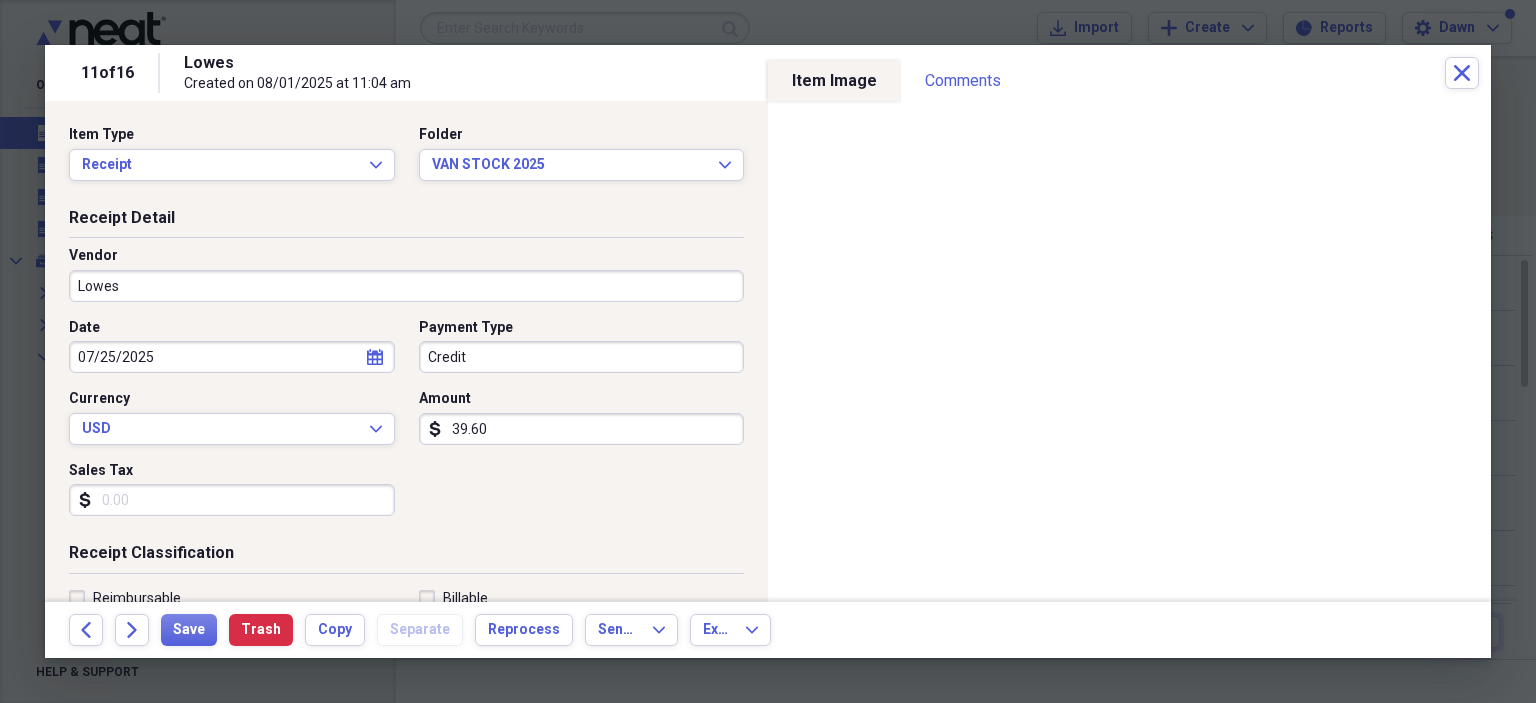 click on "Credit" at bounding box center [582, 357] 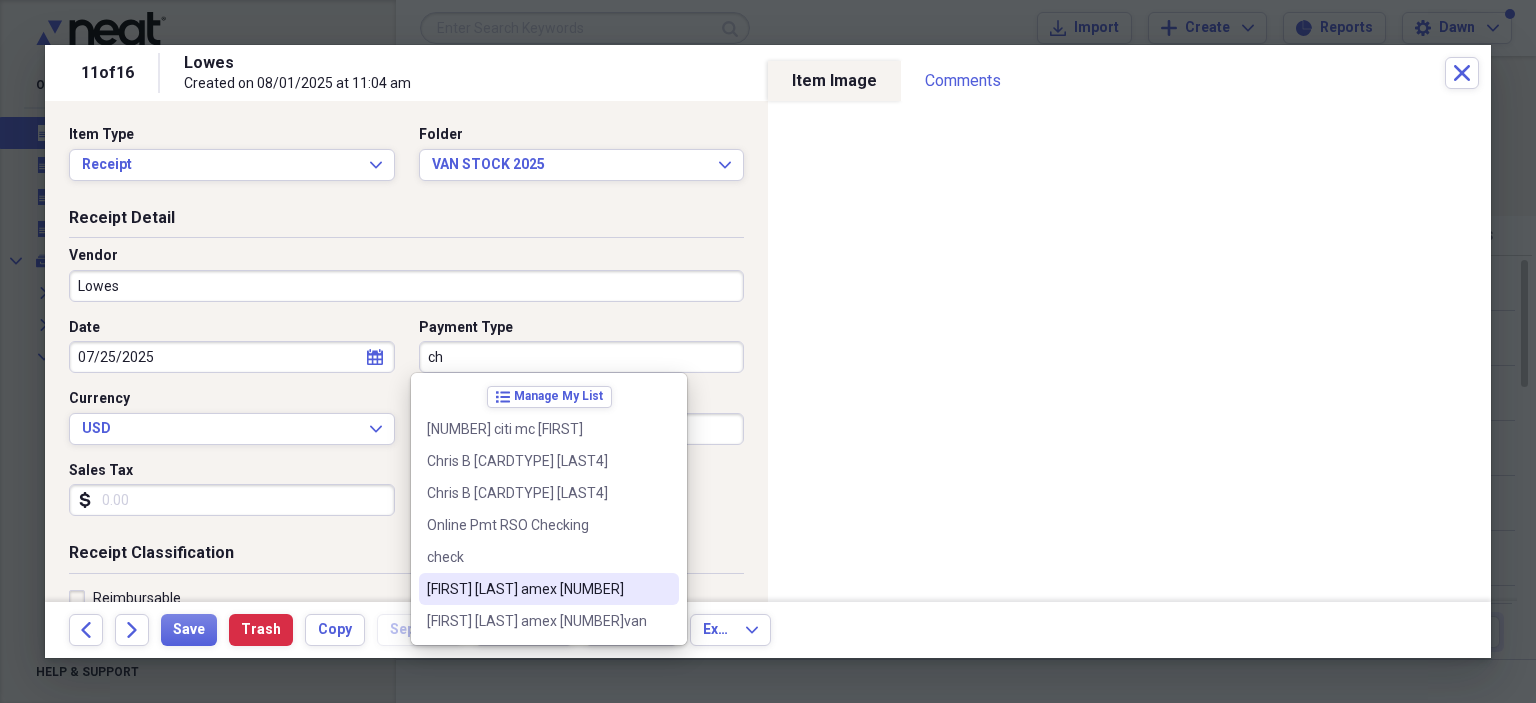 click on "[FIRST] [LAST] amex [NUMBER]" at bounding box center [537, 589] 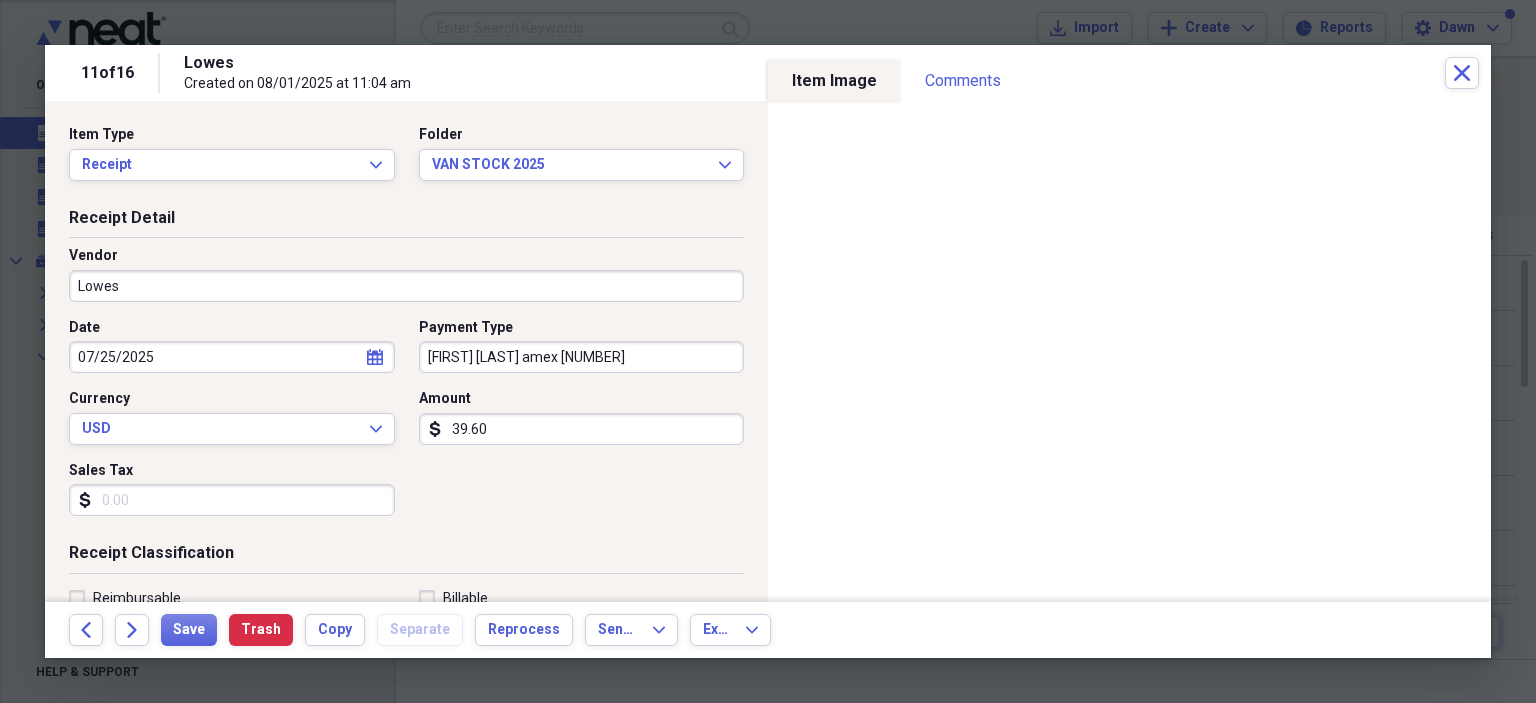 click on "Sales Tax" at bounding box center [232, 500] 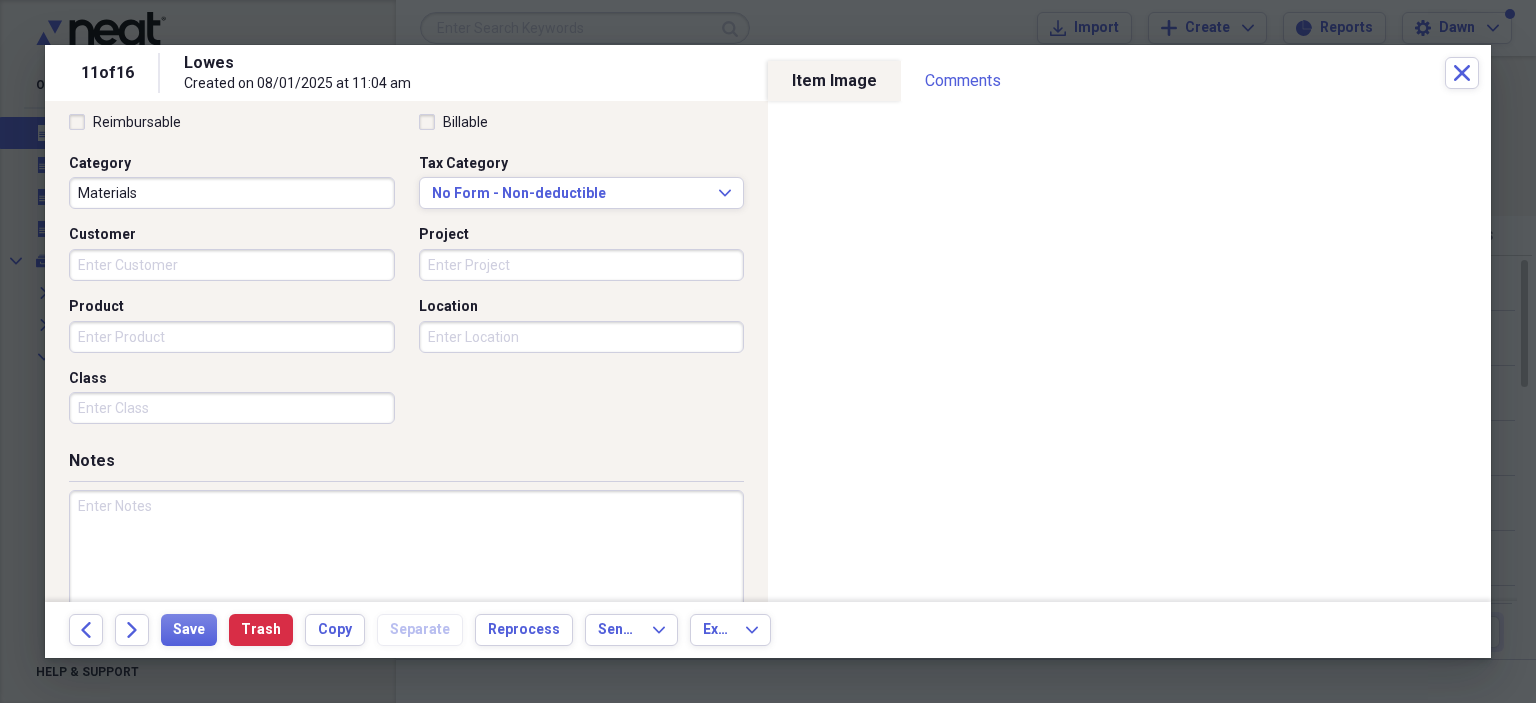 scroll, scrollTop: 518, scrollLeft: 0, axis: vertical 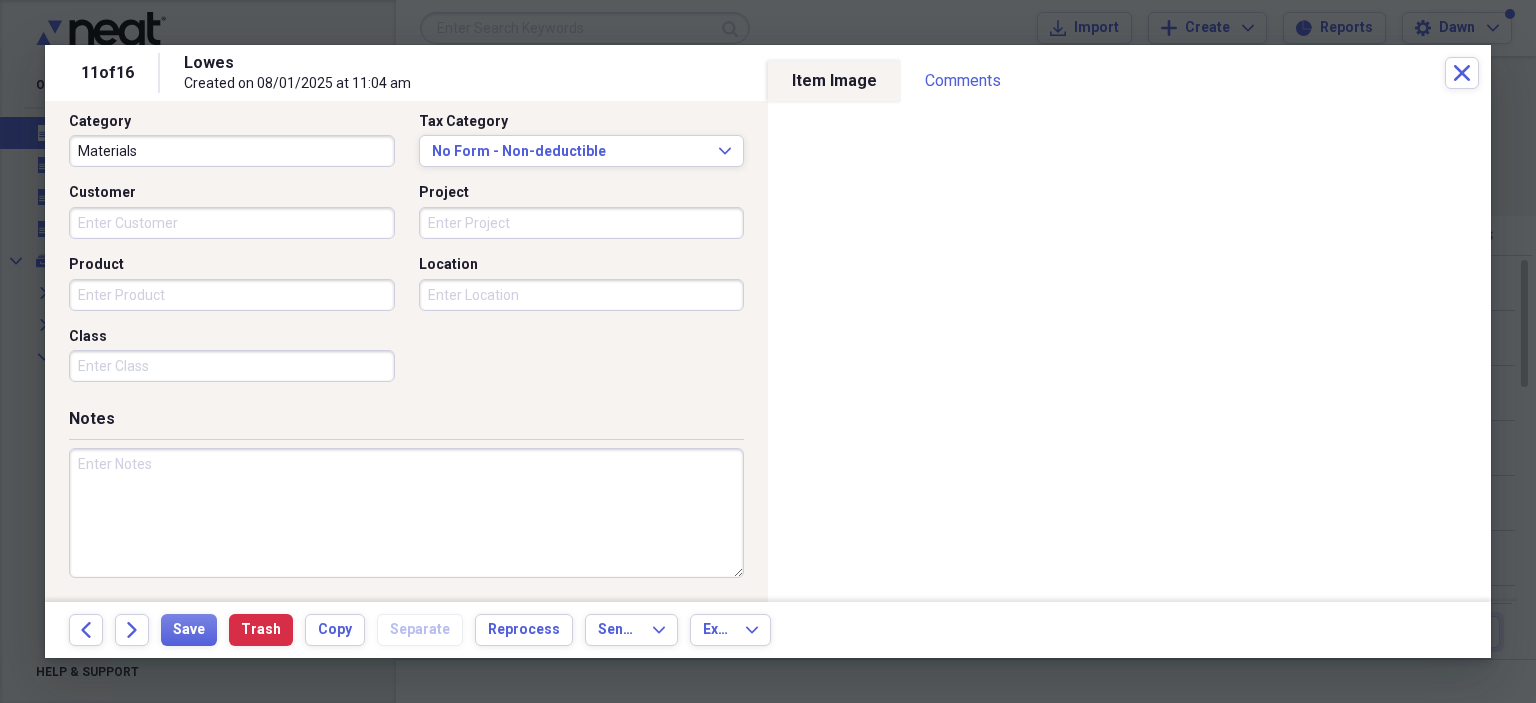 type on "2.59" 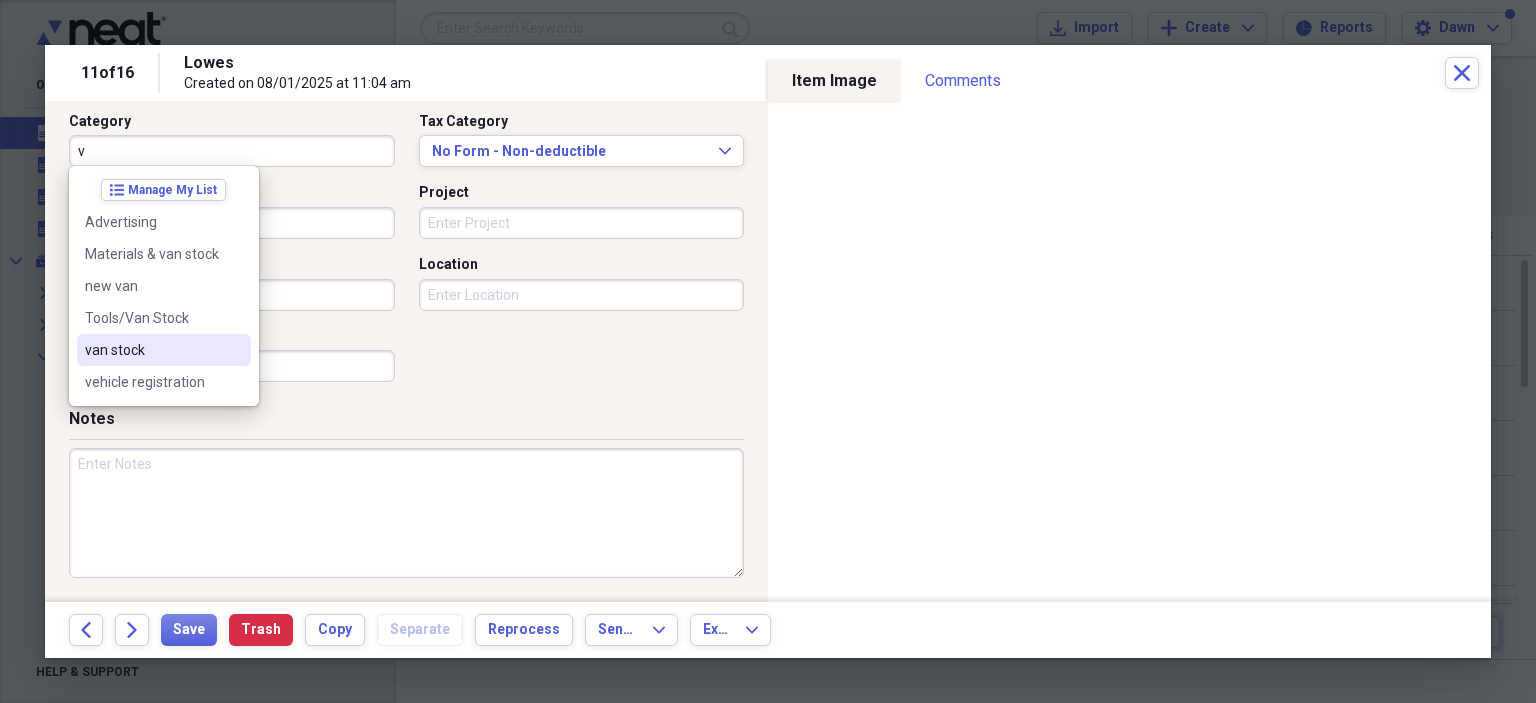 click on "van stock" at bounding box center [152, 350] 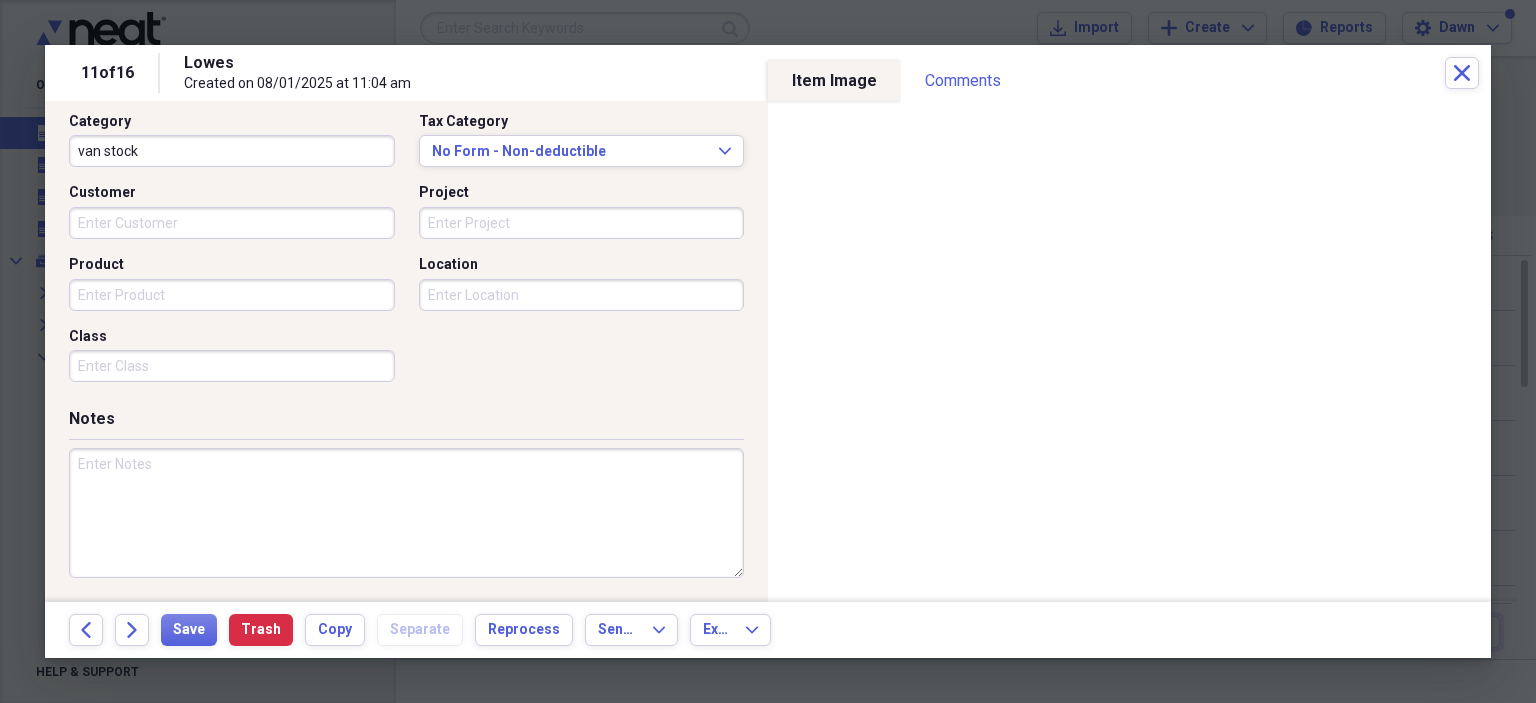 click at bounding box center [406, 513] 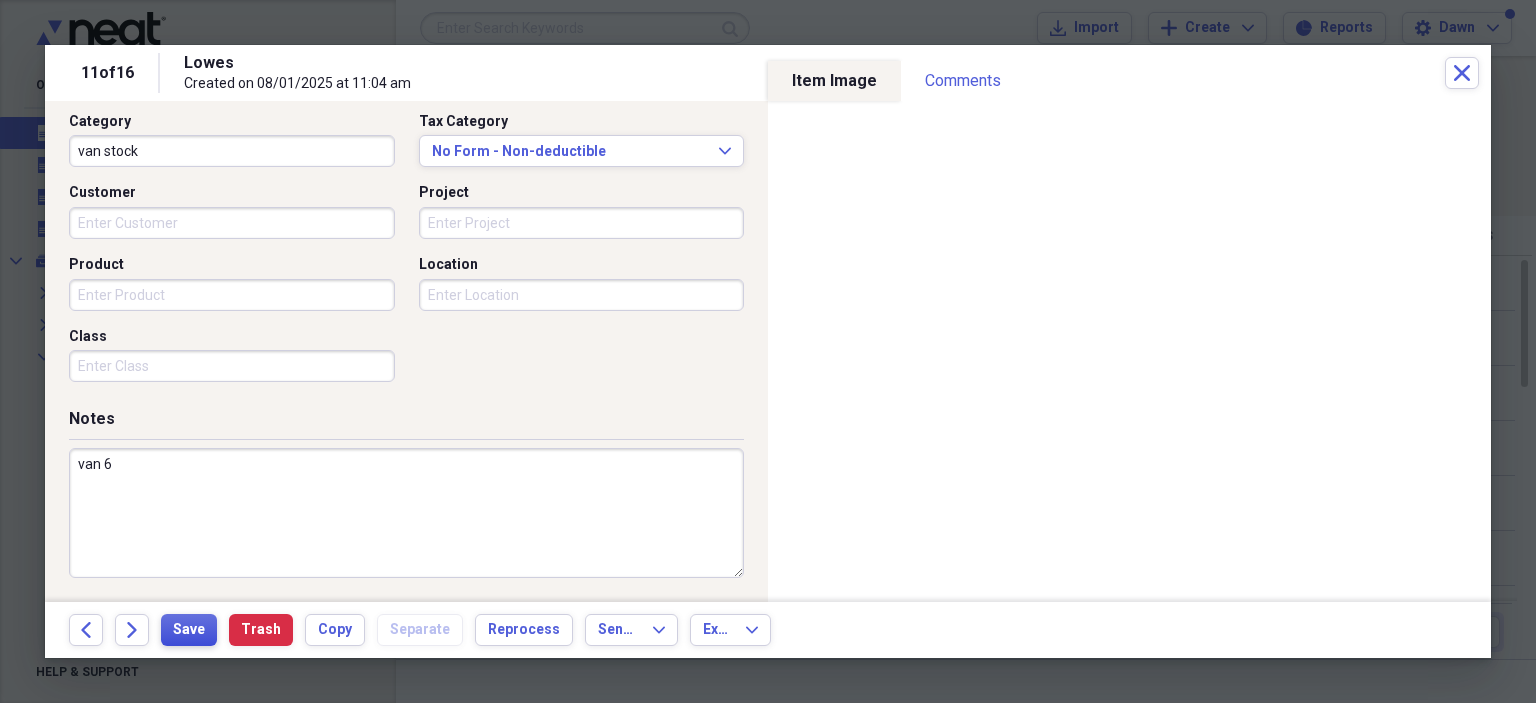 type on "van 6" 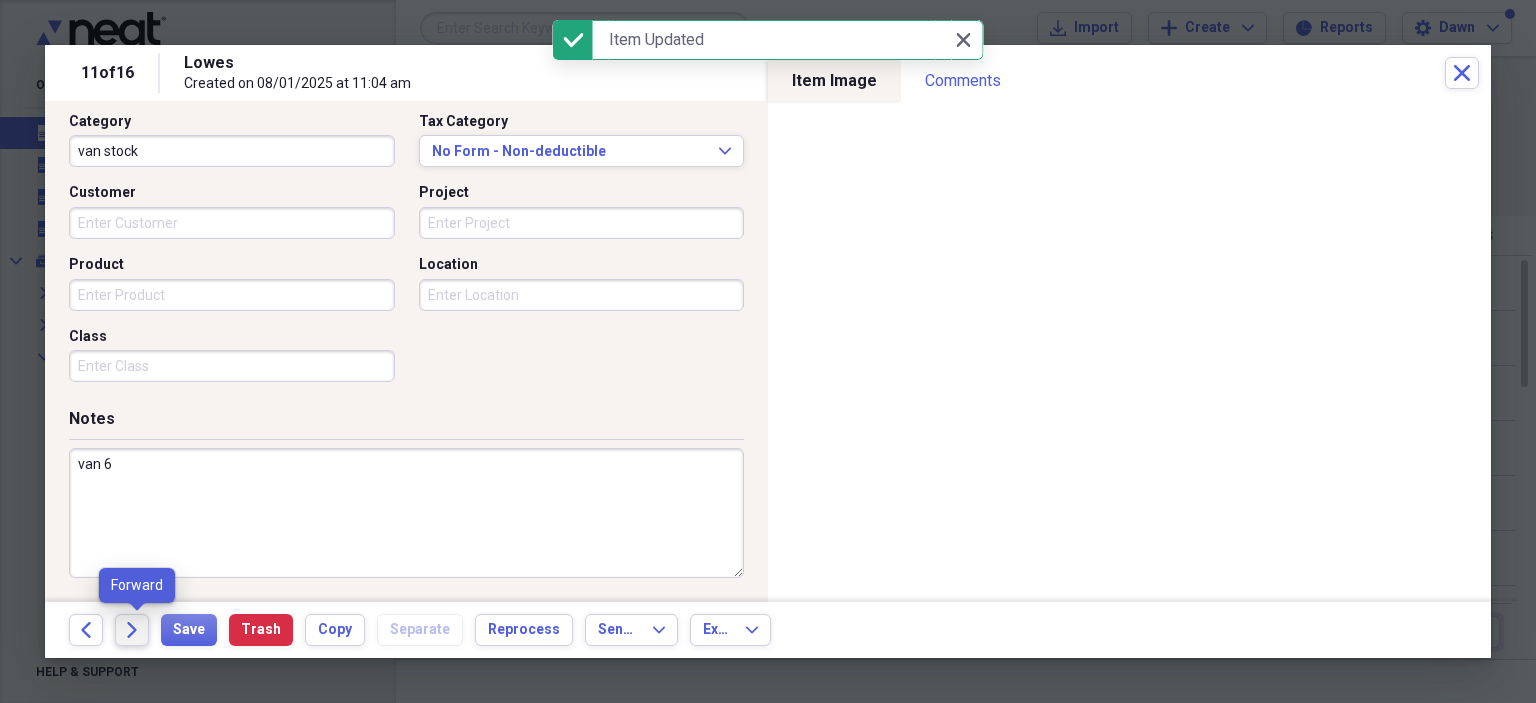 click 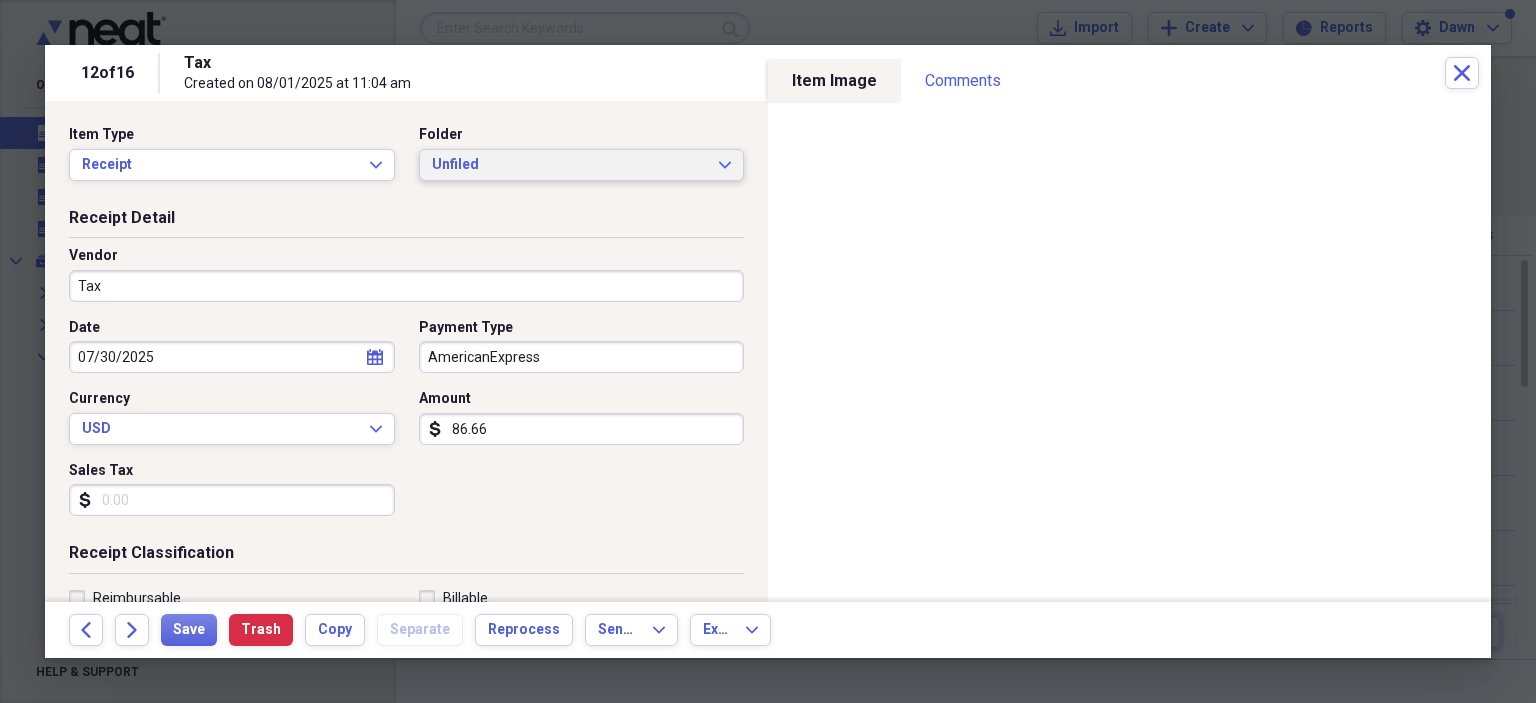 click on "Expand" 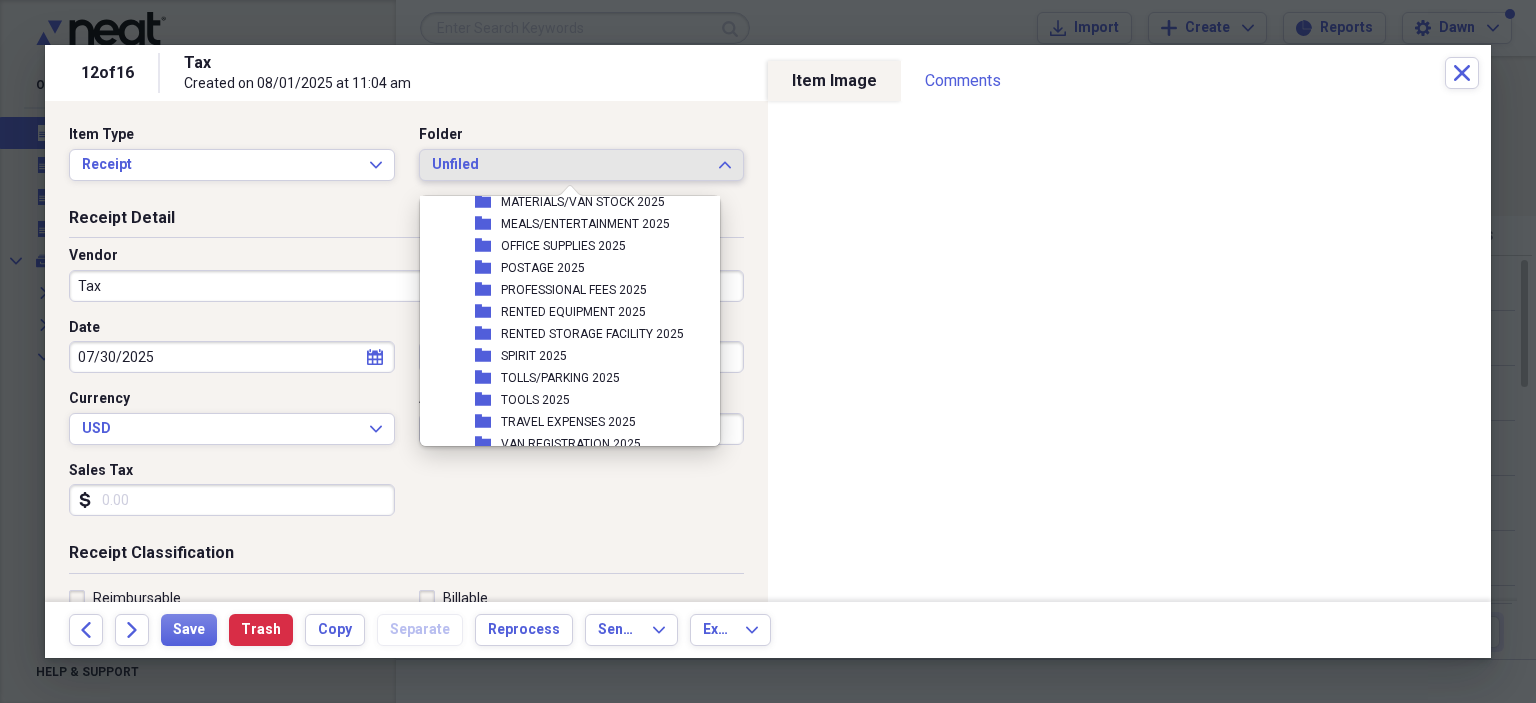 scroll, scrollTop: 280, scrollLeft: 0, axis: vertical 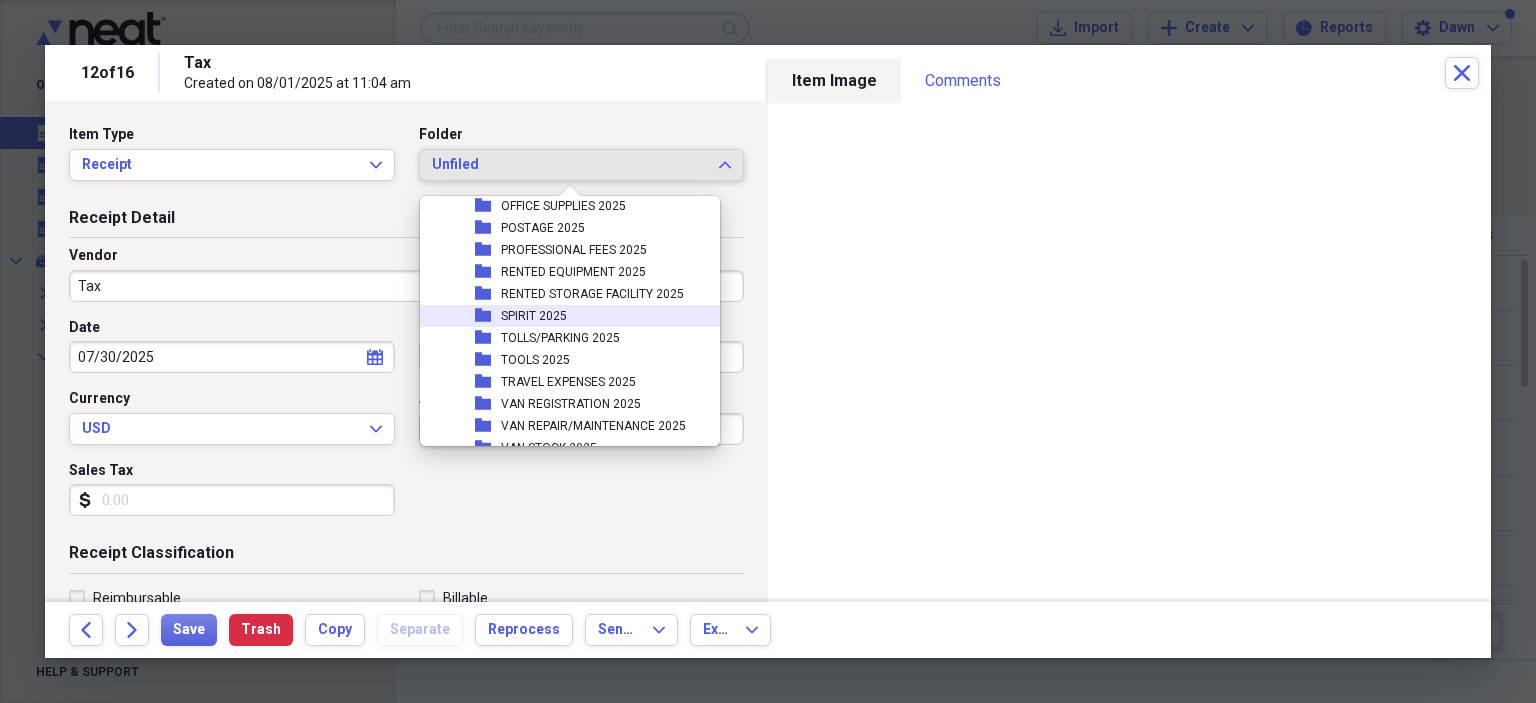 click on "SPIRIT 2025" at bounding box center (534, 316) 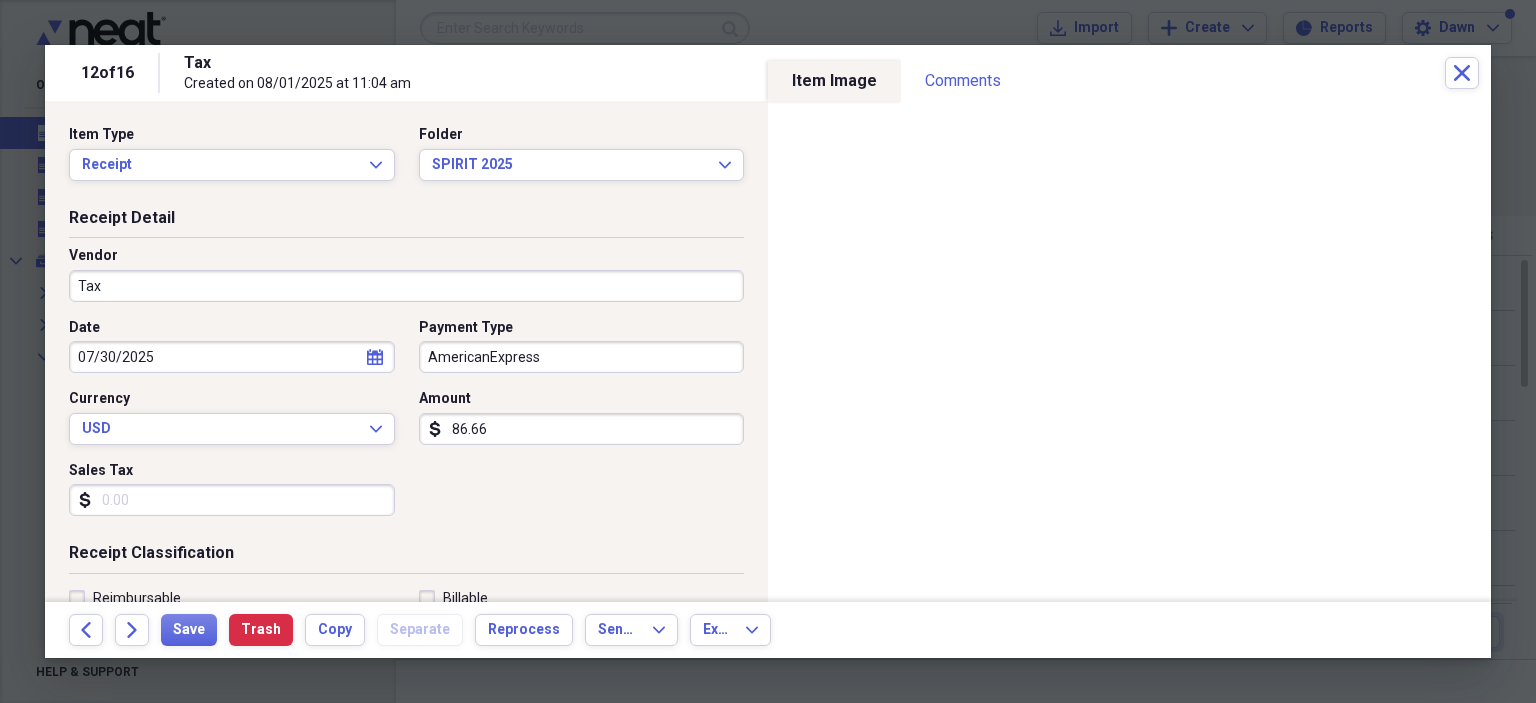 click on "Tax" at bounding box center (406, 286) 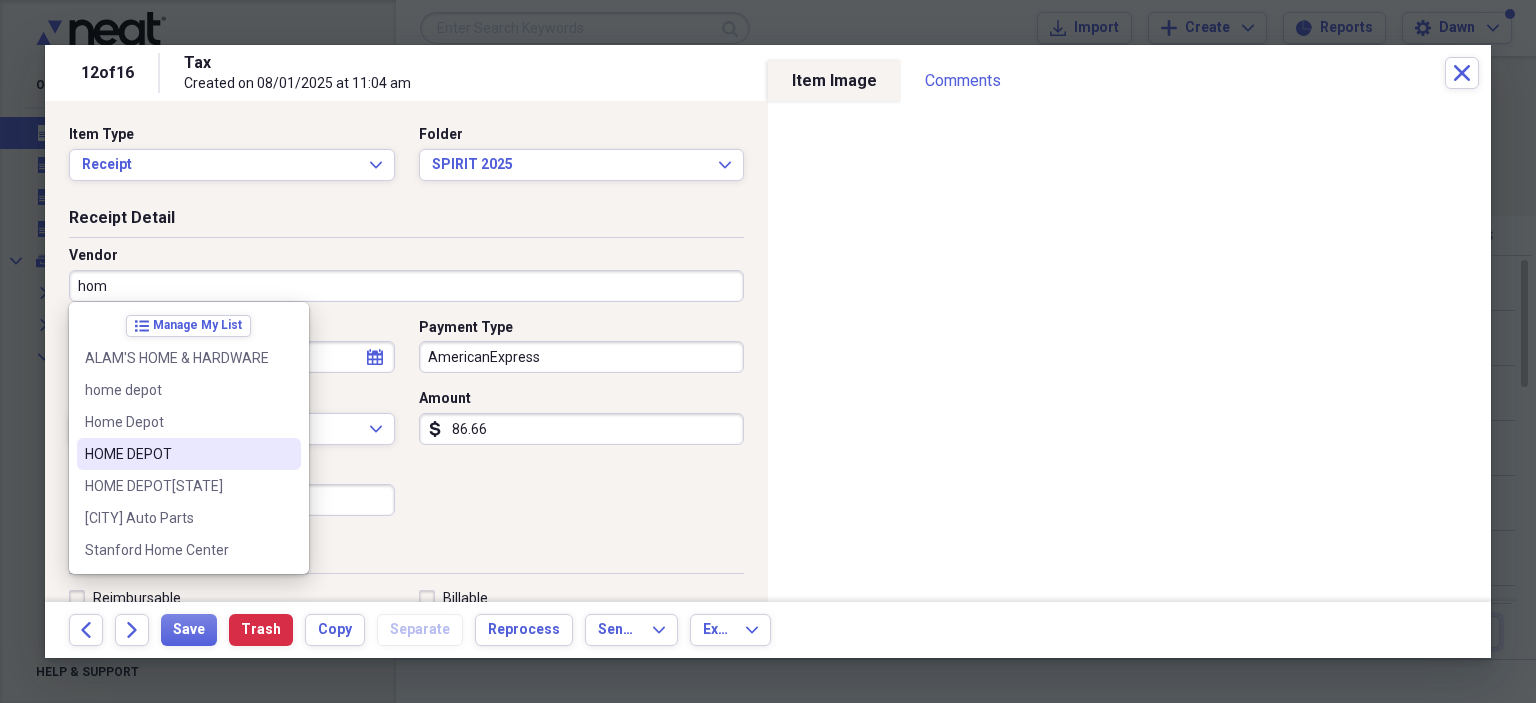 click on "HOME DEPOT" at bounding box center (177, 454) 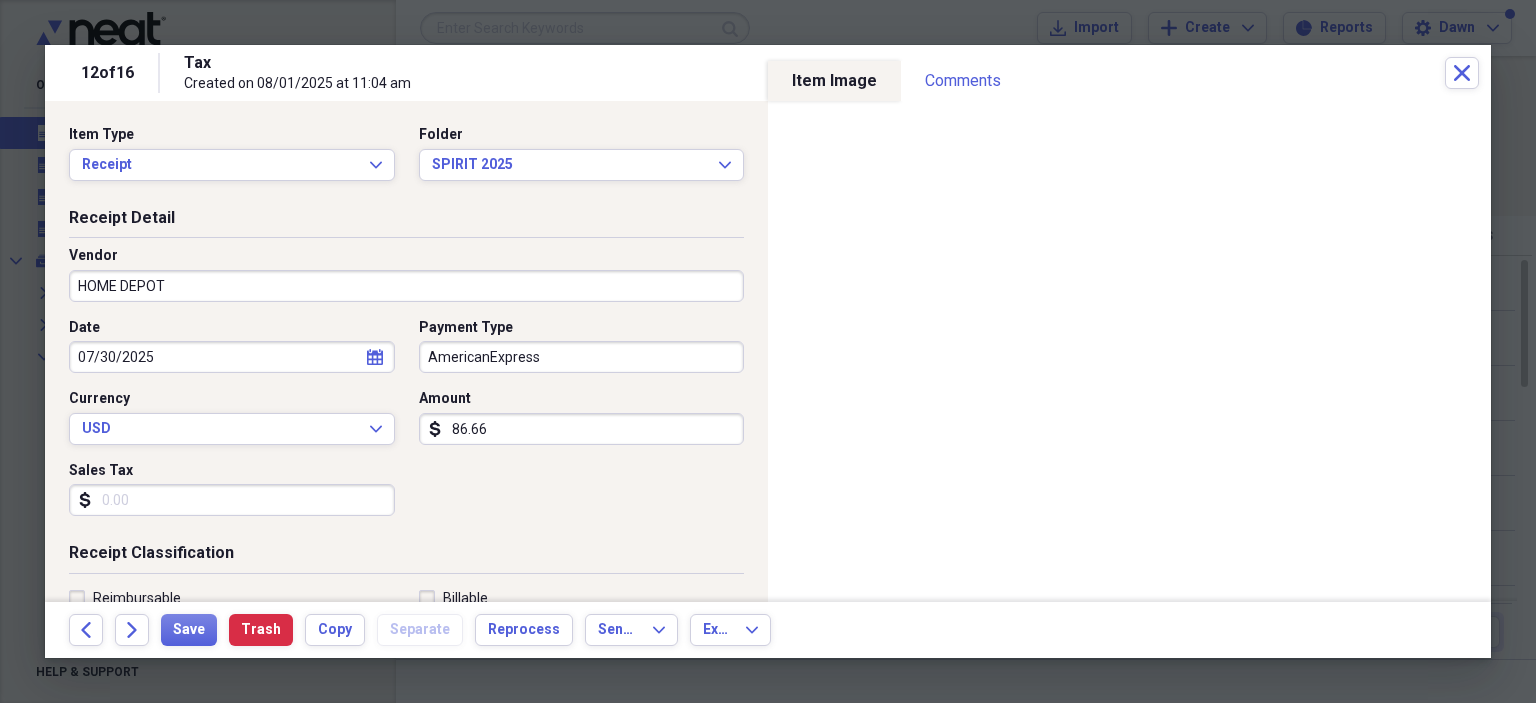 click on "Sales Tax" at bounding box center (232, 500) 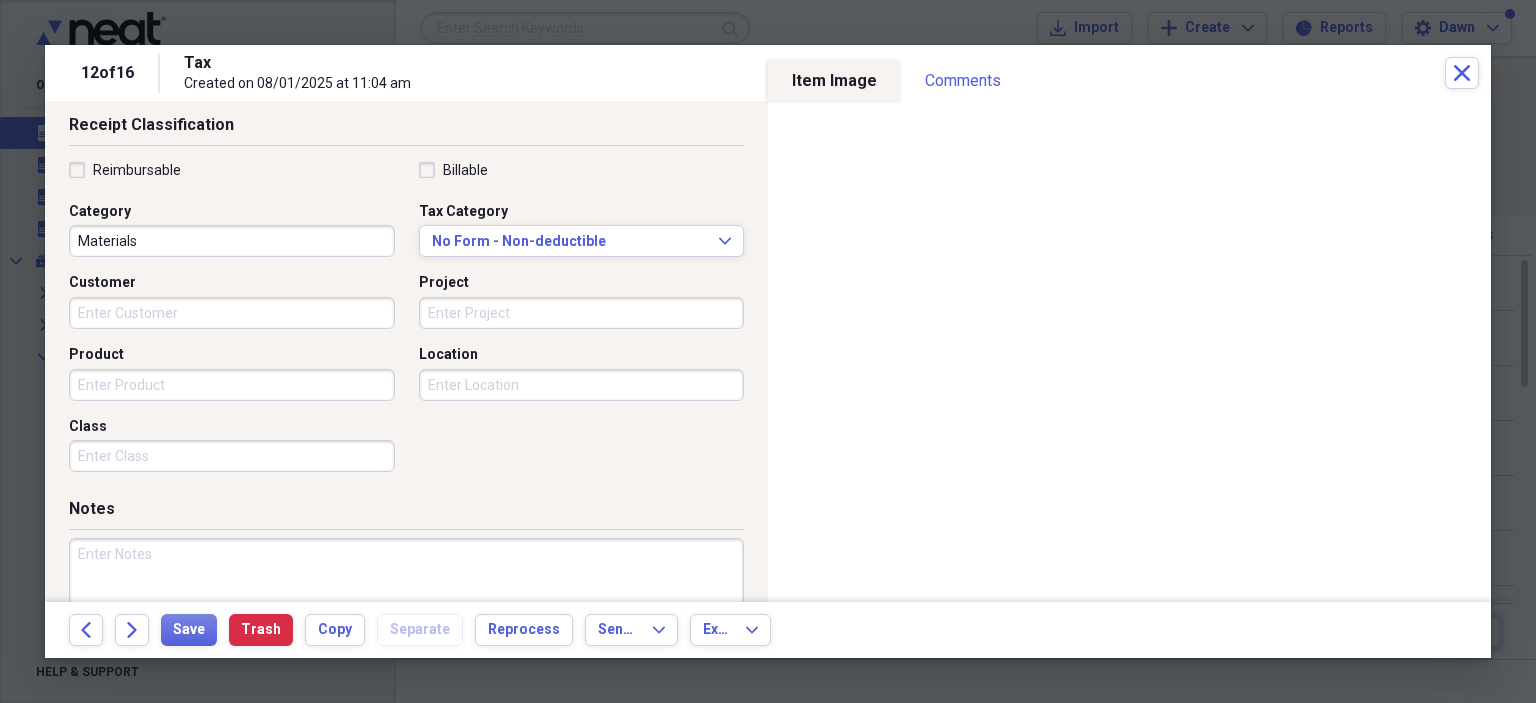 scroll, scrollTop: 518, scrollLeft: 0, axis: vertical 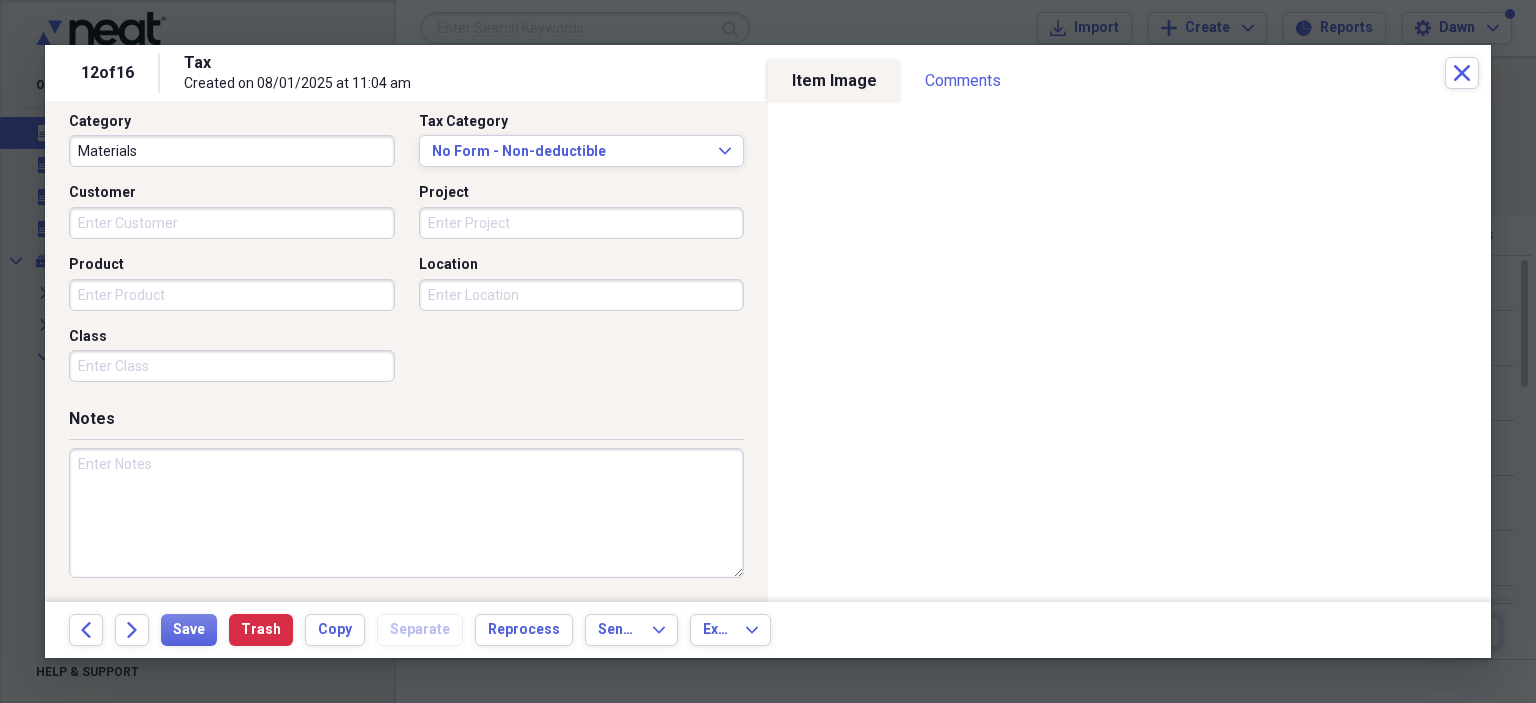type on "4.92" 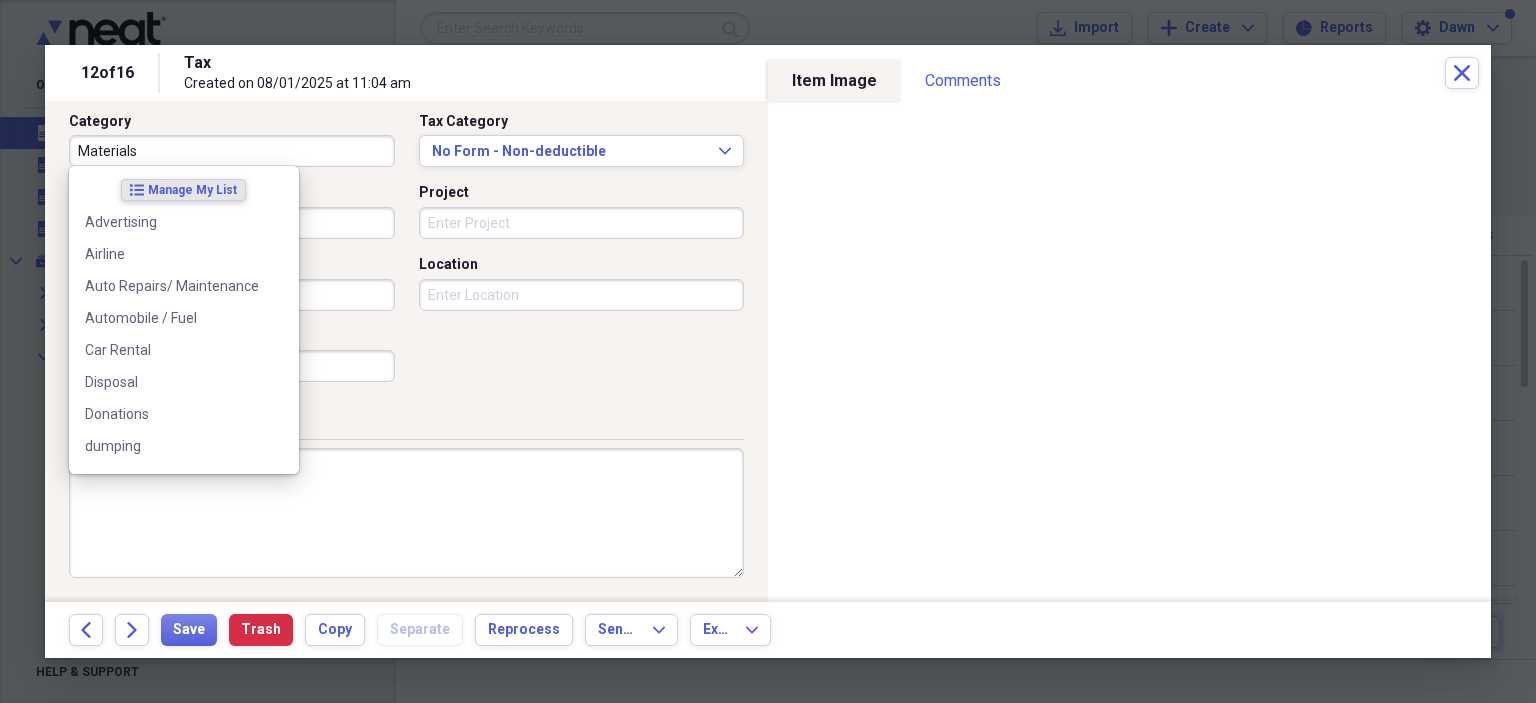 click on "Materials" at bounding box center (232, 151) 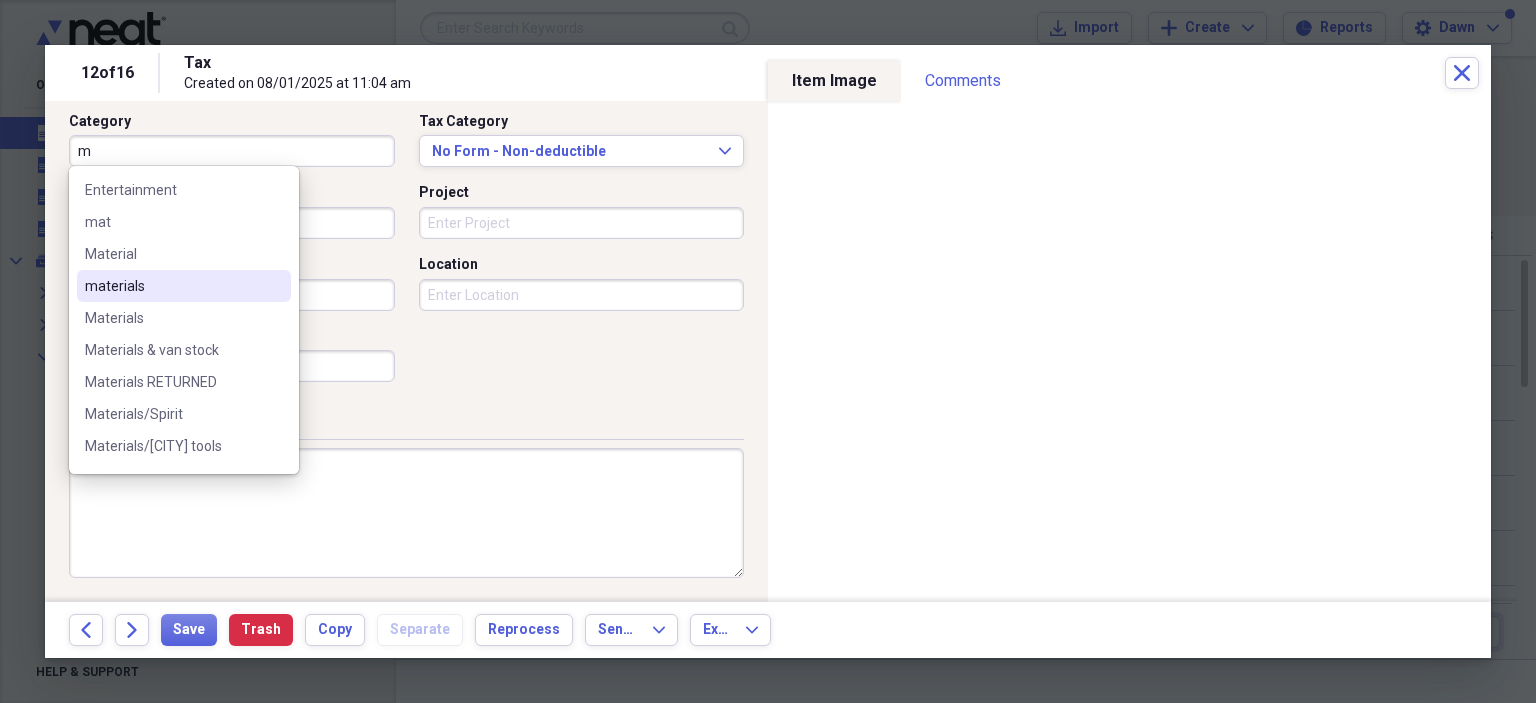 scroll, scrollTop: 200, scrollLeft: 0, axis: vertical 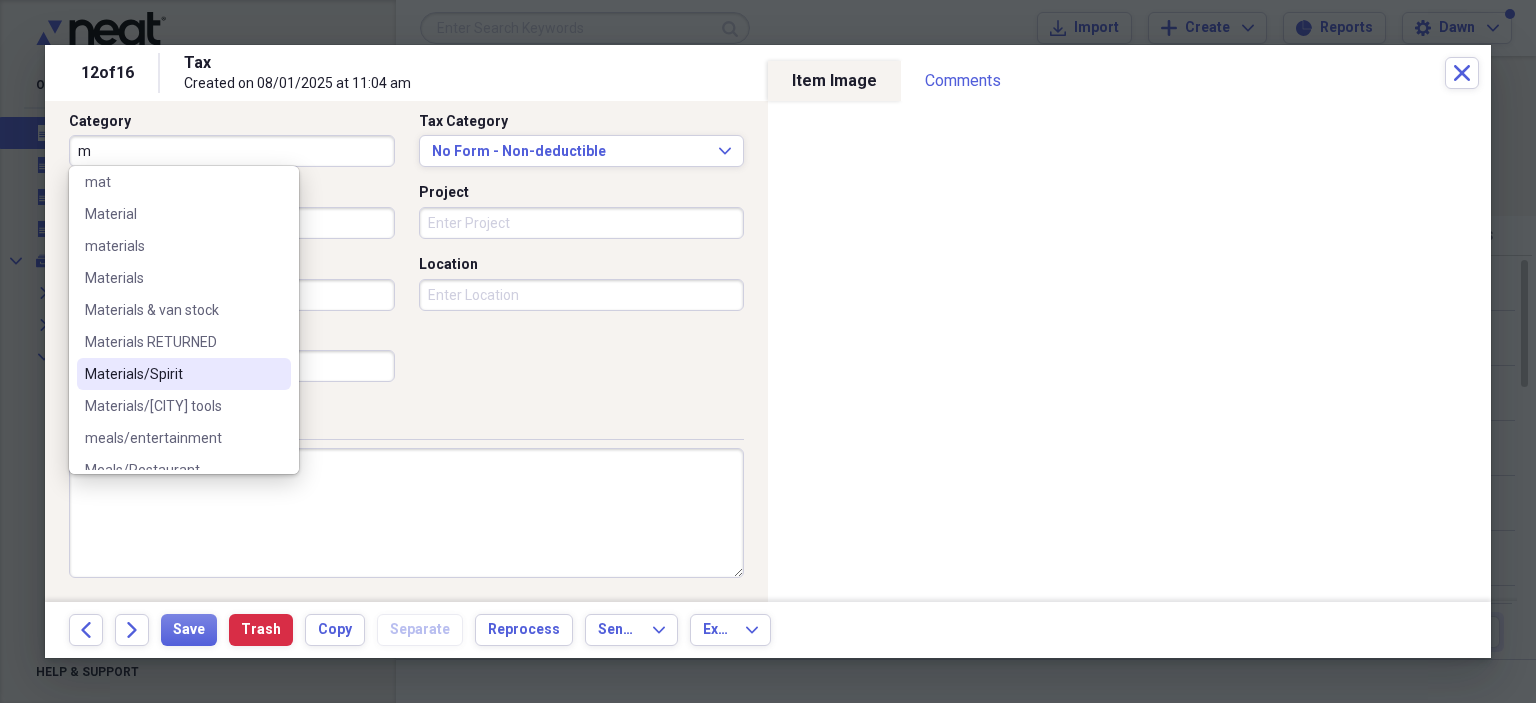 click on "Materials/Spirit" at bounding box center (172, 374) 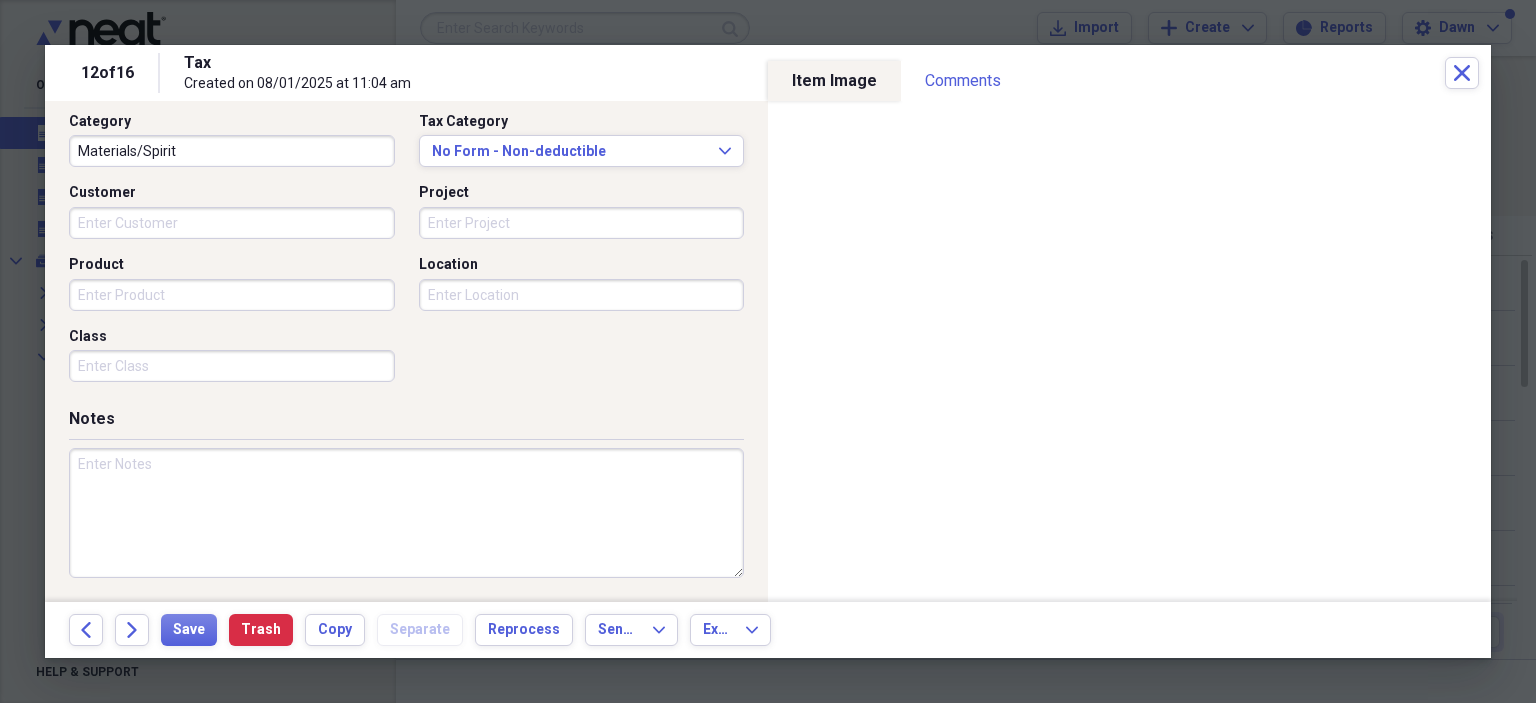 click at bounding box center (406, 513) 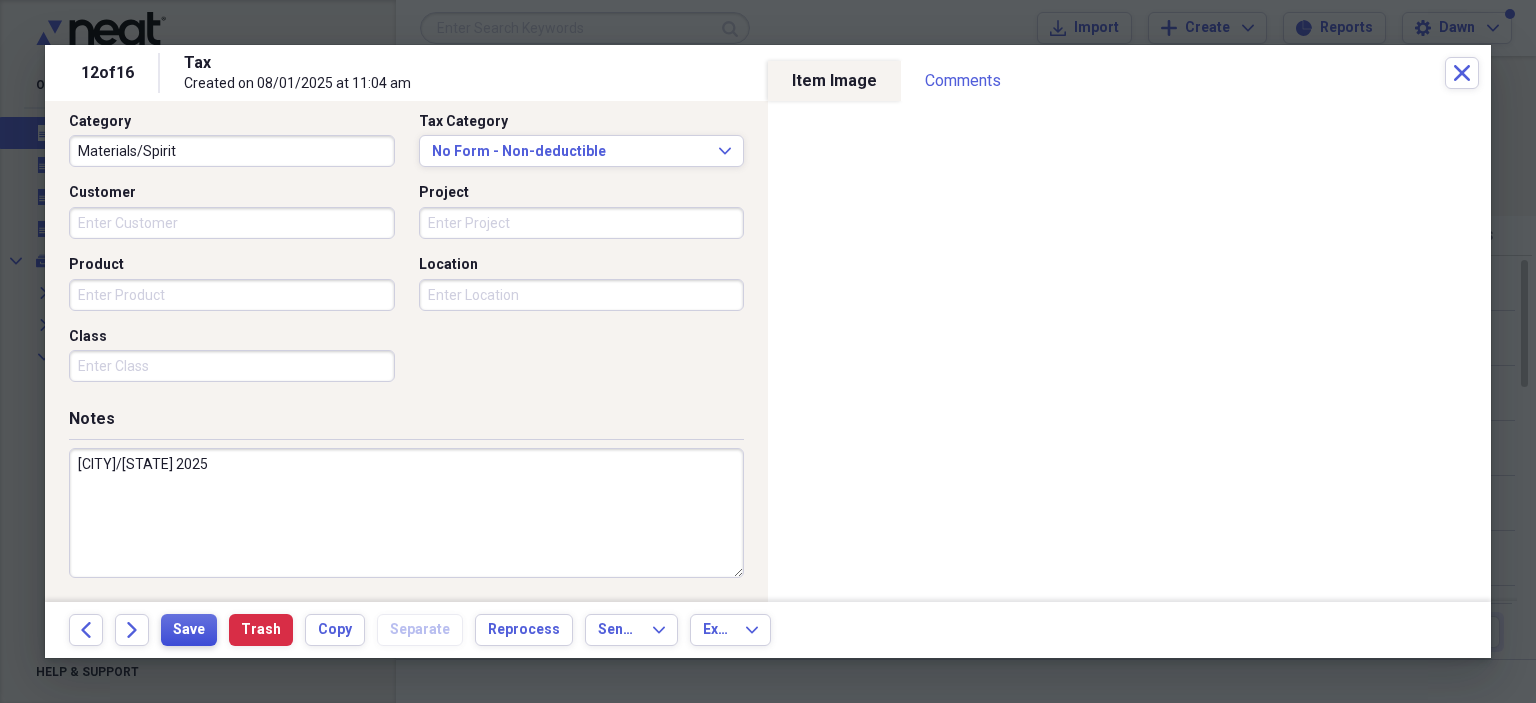 type on "[CITY]/[STATE] 2025" 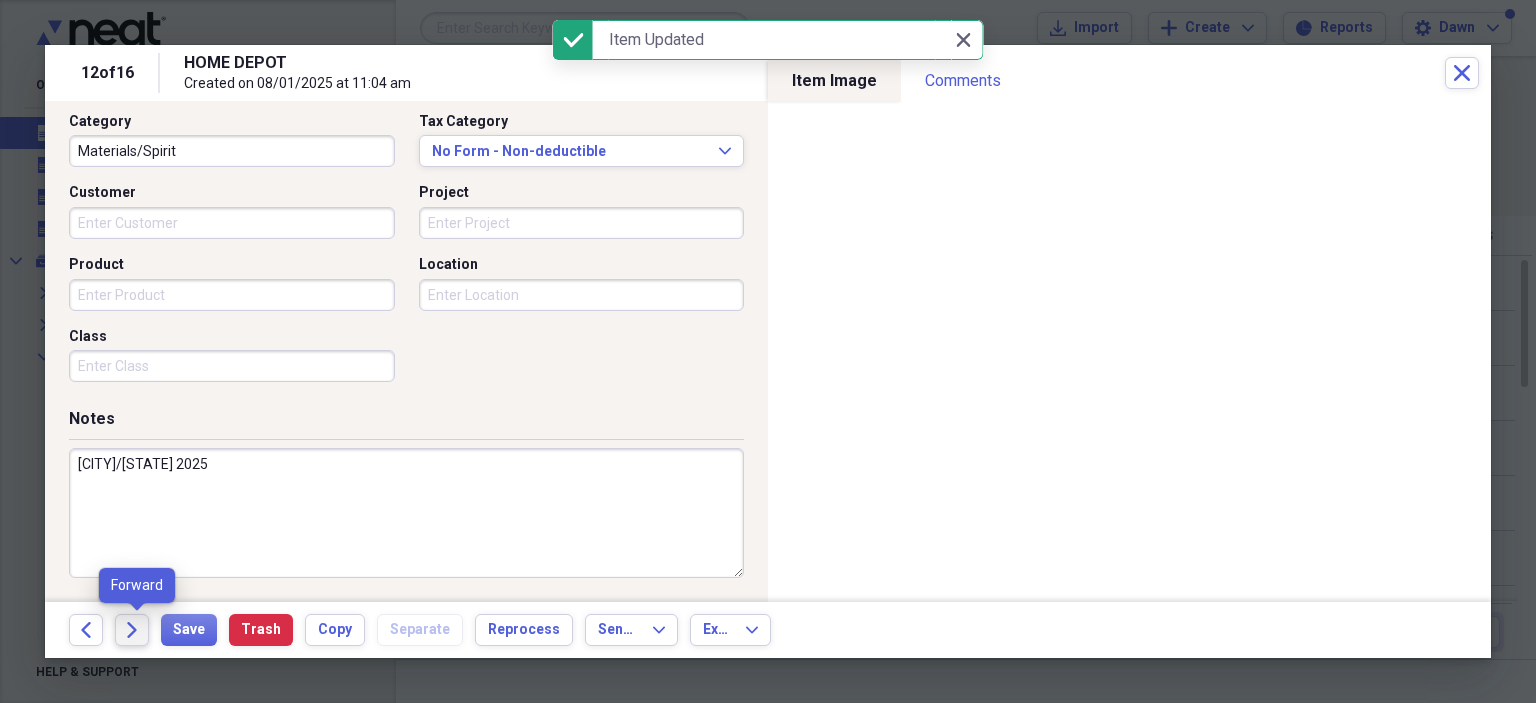 click on "Forward" at bounding box center (132, 630) 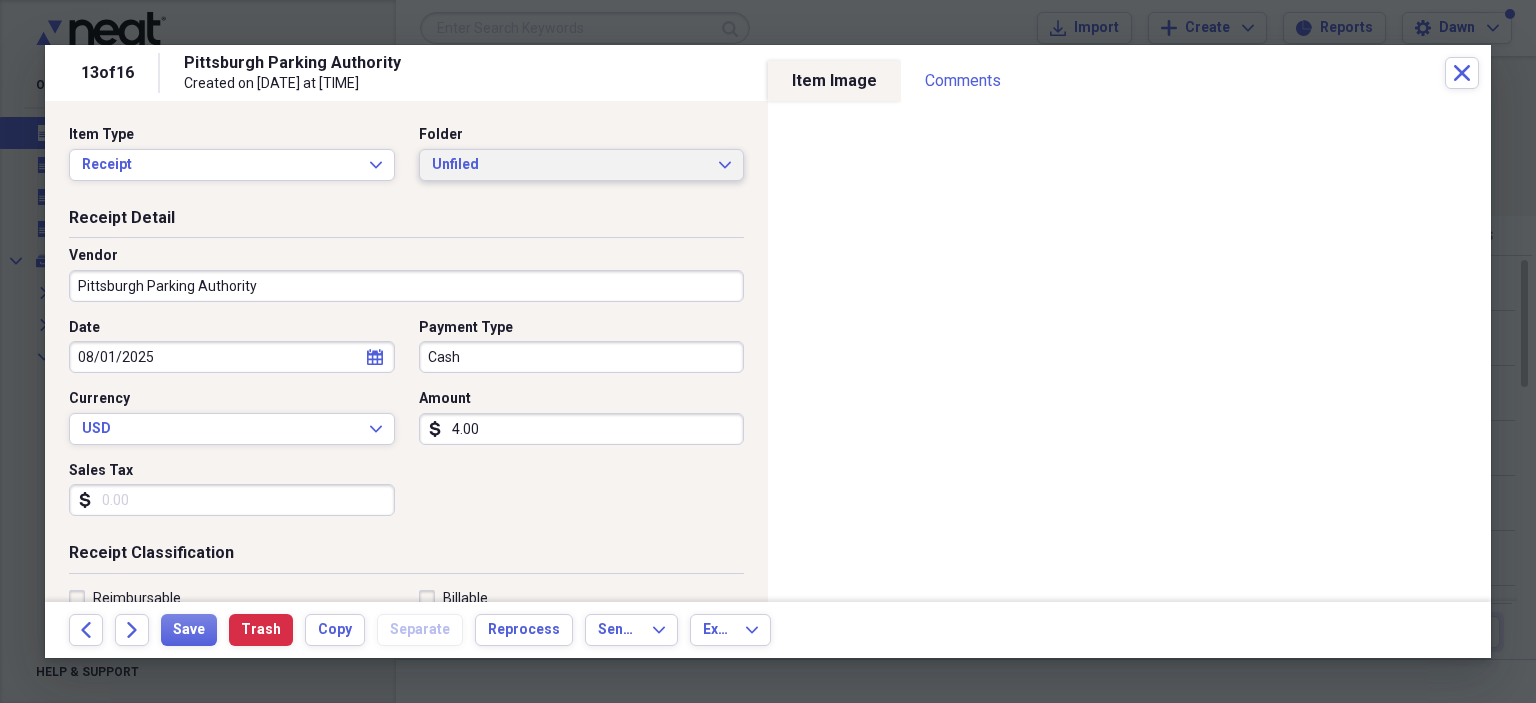 click on "Expand" 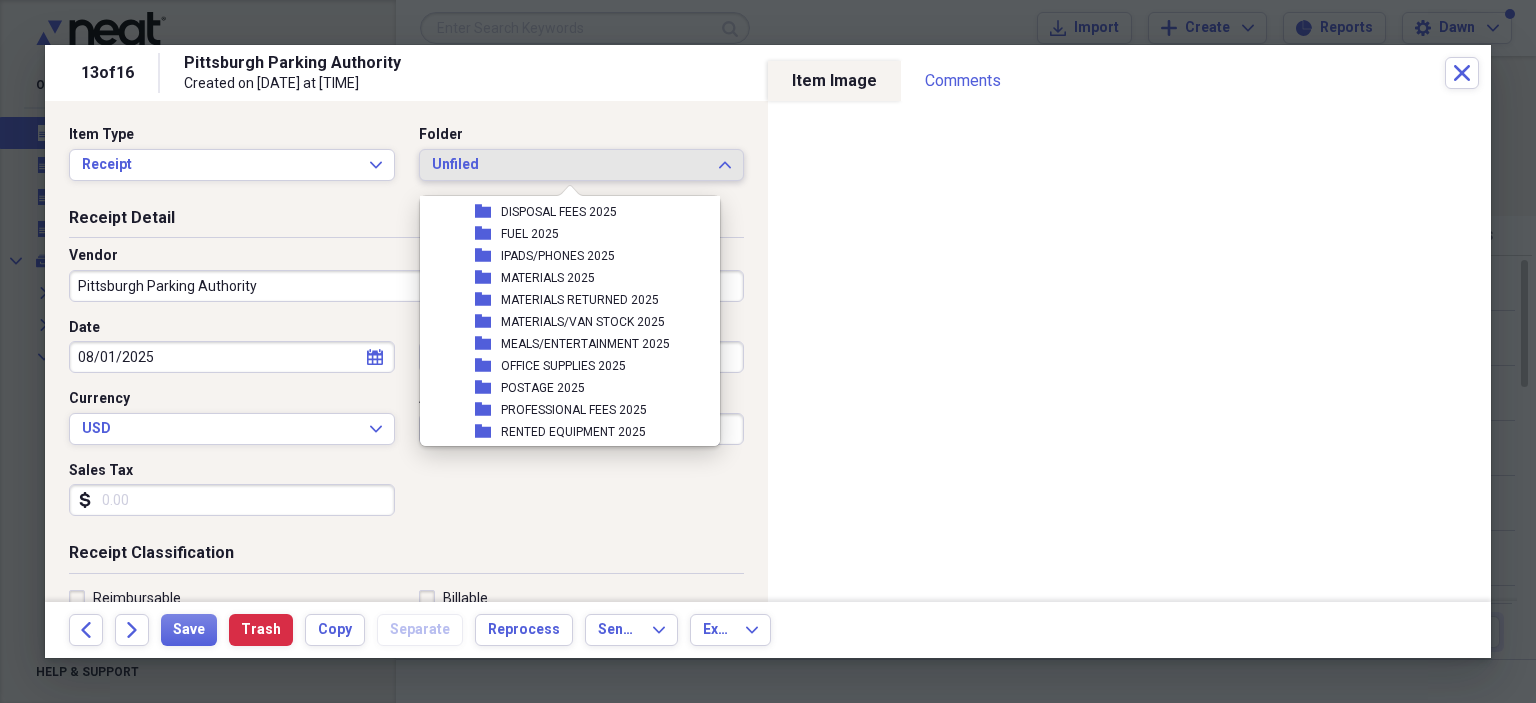 scroll, scrollTop: 200, scrollLeft: 0, axis: vertical 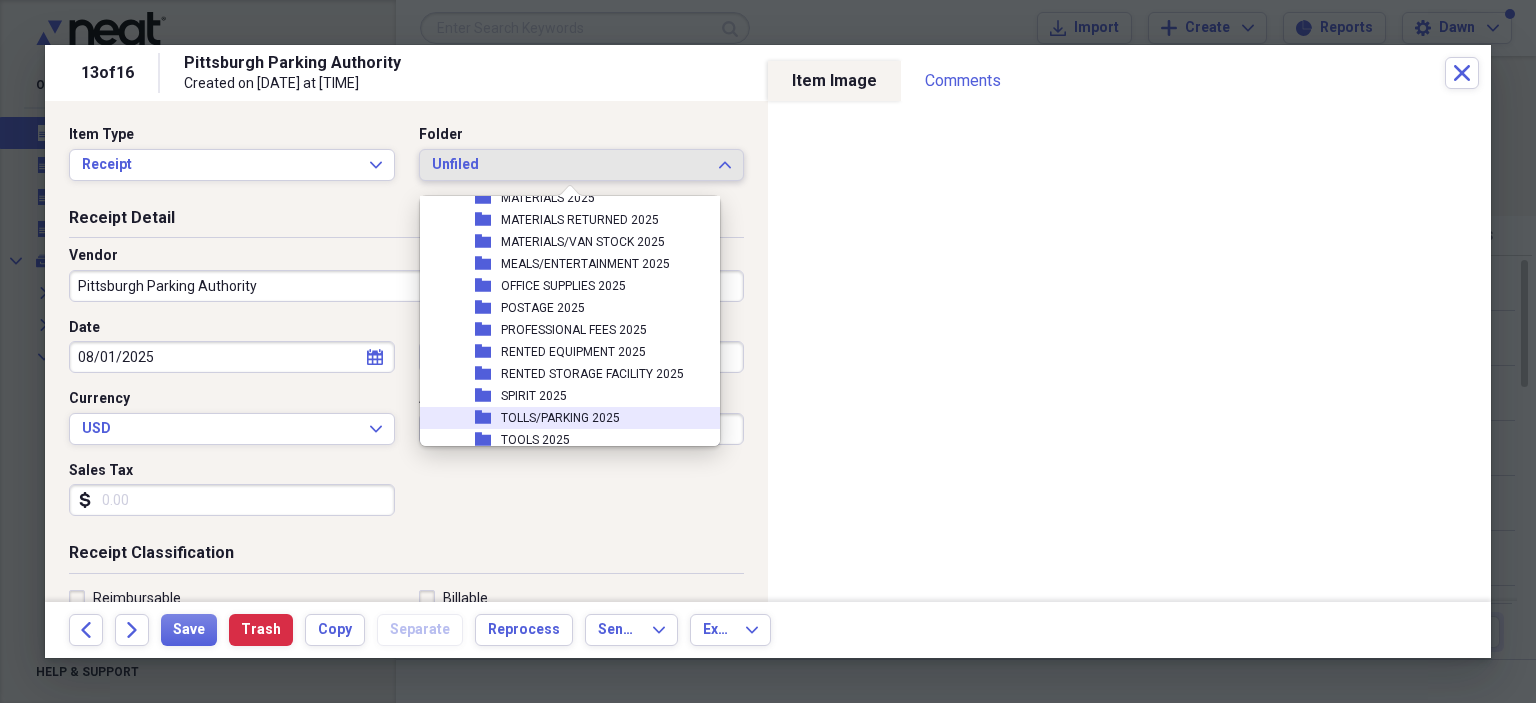 click on "TOLLS/PARKING 2025" at bounding box center (560, 418) 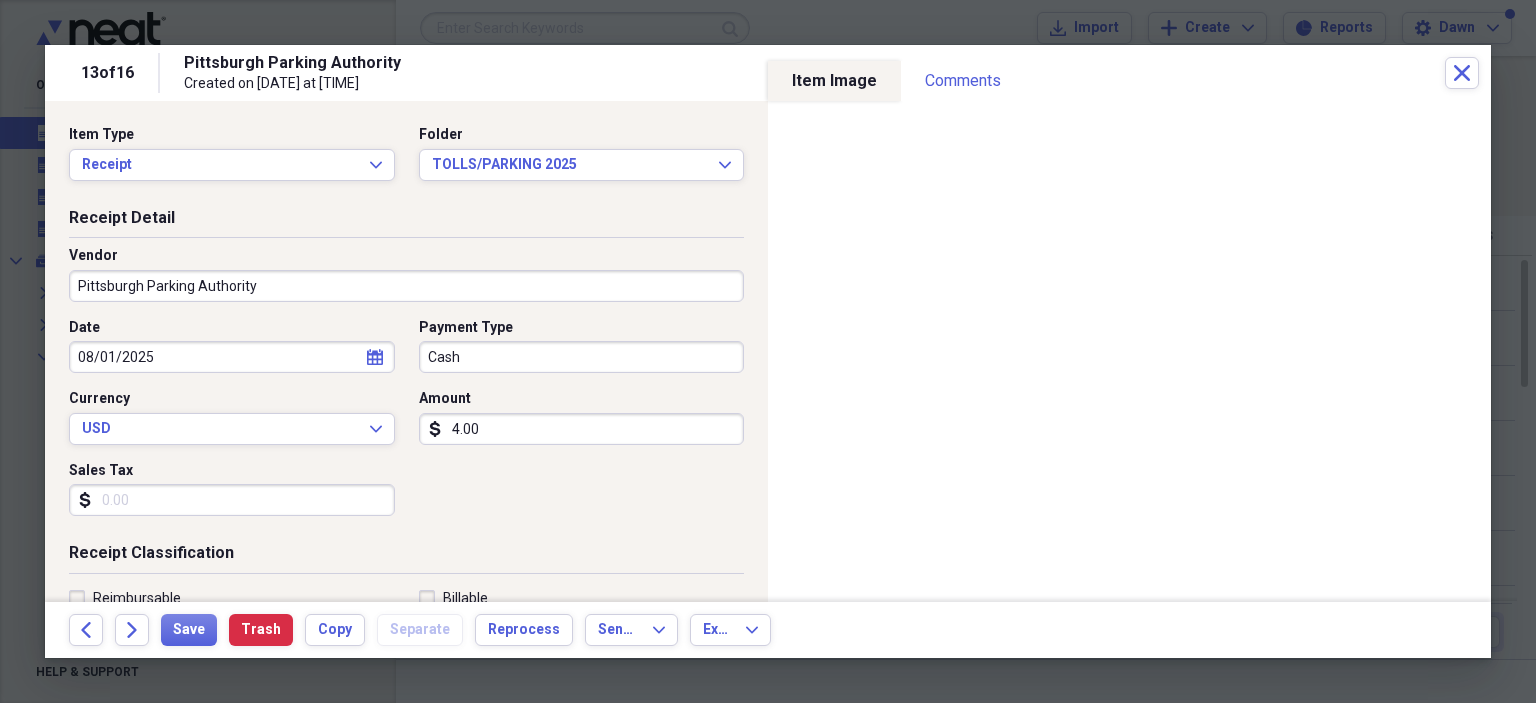 click on "Cash" at bounding box center [582, 357] 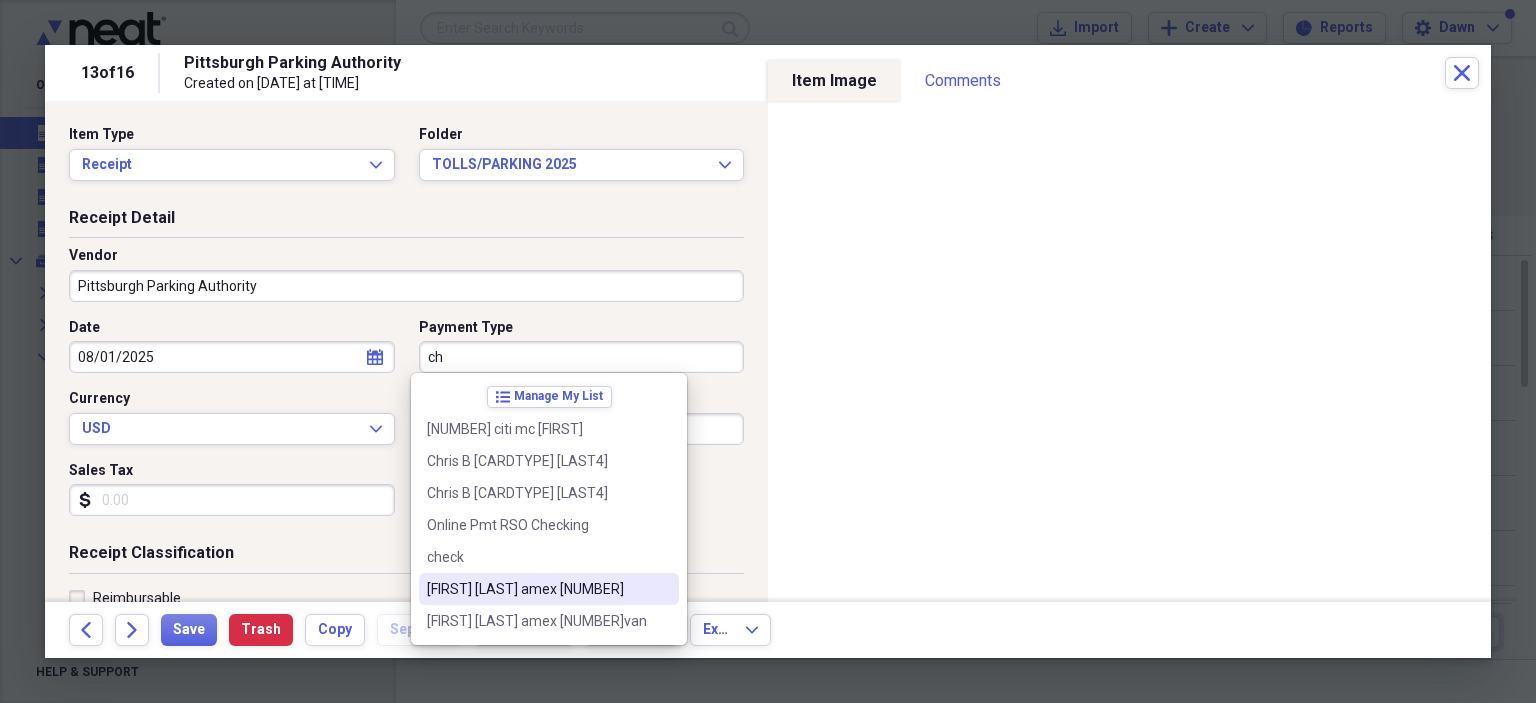 click on "[FIRST] [LAST] amex [NUMBER]" at bounding box center (537, 589) 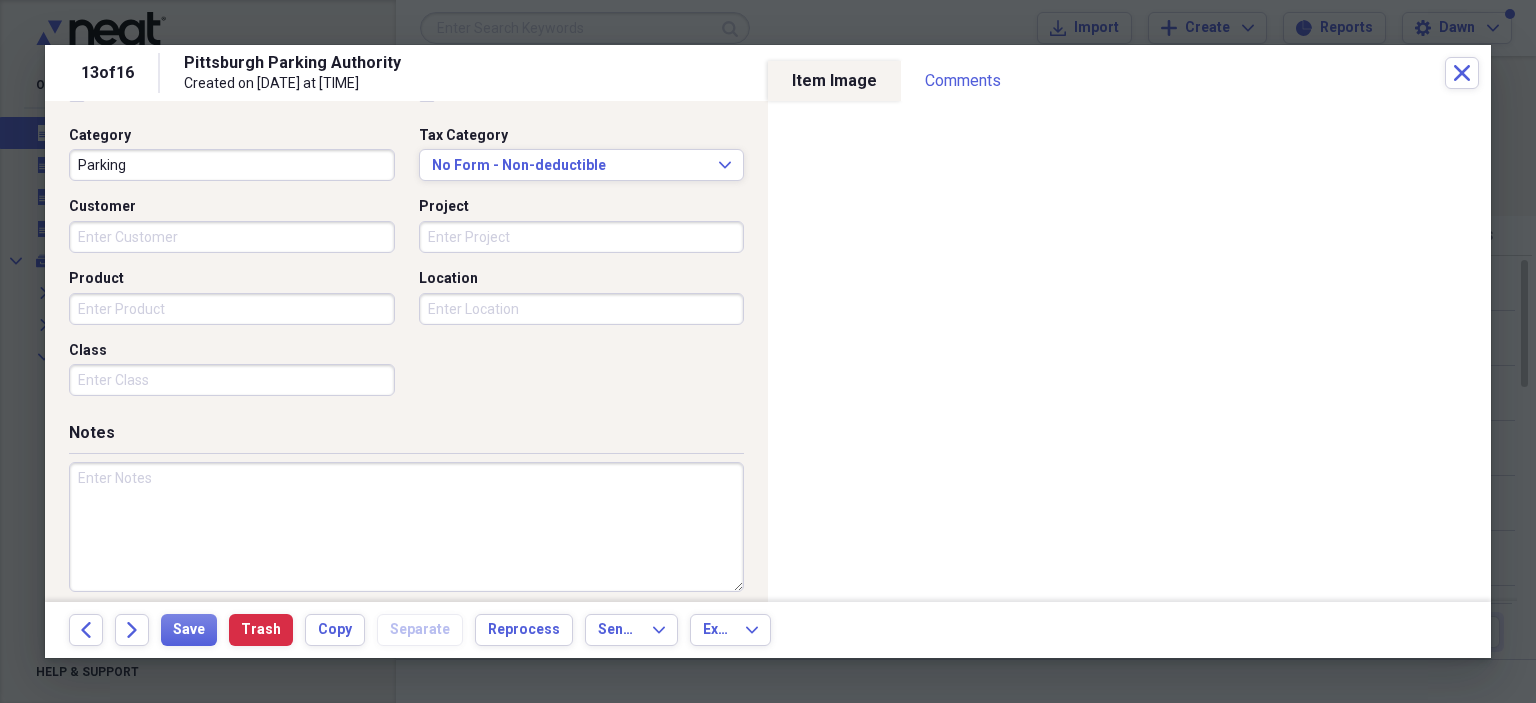 scroll, scrollTop: 518, scrollLeft: 0, axis: vertical 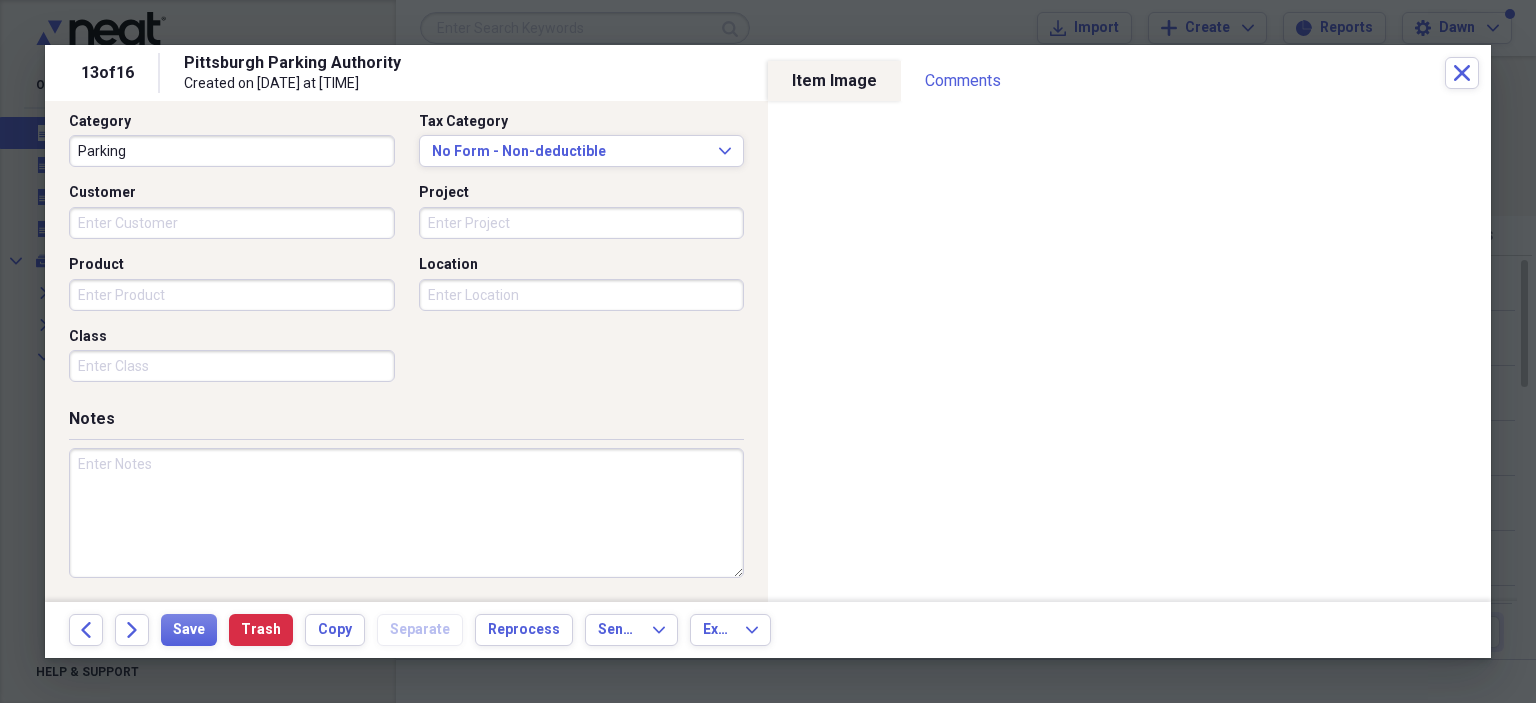 click at bounding box center [406, 513] 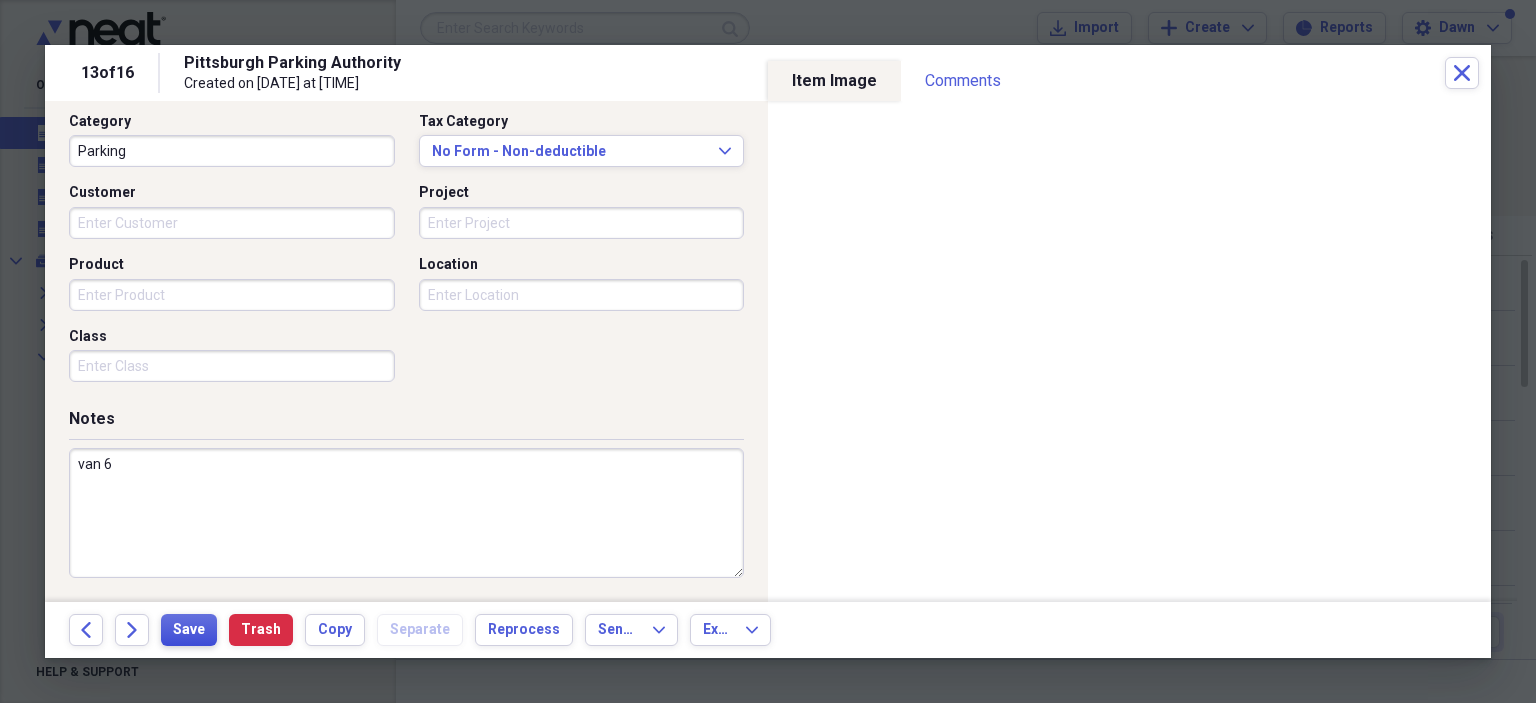 type on "van 6" 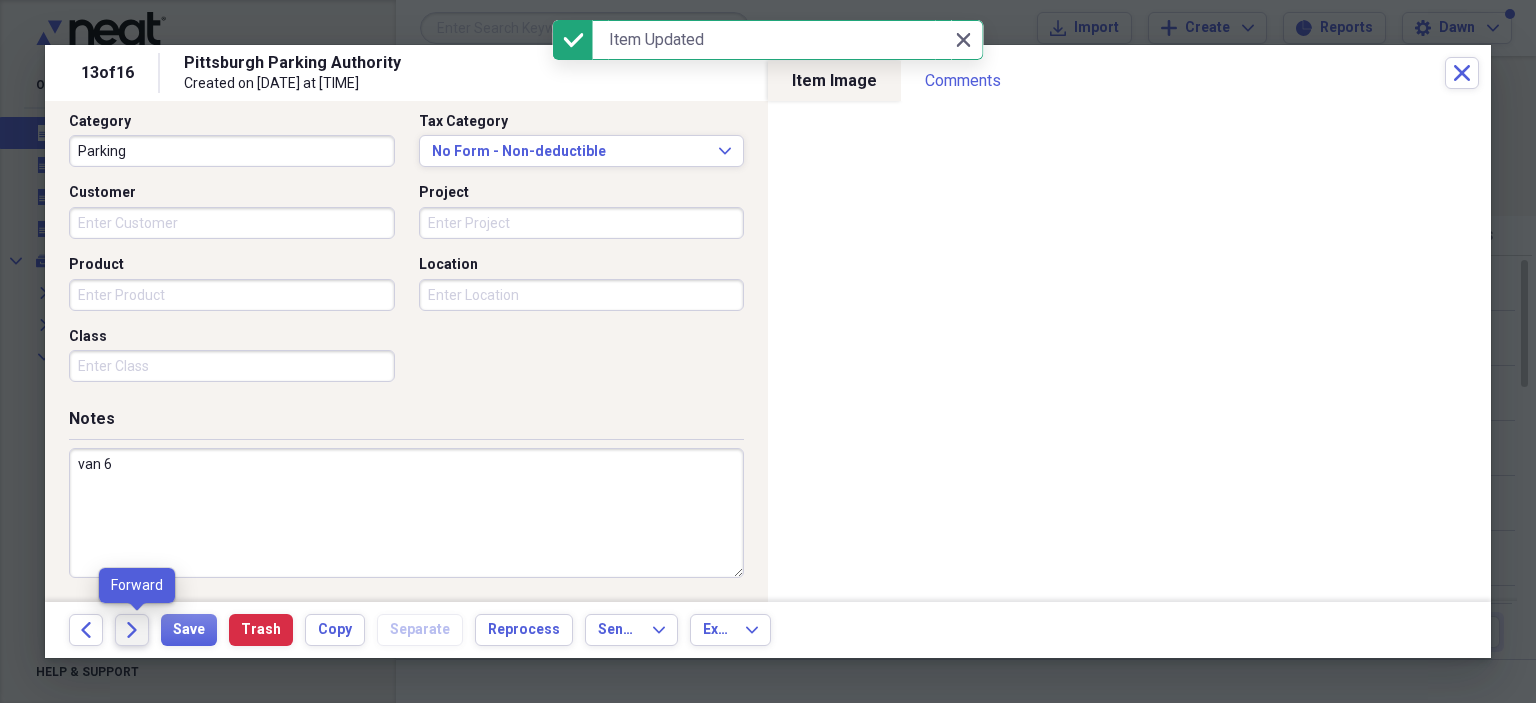 click 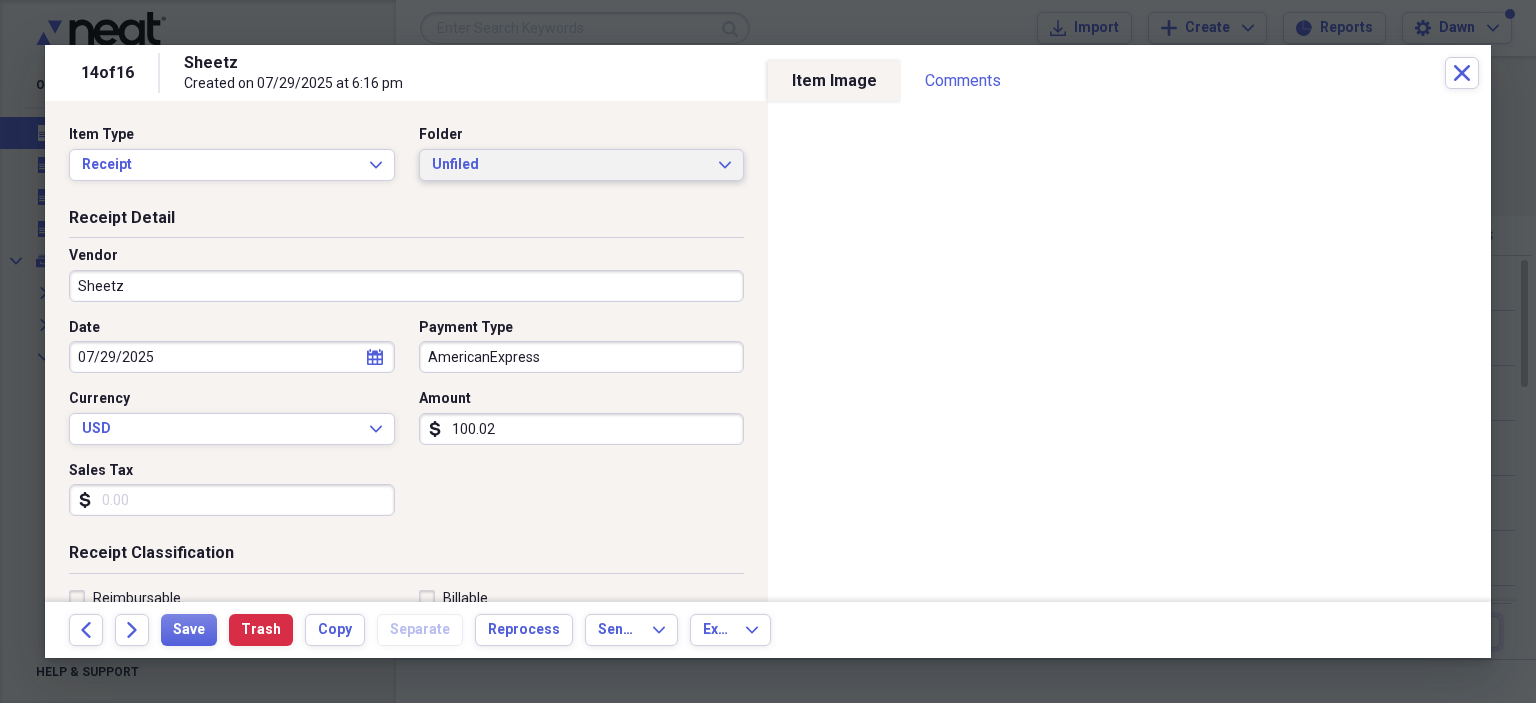 click 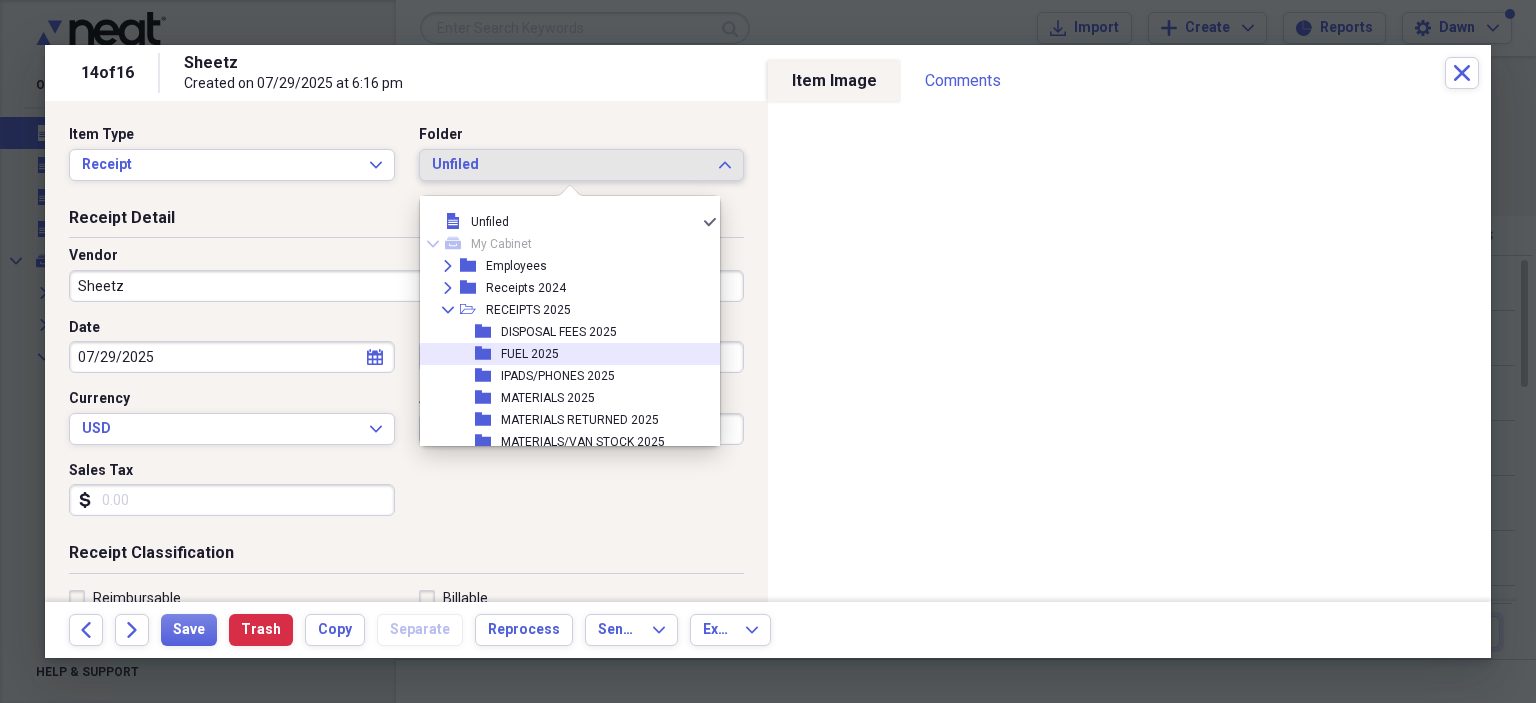 click on "FUEL 2025" at bounding box center [530, 354] 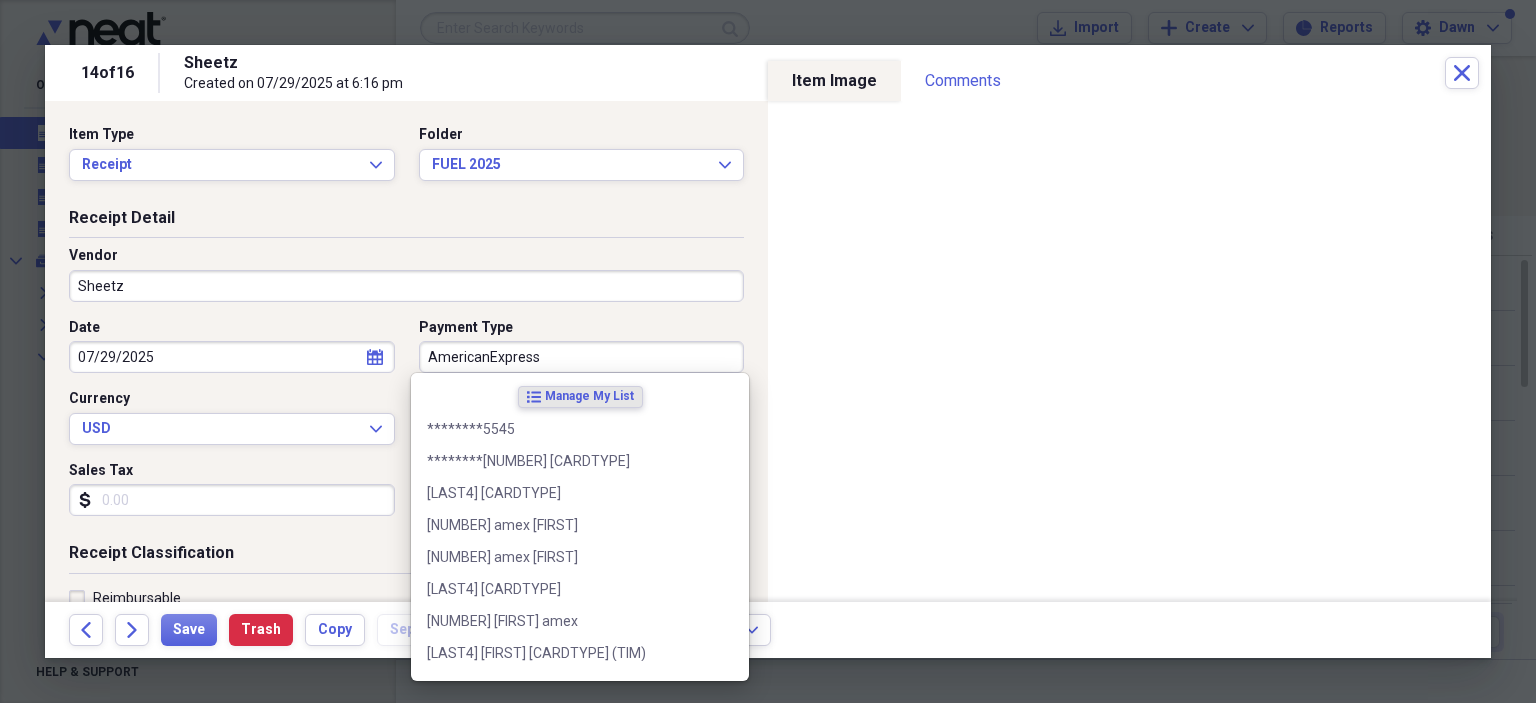 click on "AmericanExpress" at bounding box center (582, 357) 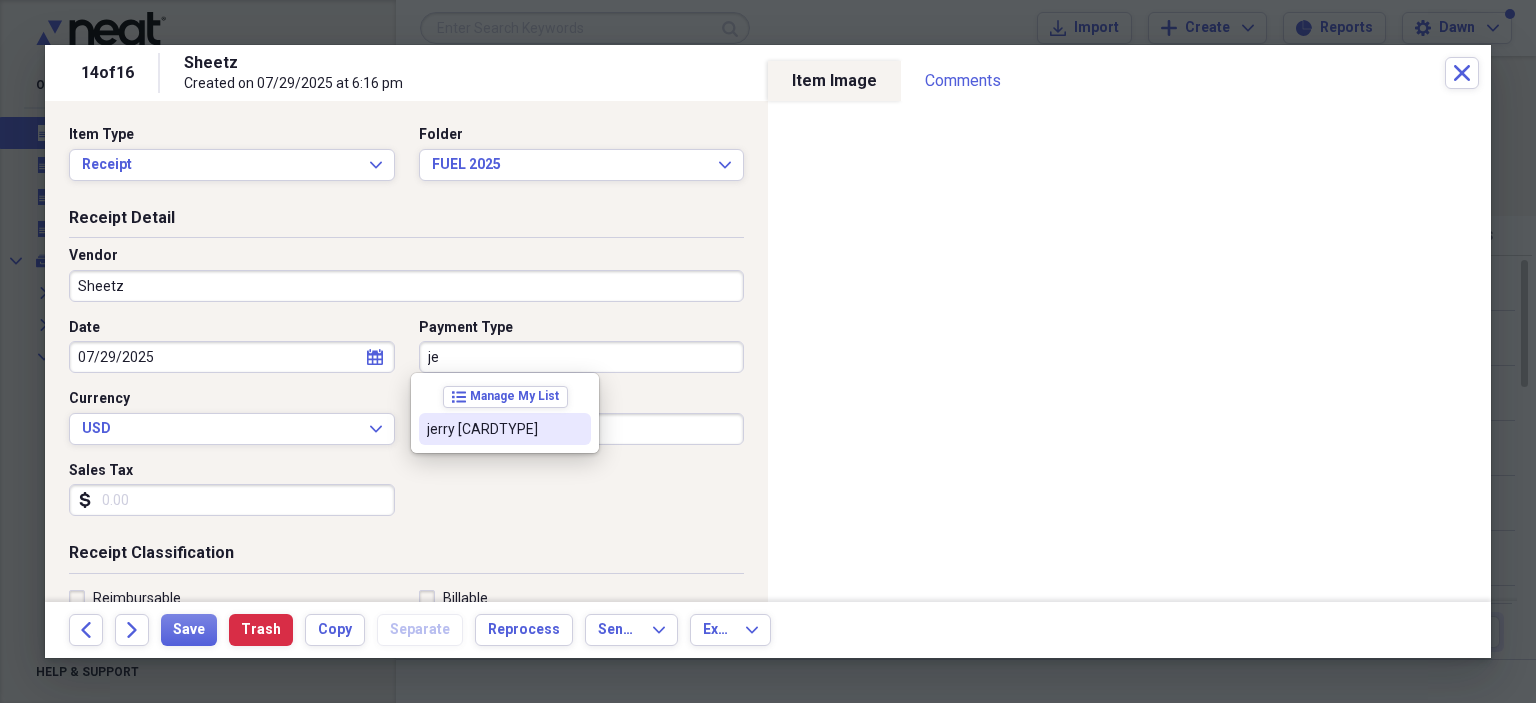 click on "jerry [CARDTYPE]" at bounding box center [493, 429] 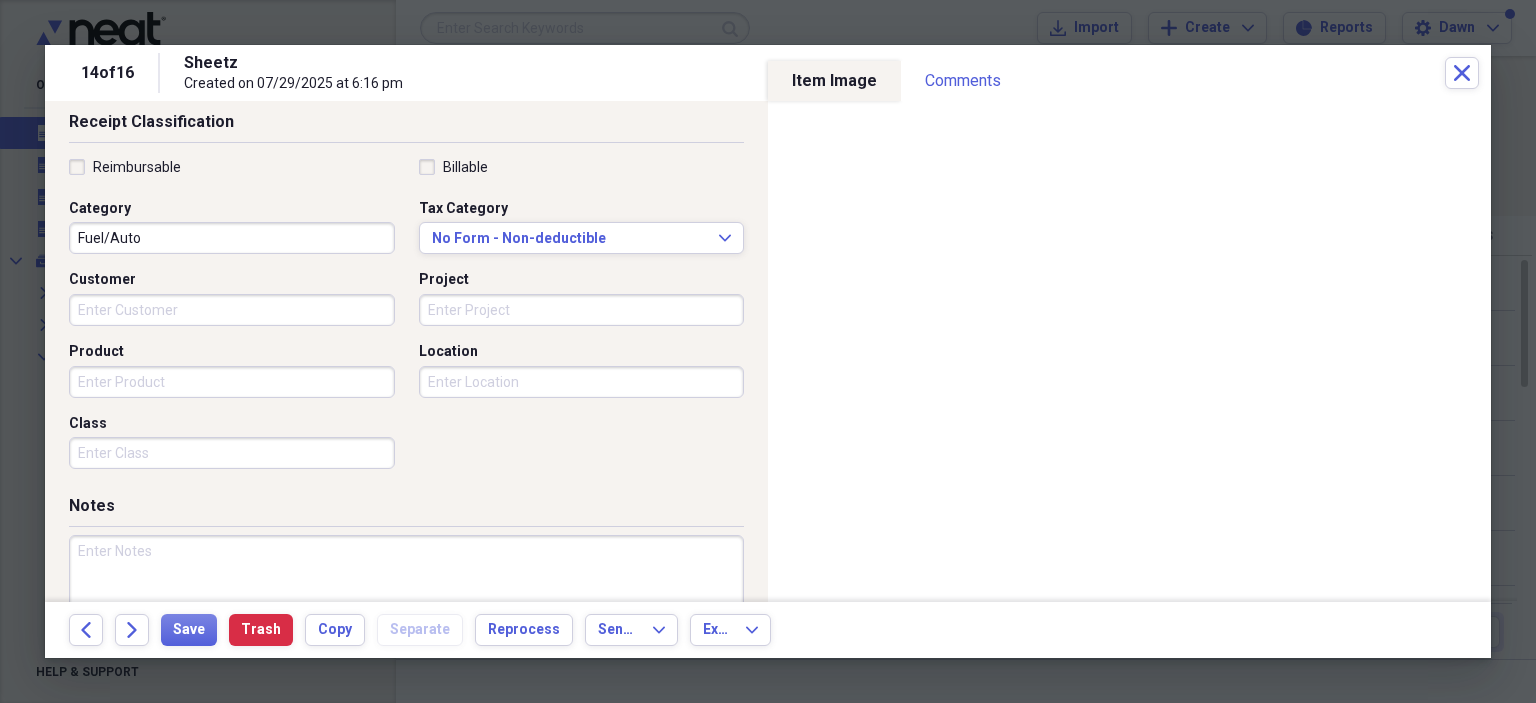 scroll, scrollTop: 518, scrollLeft: 0, axis: vertical 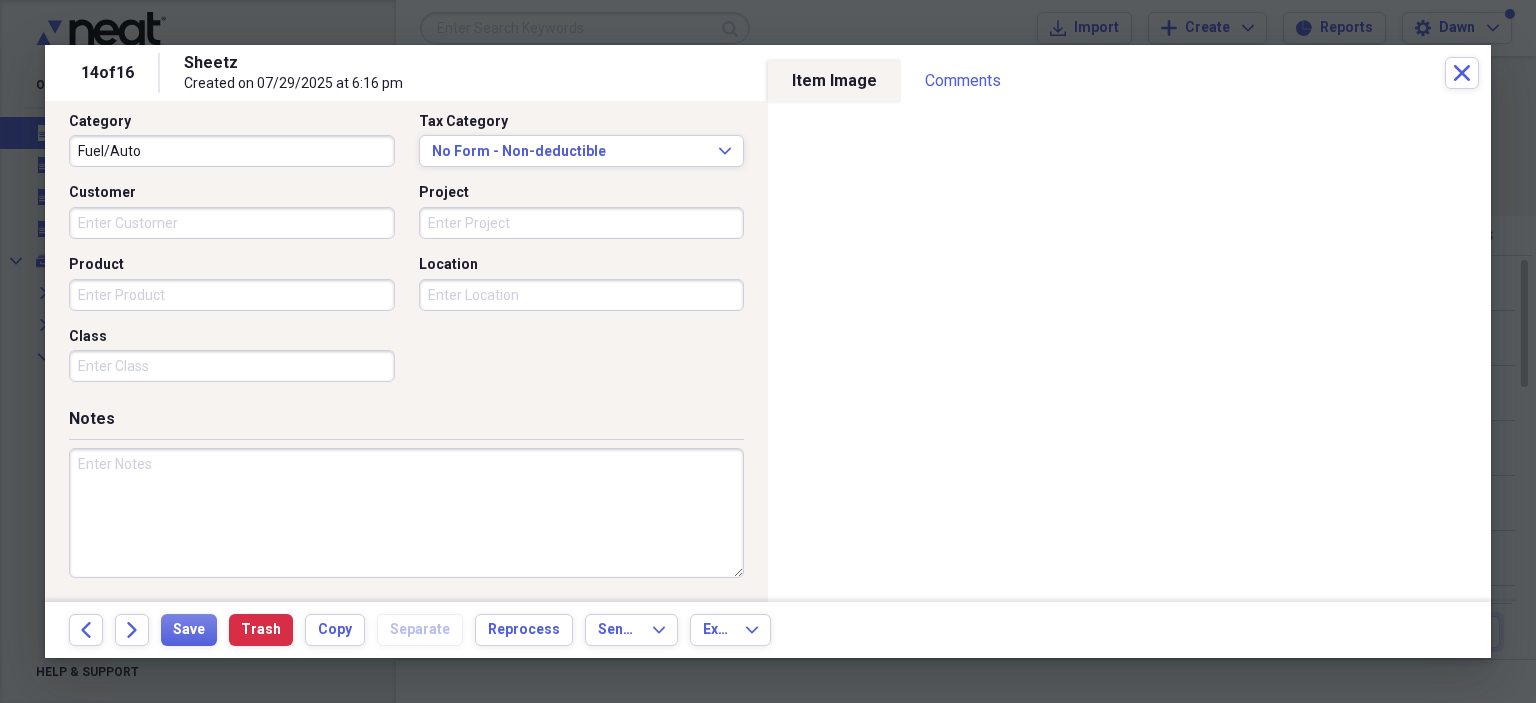 click at bounding box center [406, 513] 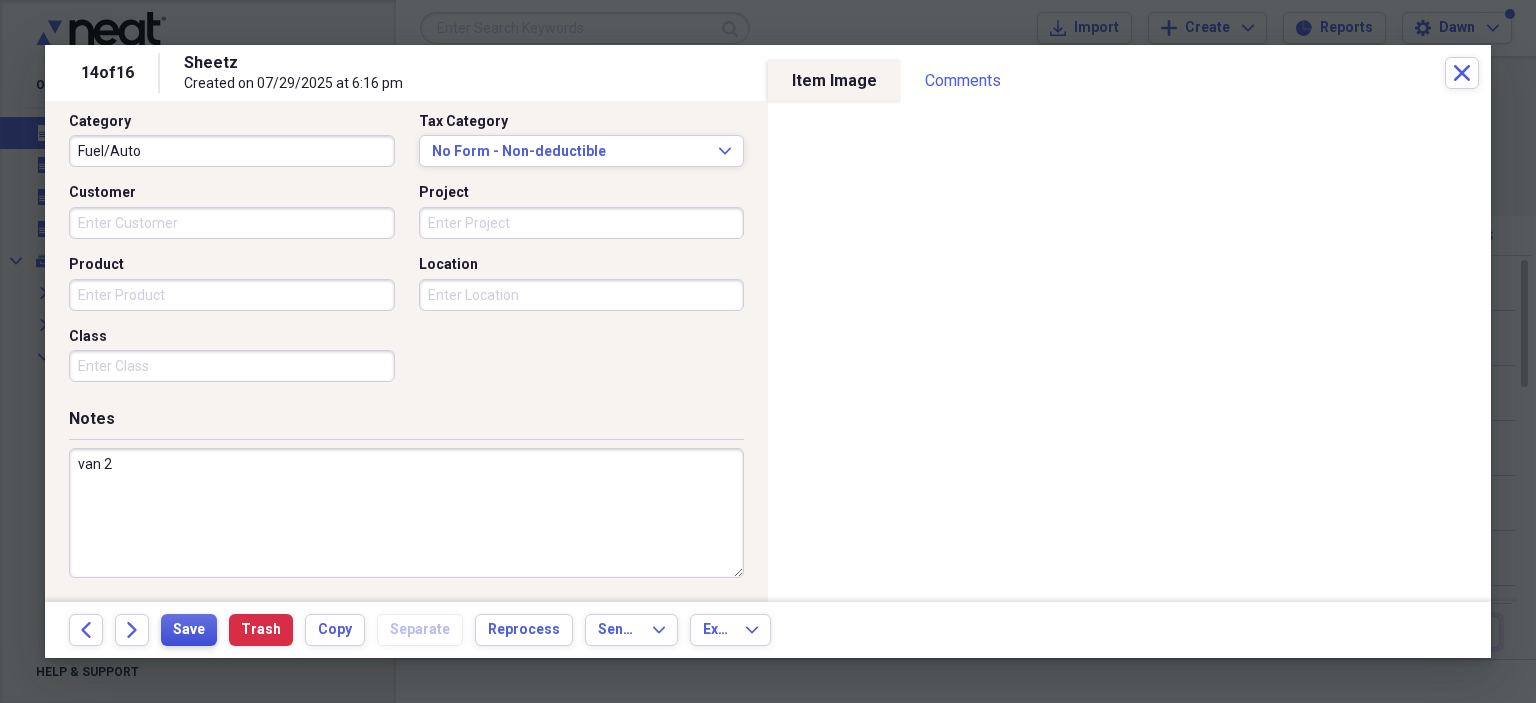 type on "van 2" 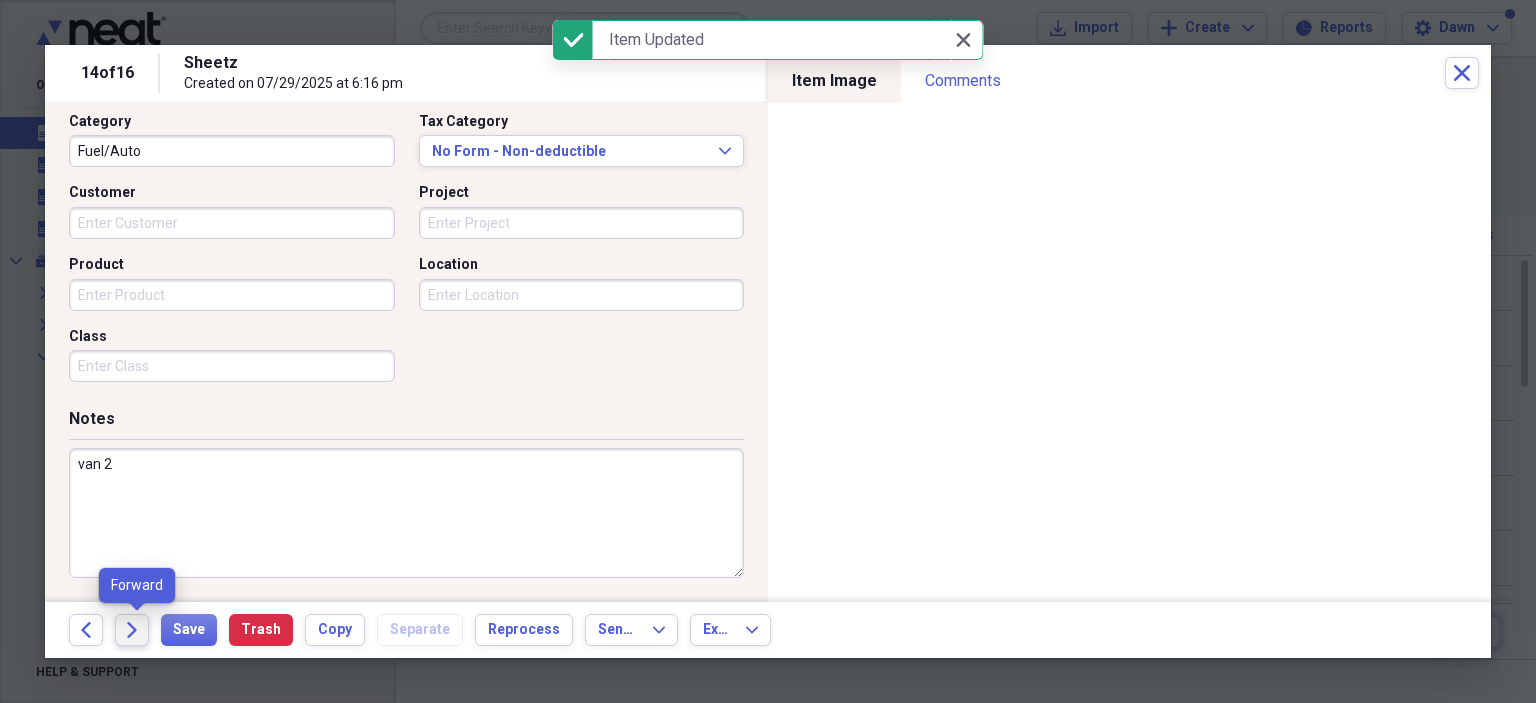 click on "Forward" 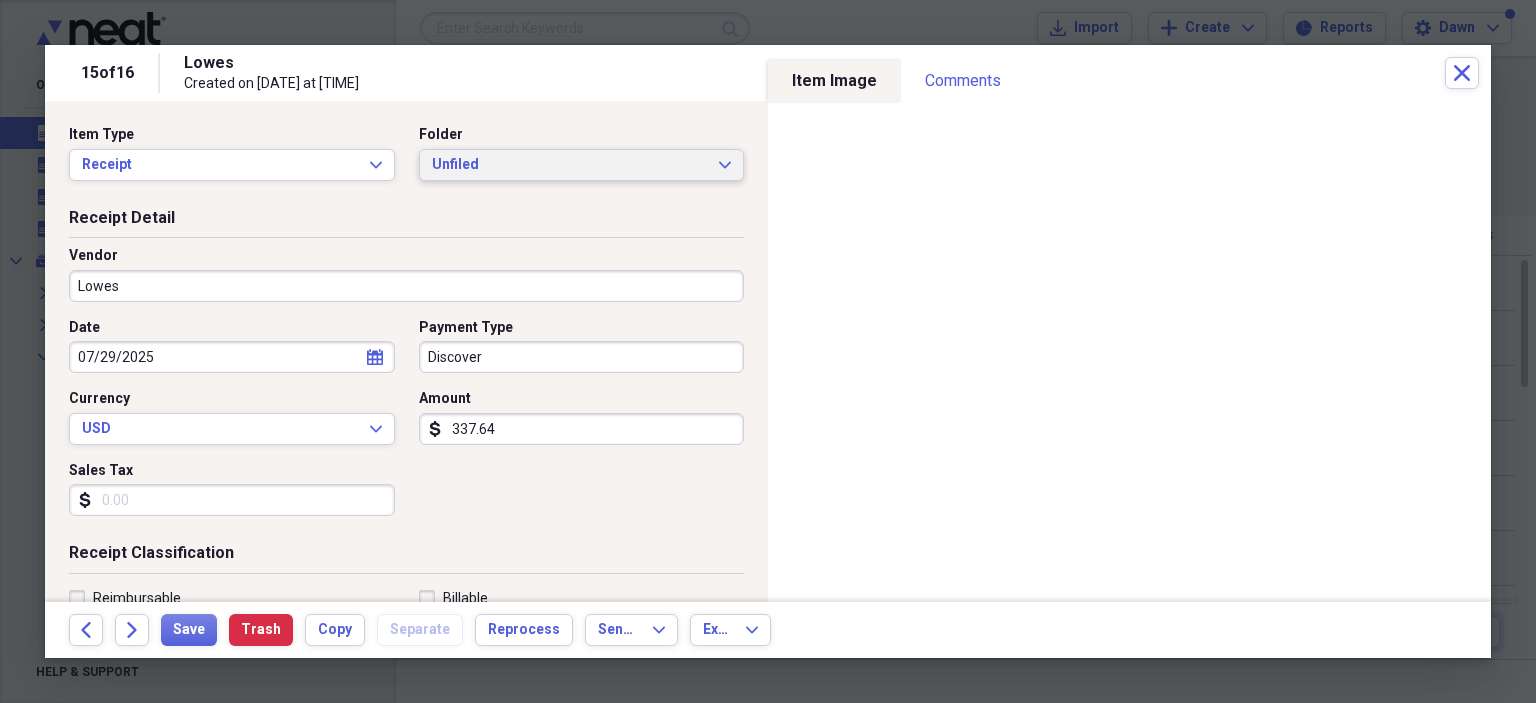 click on "Expand" 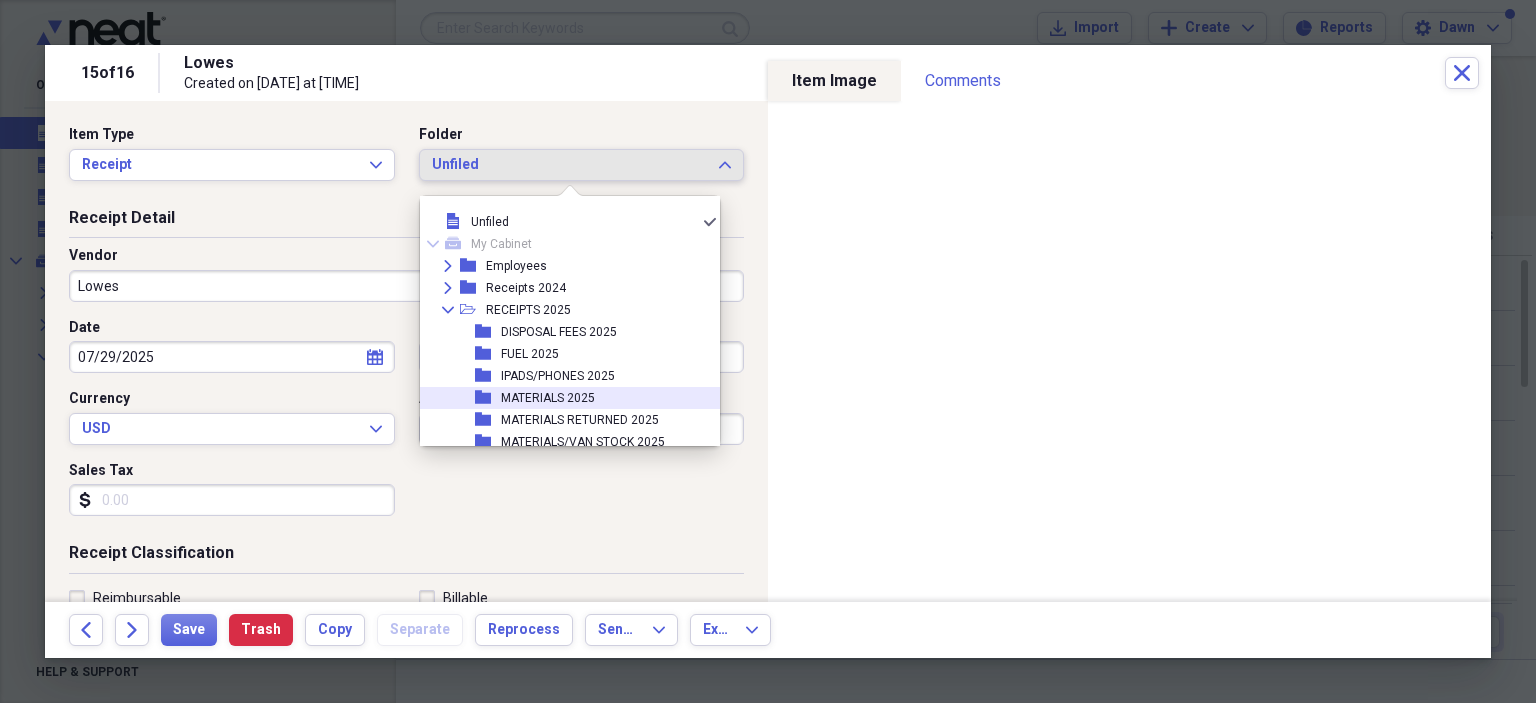 click on "MATERIALS 2025" at bounding box center [548, 398] 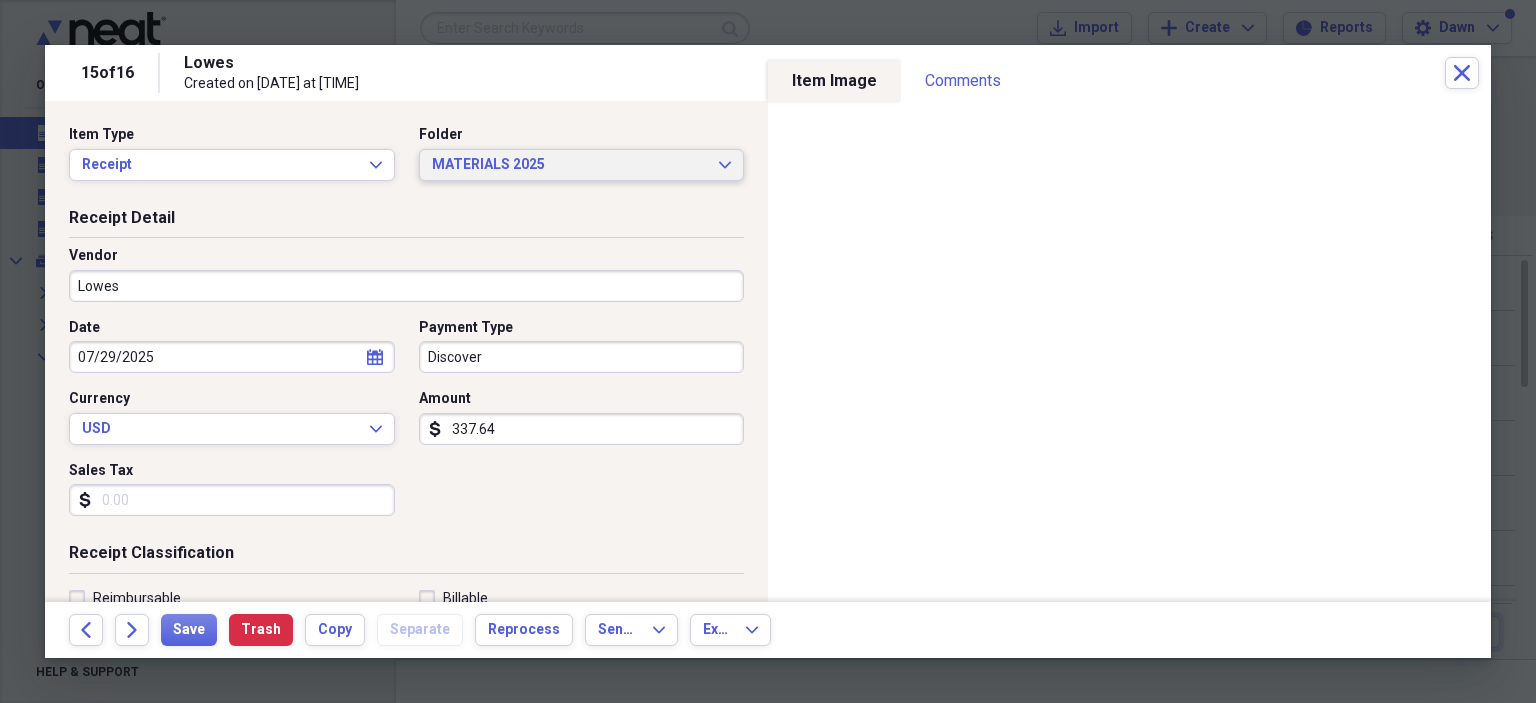 type 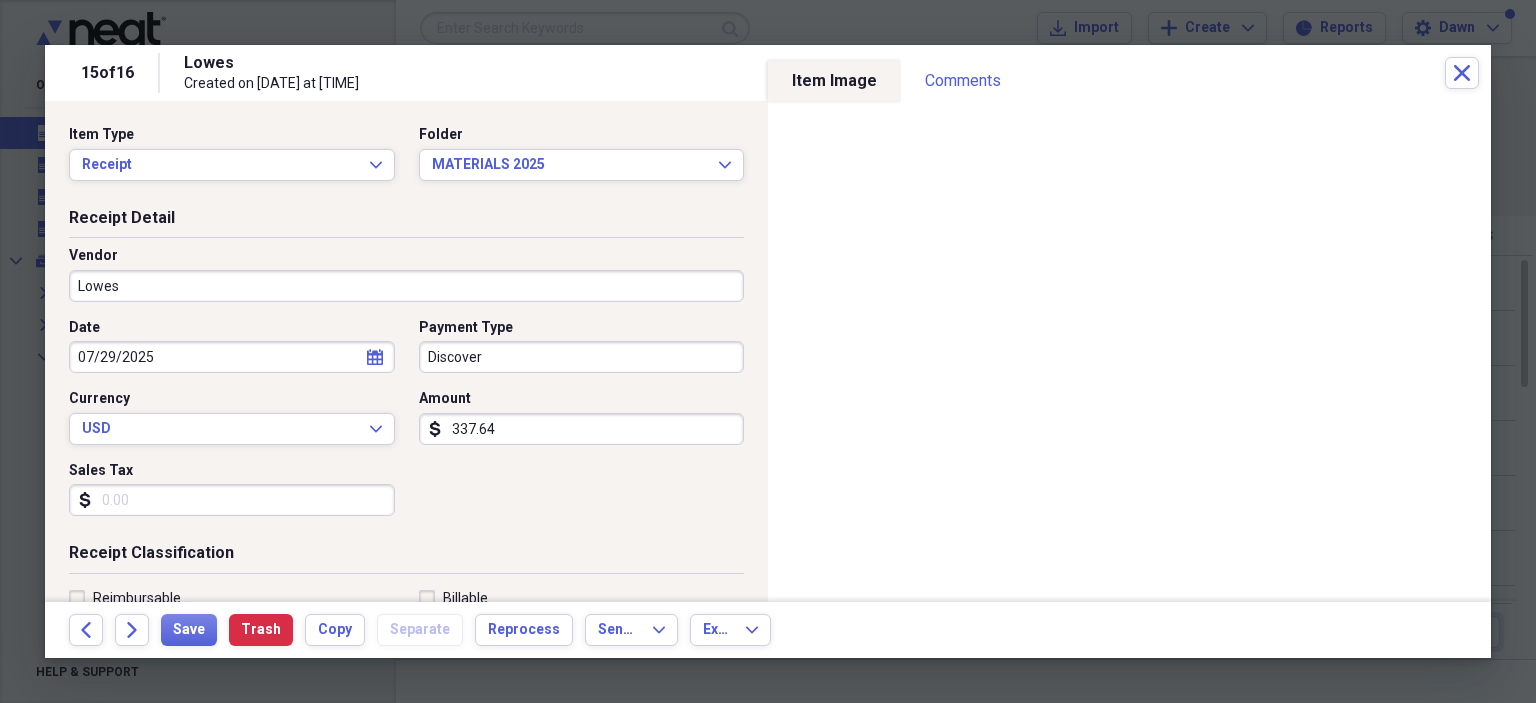 click on "Discover" at bounding box center [582, 357] 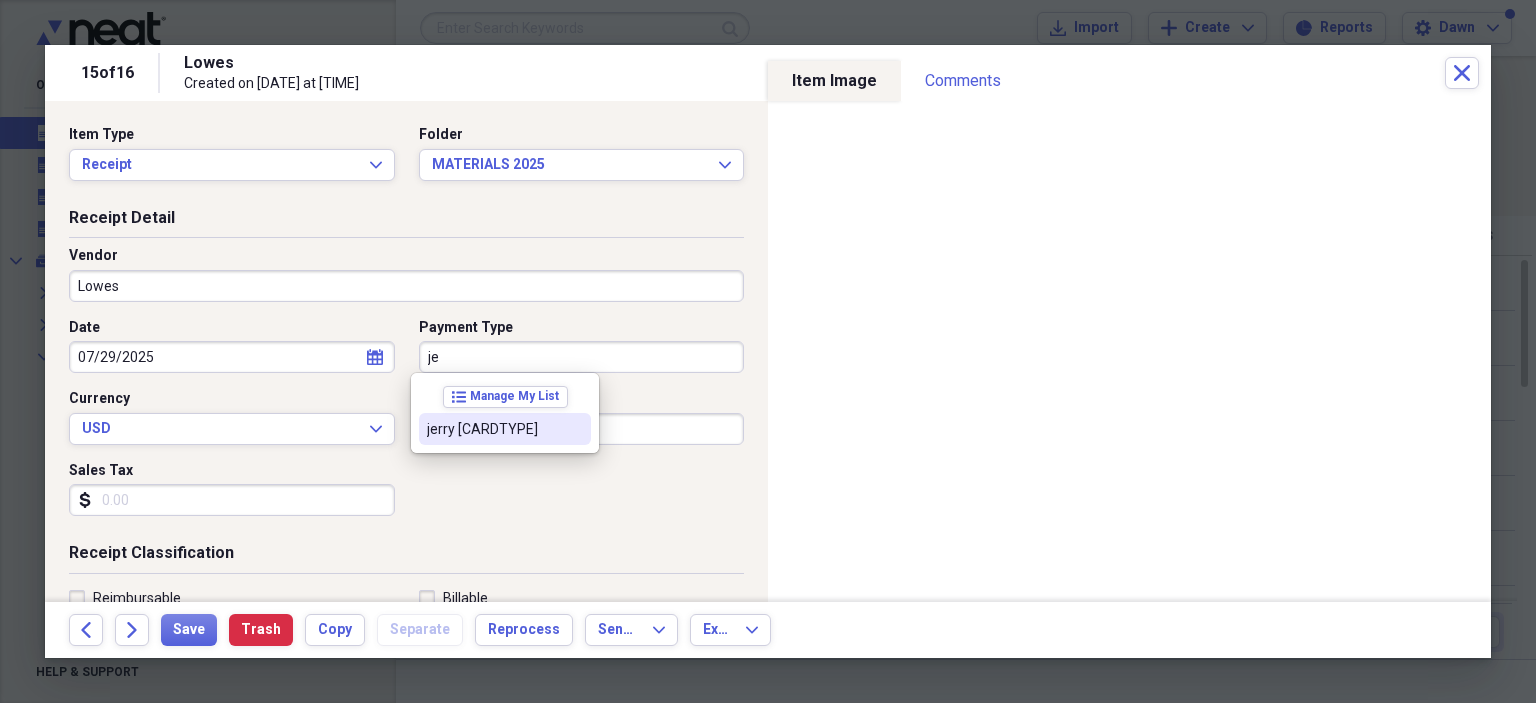 click on "jerry [CARDTYPE]" at bounding box center [493, 429] 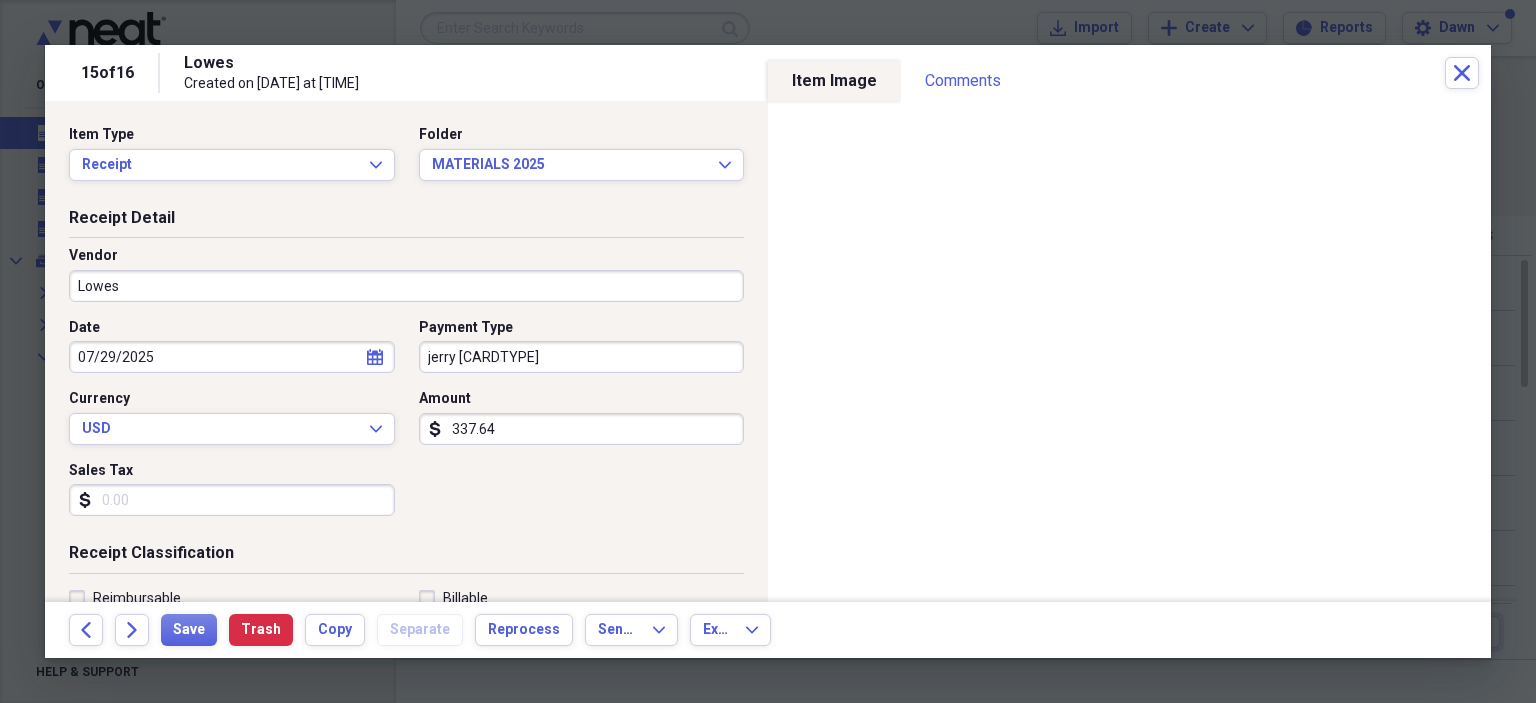 click on "Sales Tax" at bounding box center [232, 500] 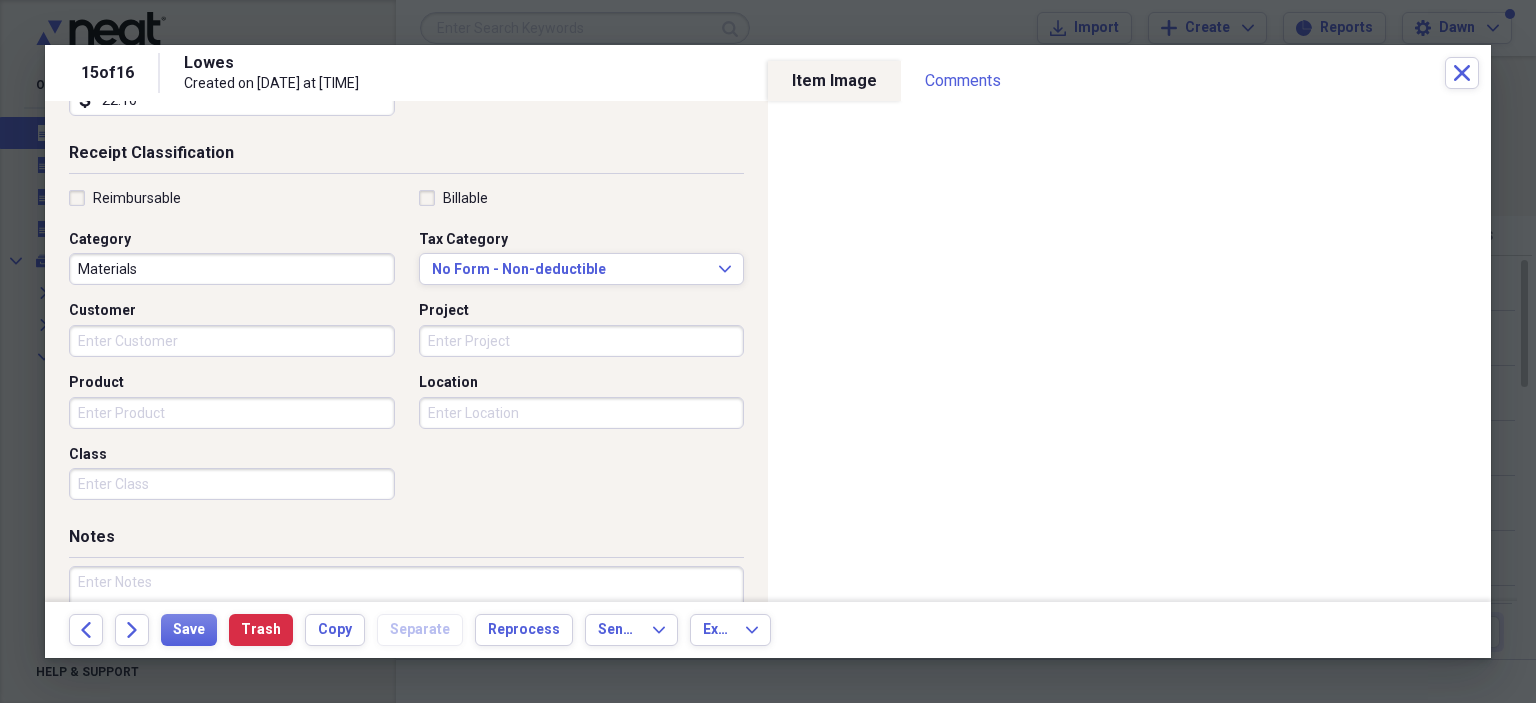 scroll, scrollTop: 518, scrollLeft: 0, axis: vertical 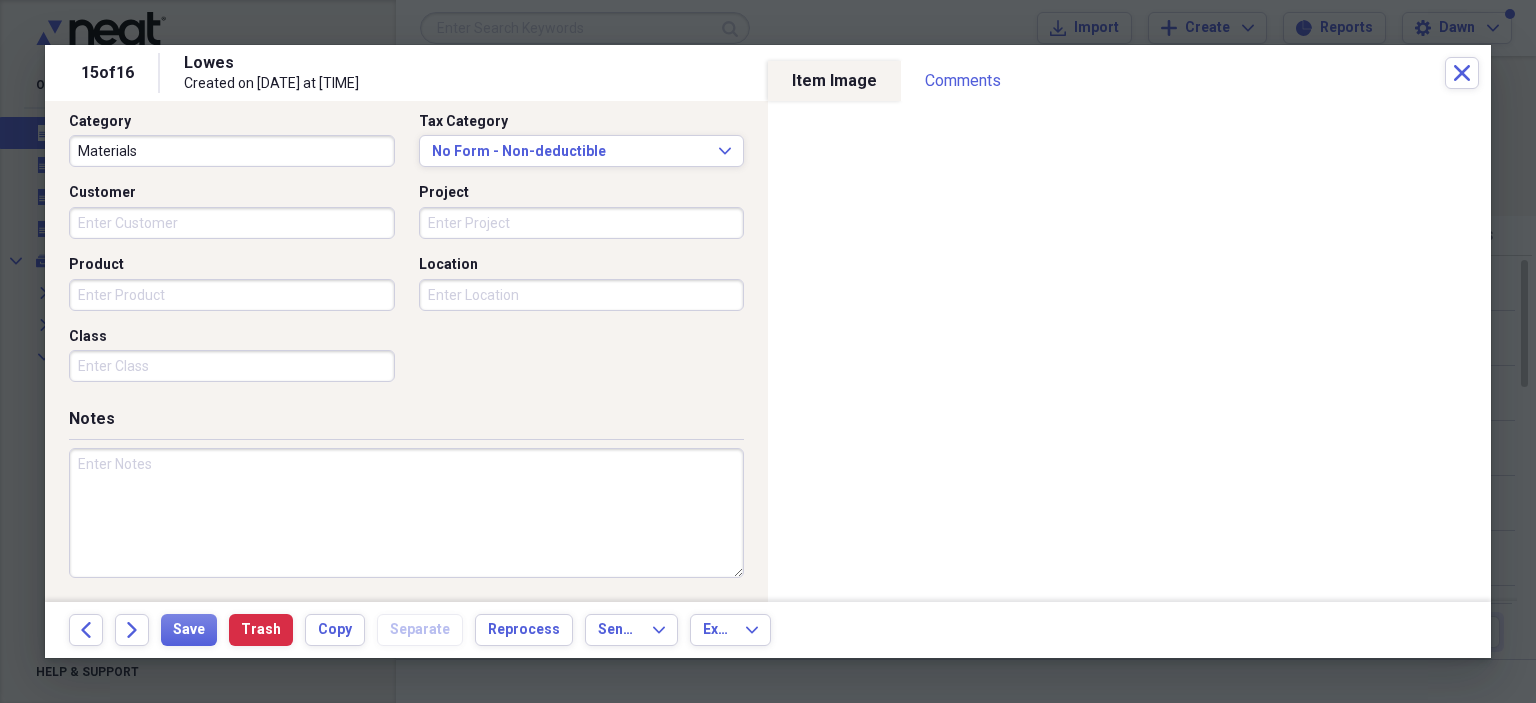 type on "22.10" 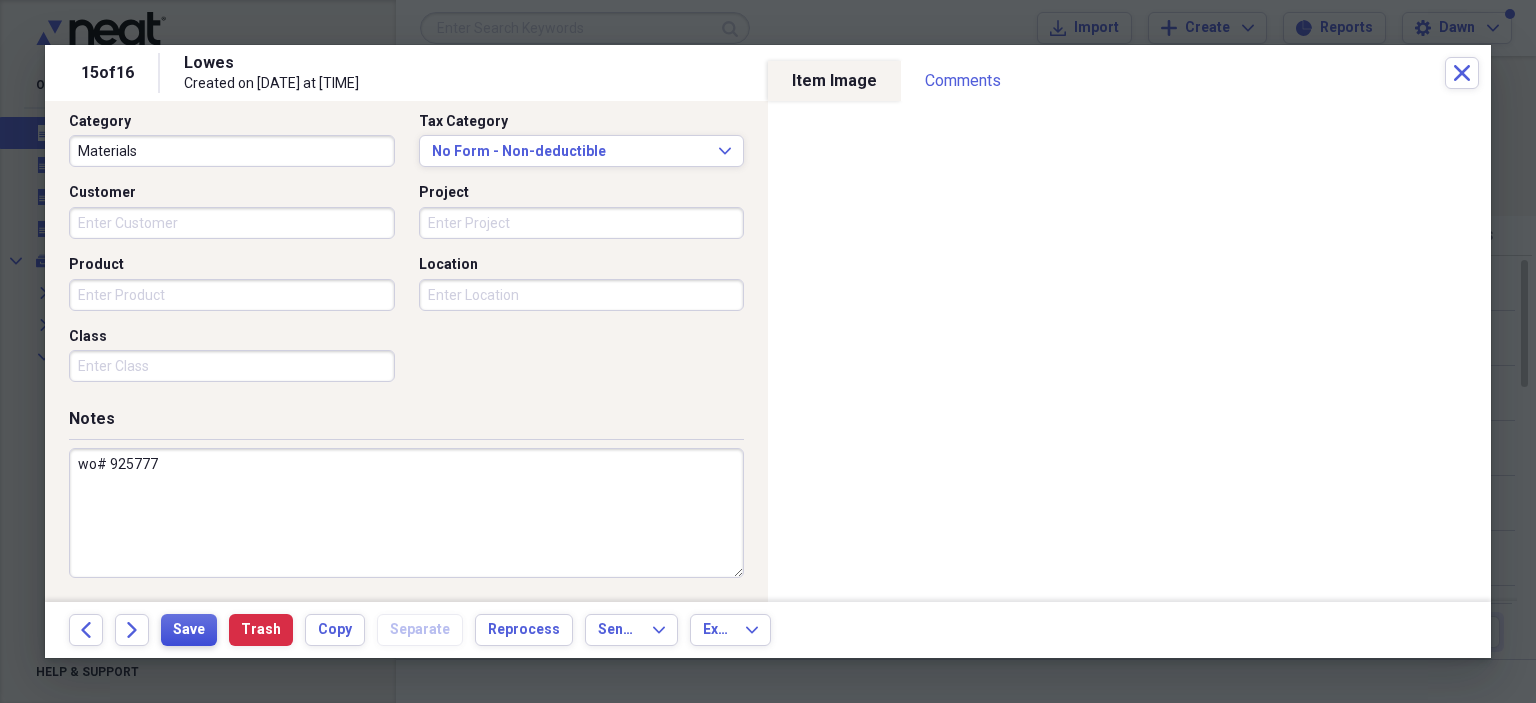 type on "wo# 925777" 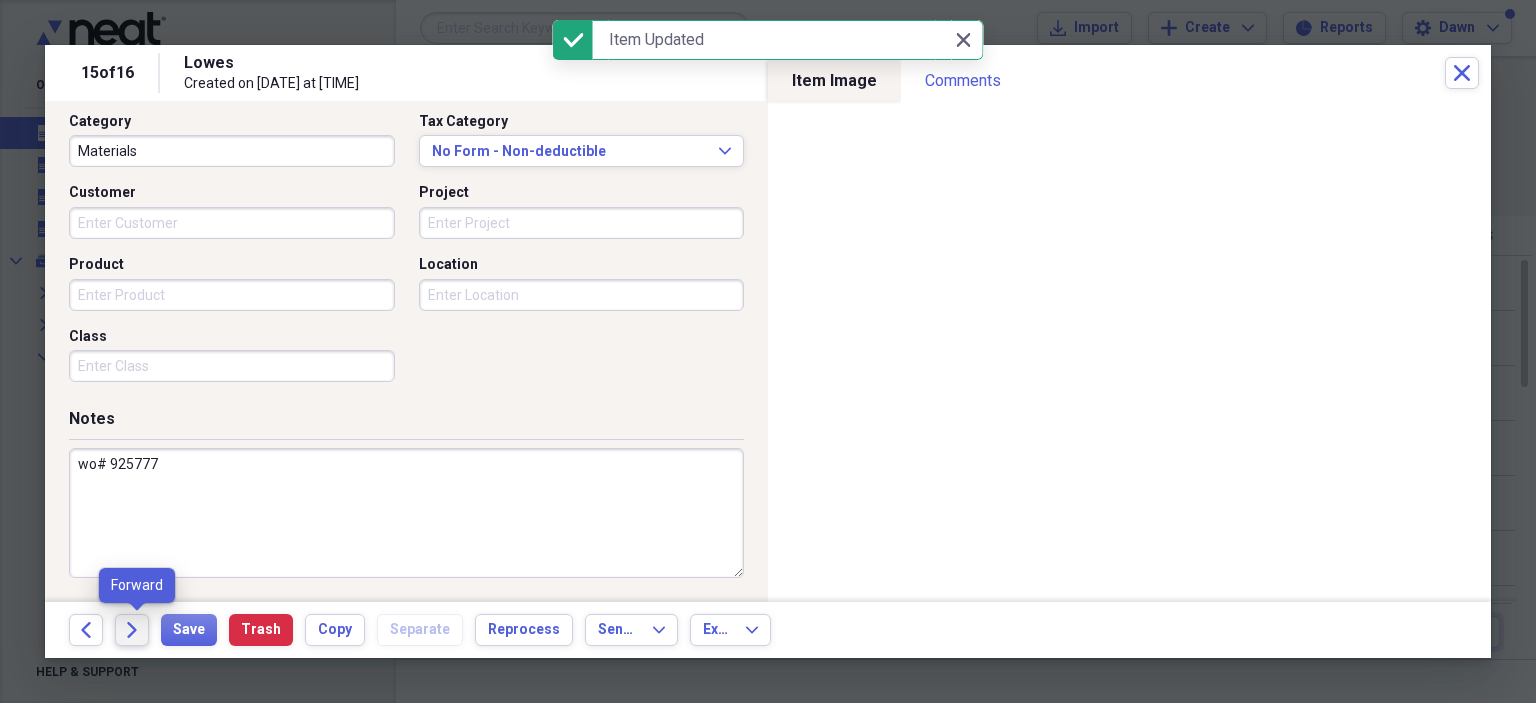 click on "Forward" 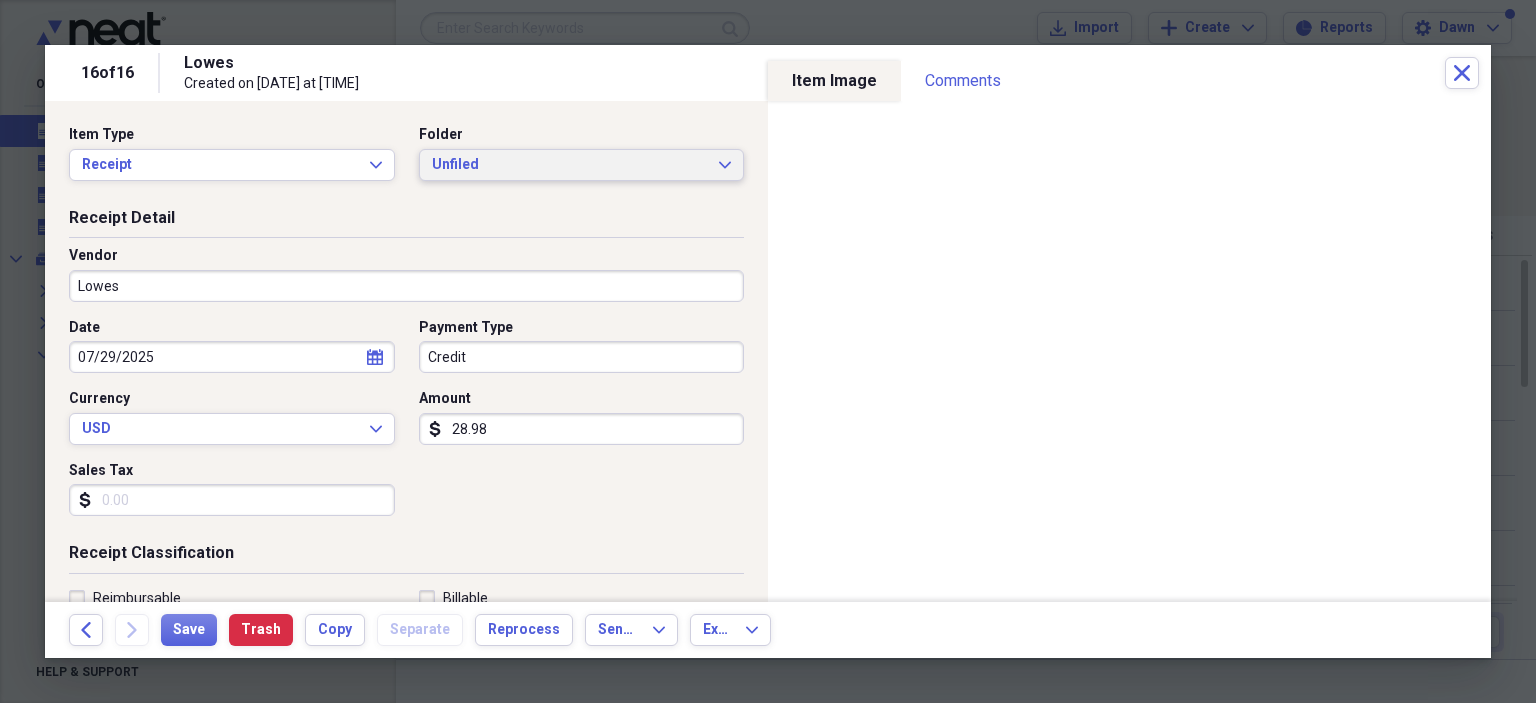 click on "Expand" 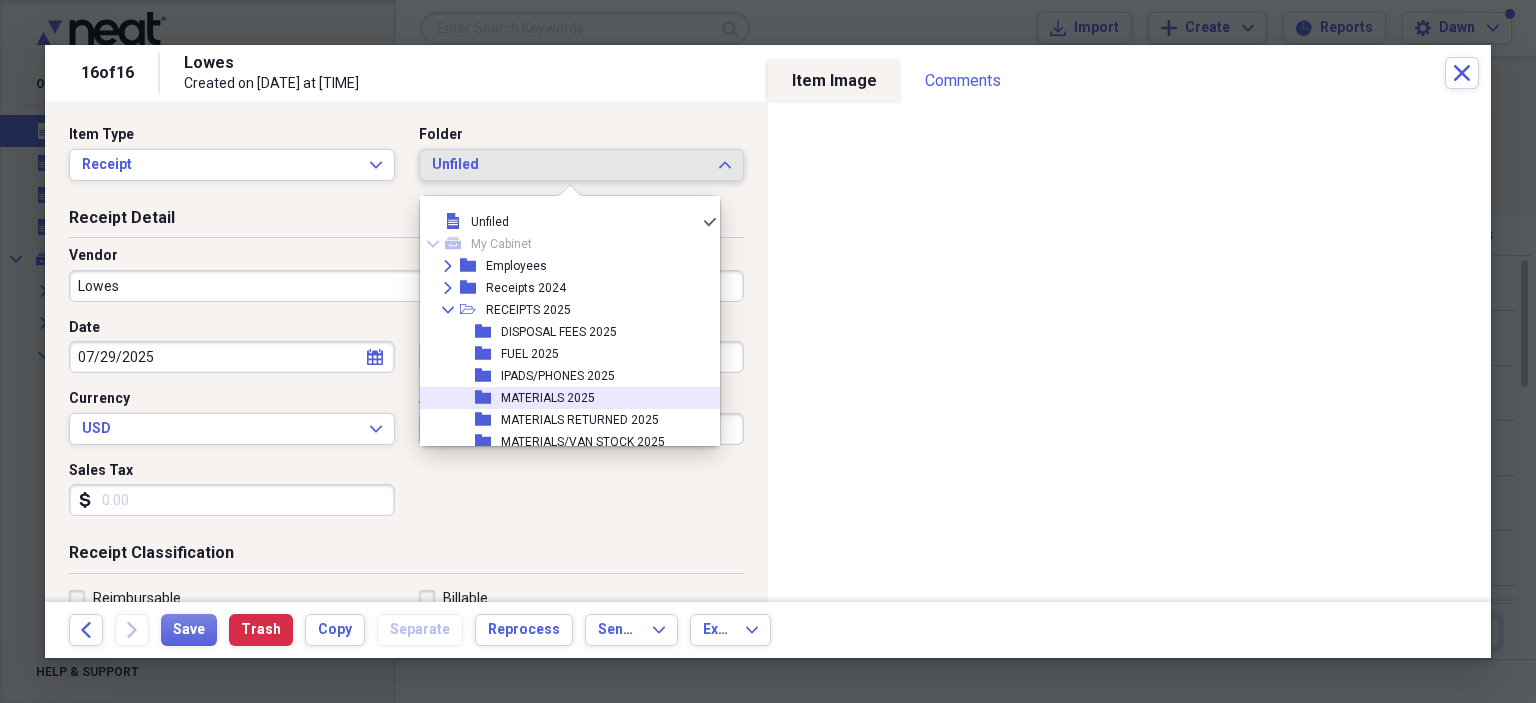 click on "MATERIALS 2025" at bounding box center (548, 398) 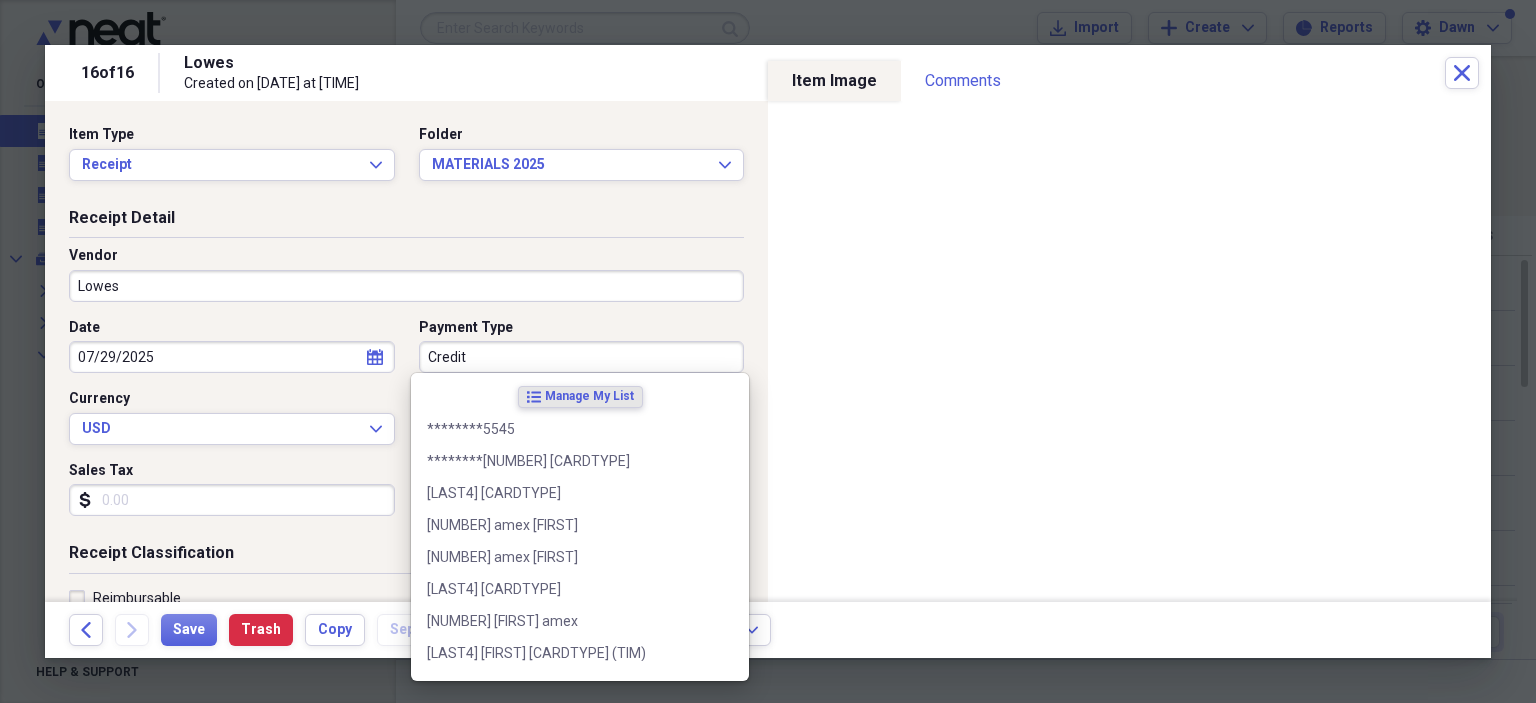 click on "Credit" at bounding box center (582, 357) 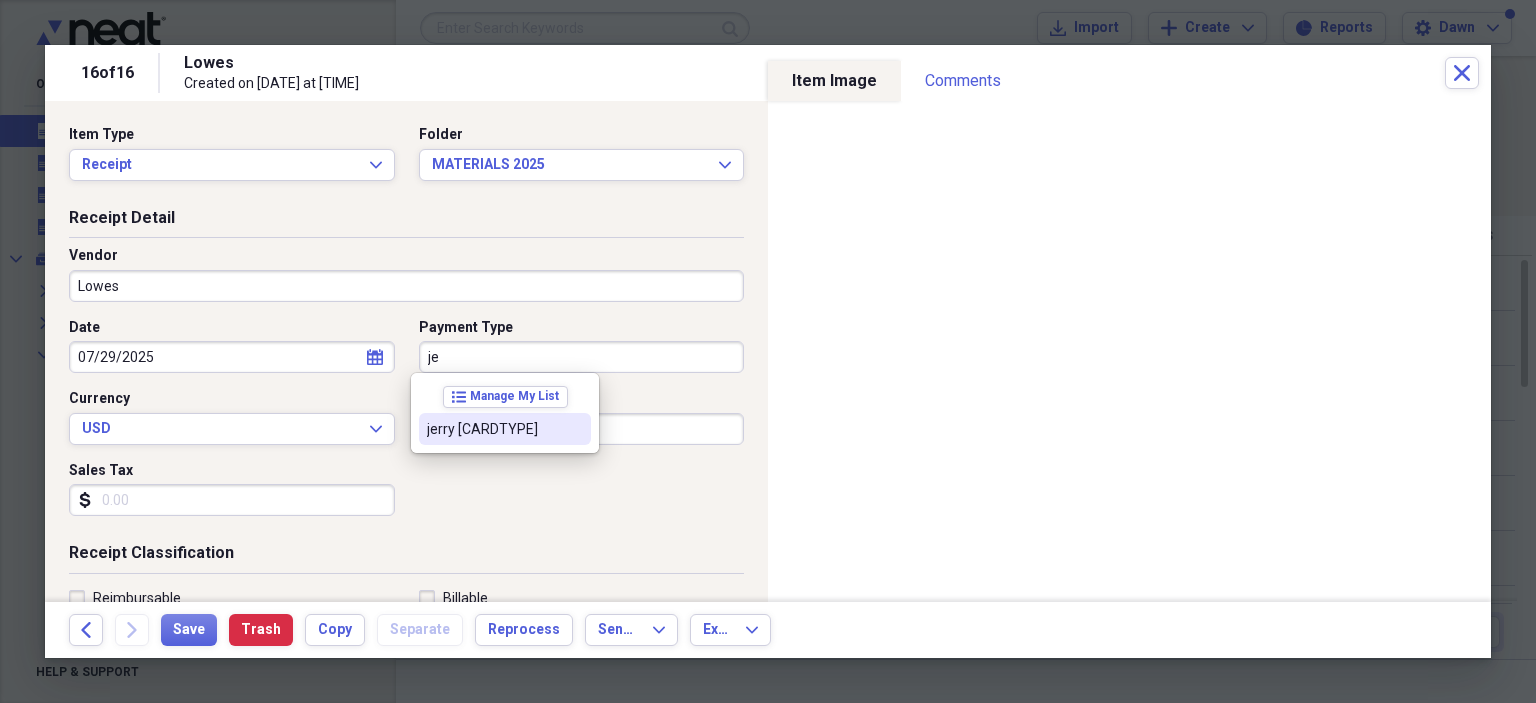 click on "jerry [CARDTYPE]" at bounding box center (493, 429) 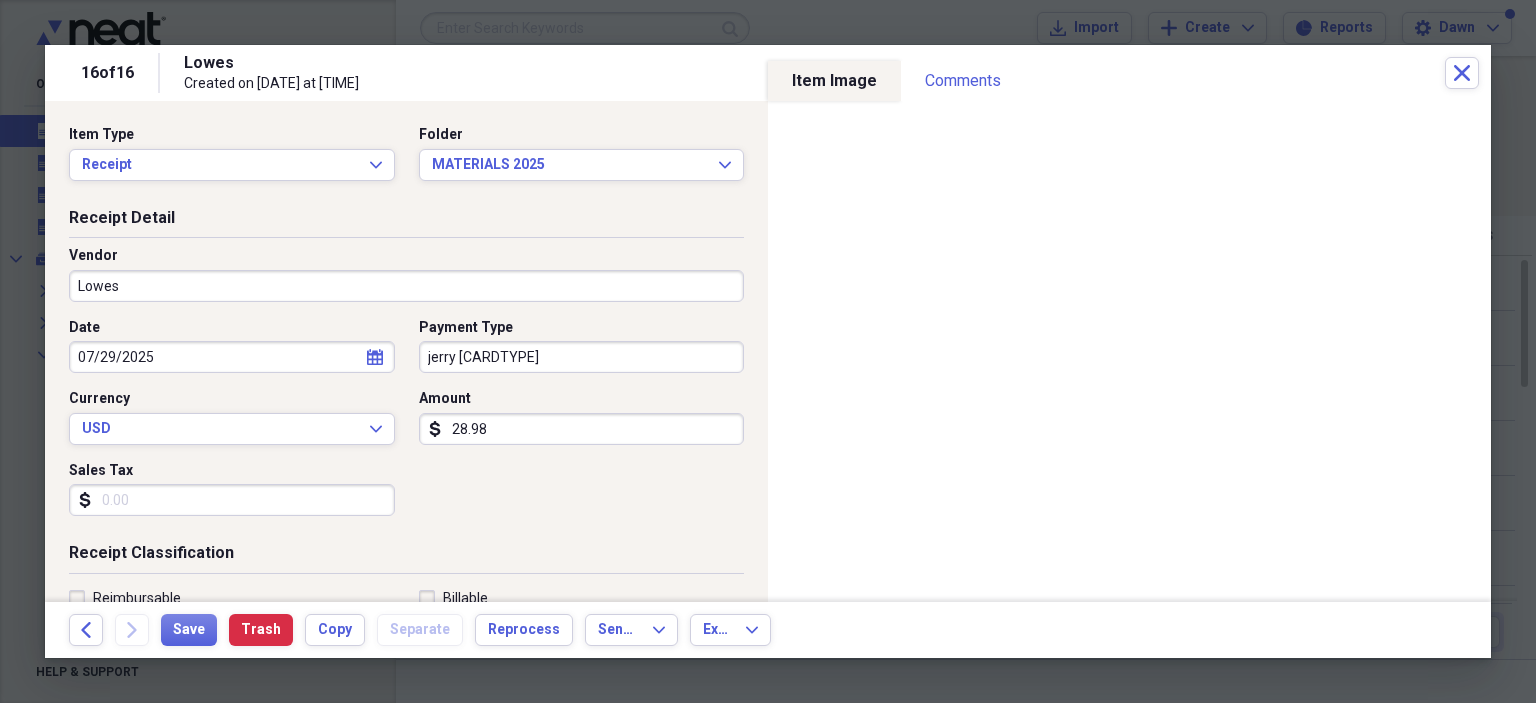 click on "Sales Tax" at bounding box center [232, 500] 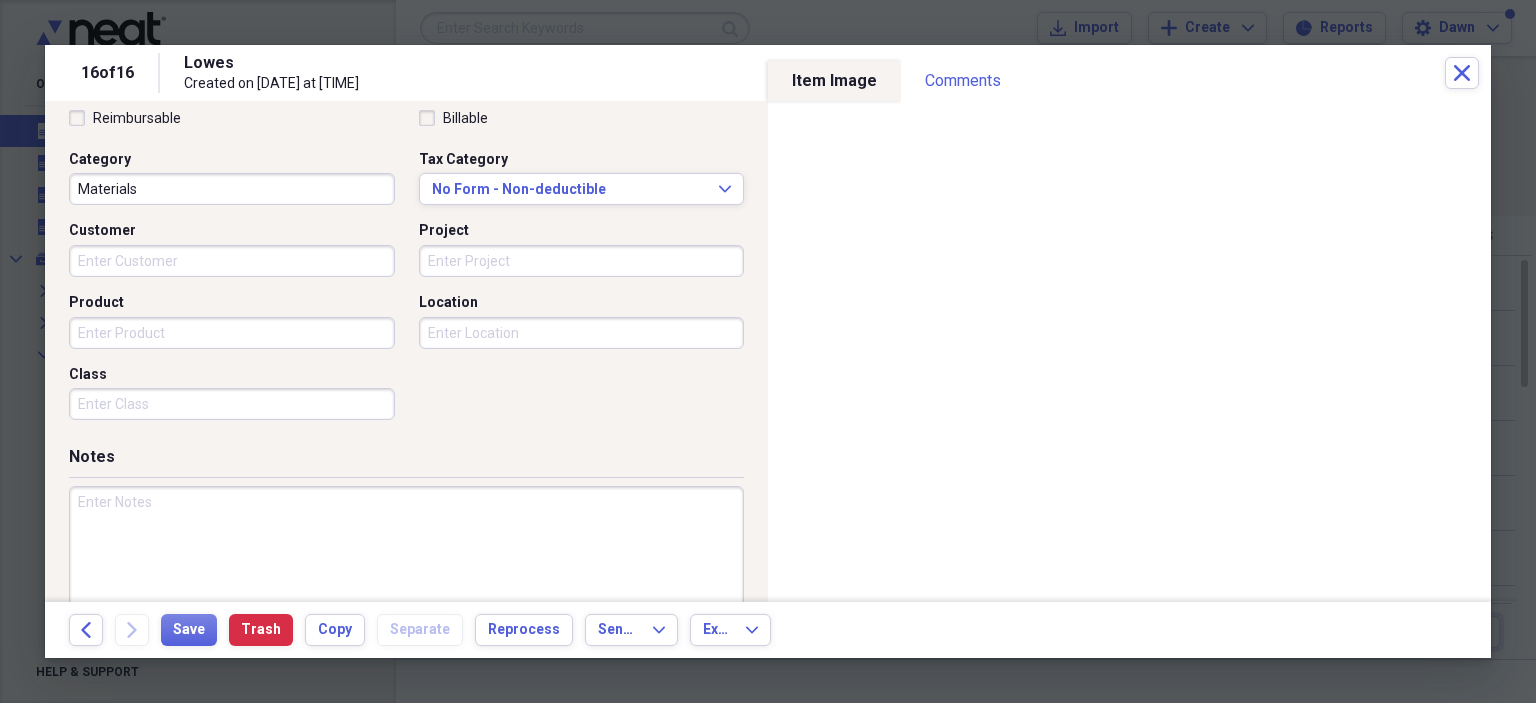 scroll, scrollTop: 518, scrollLeft: 0, axis: vertical 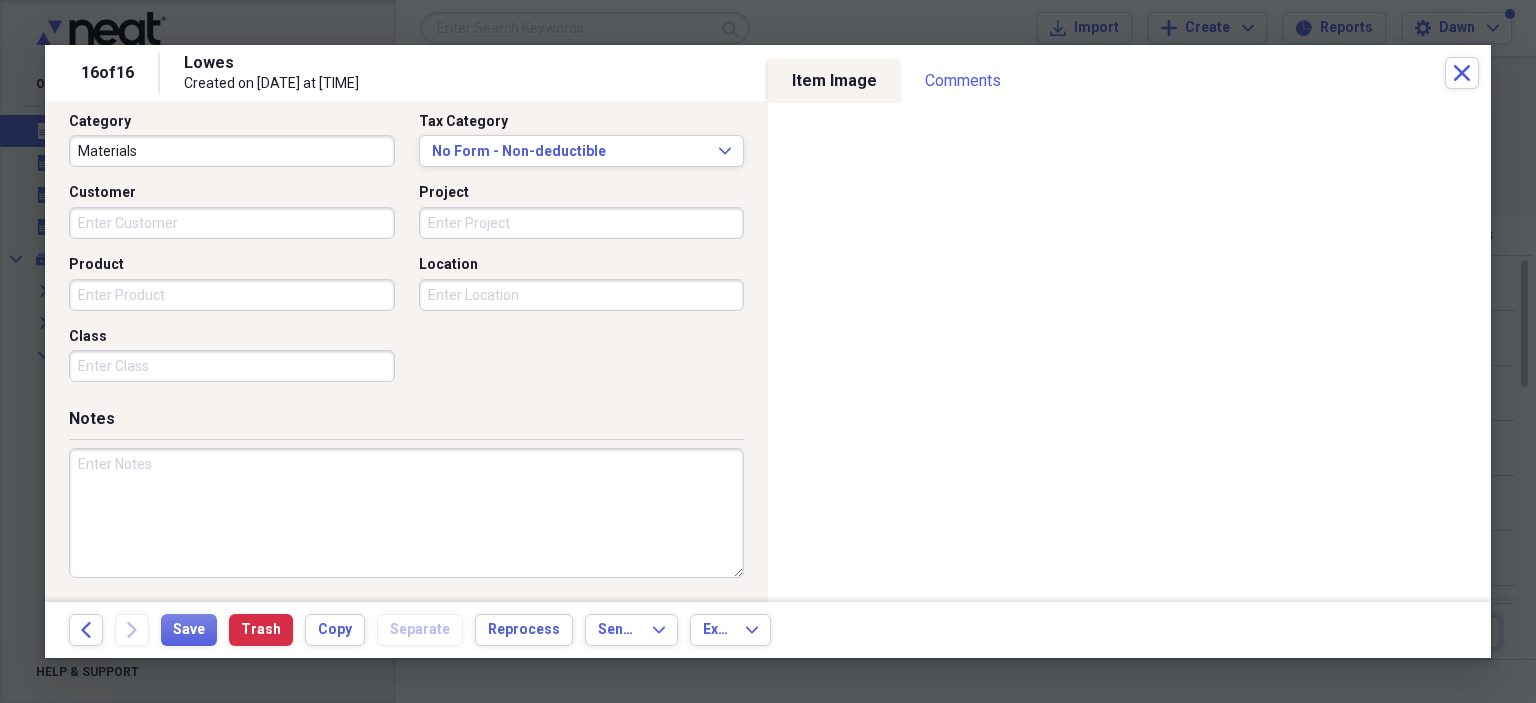 type on "1.82" 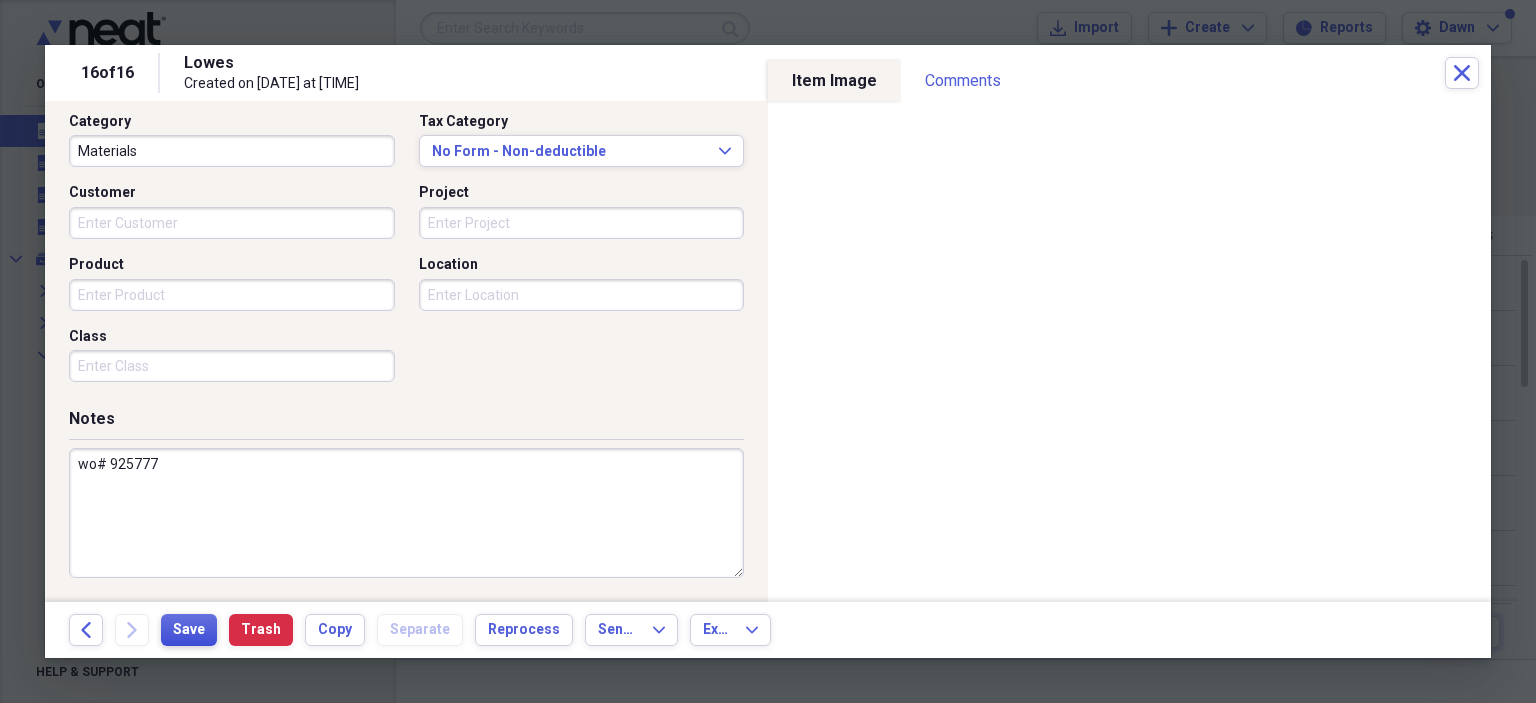 type on "wo# 925777" 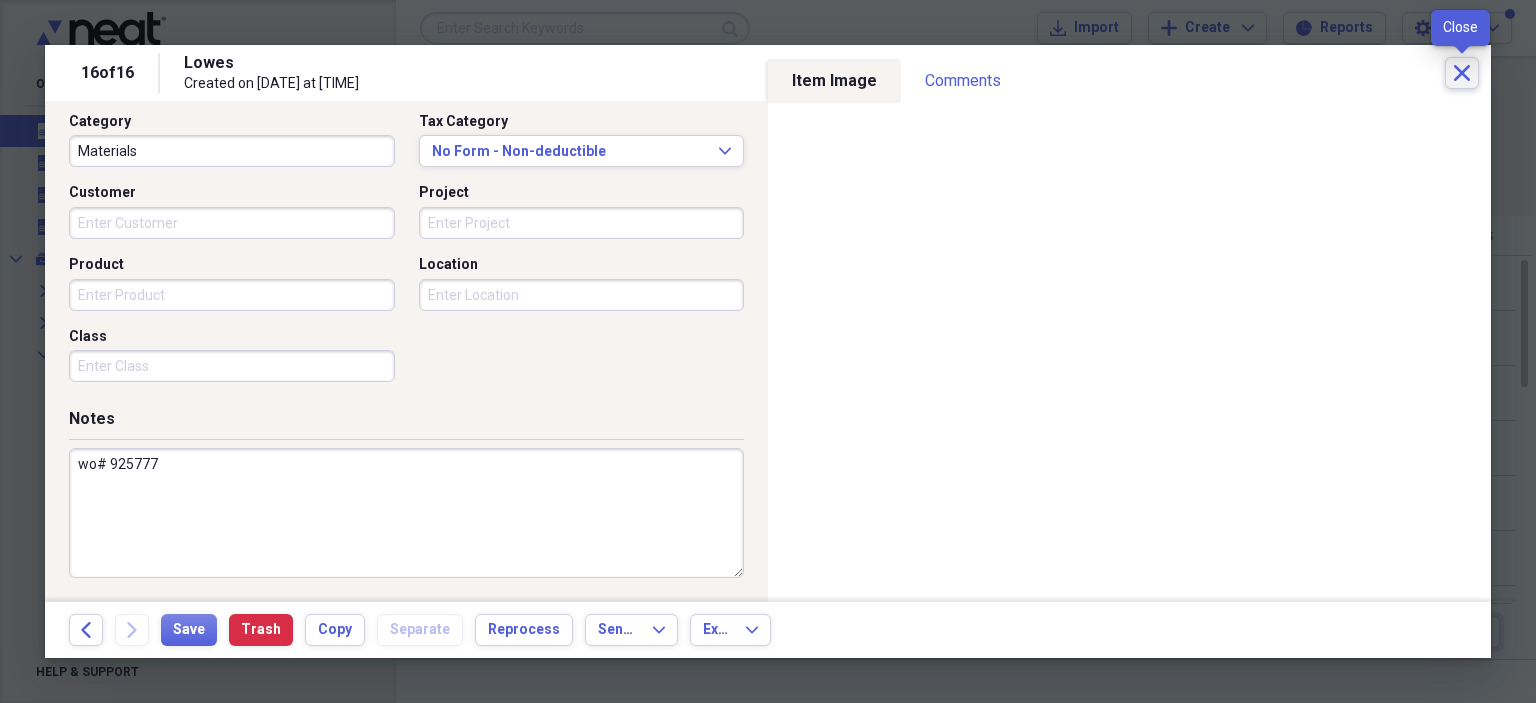 click 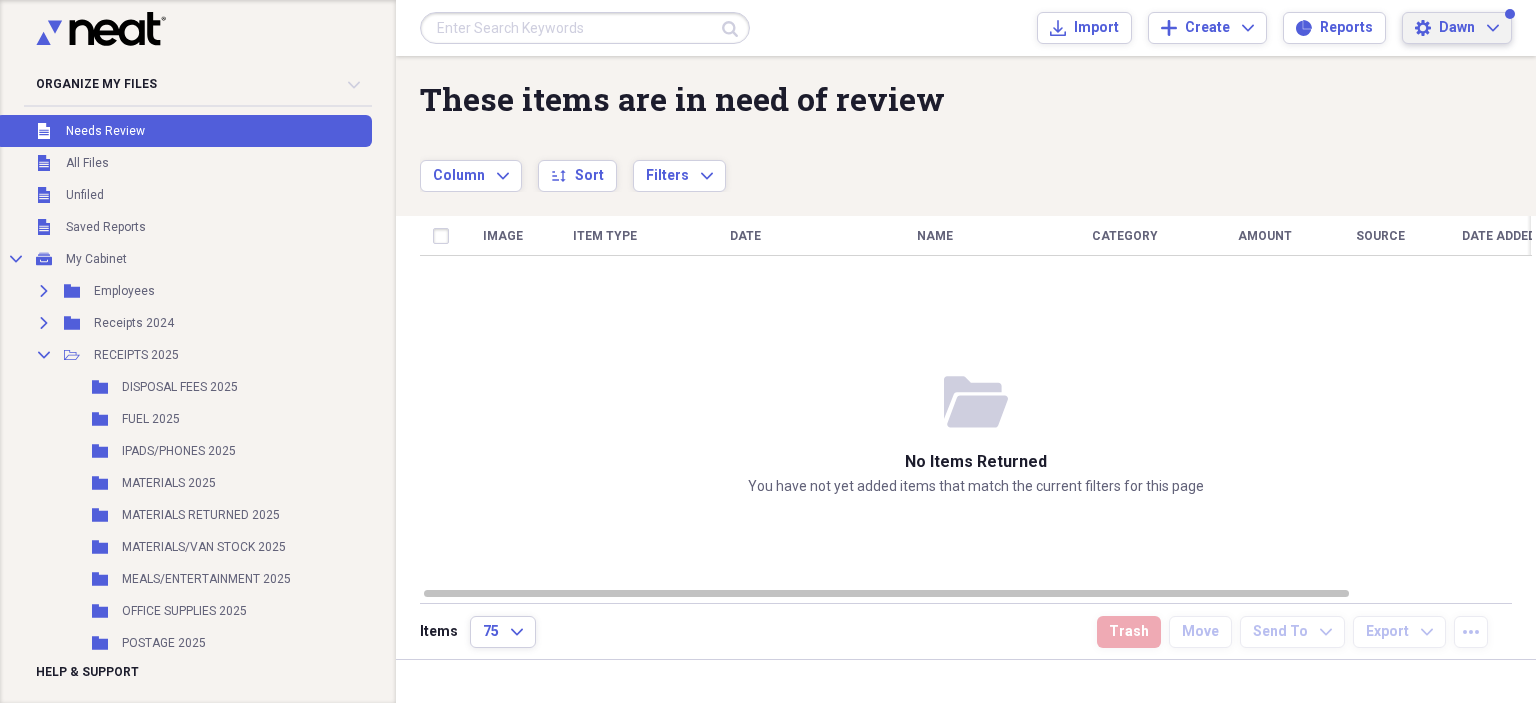 click on "Dawn" at bounding box center [1457, 28] 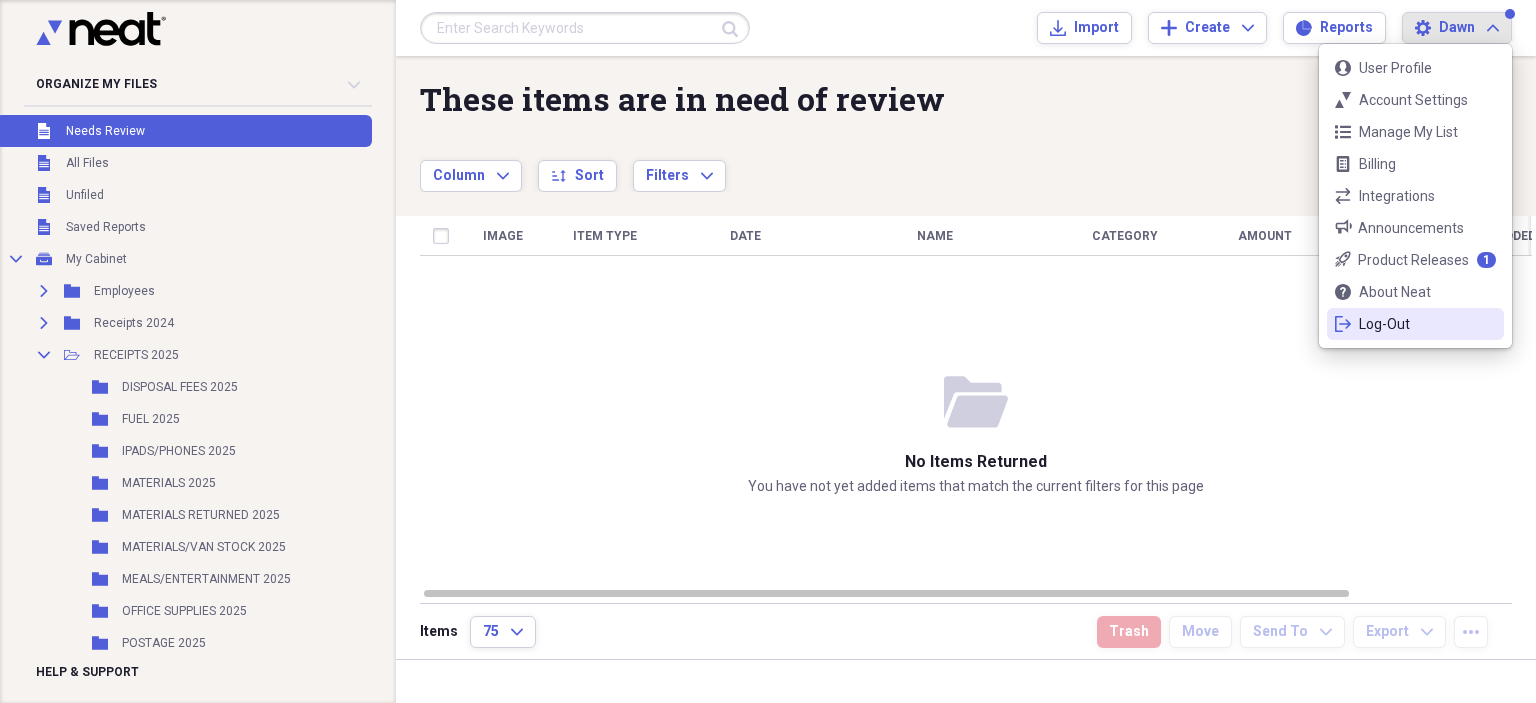click on "Log-Out" at bounding box center (1415, 324) 